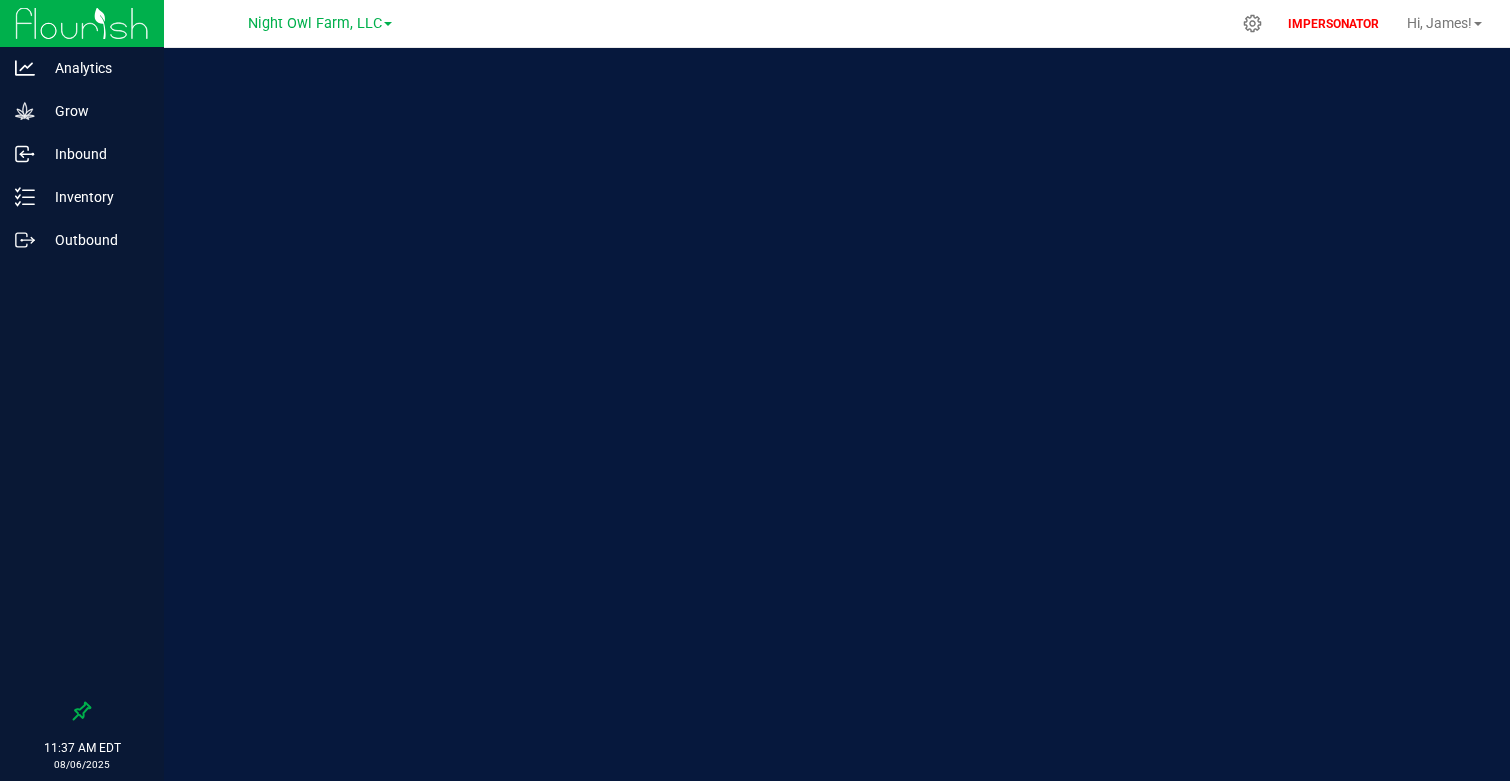 scroll, scrollTop: 0, scrollLeft: 0, axis: both 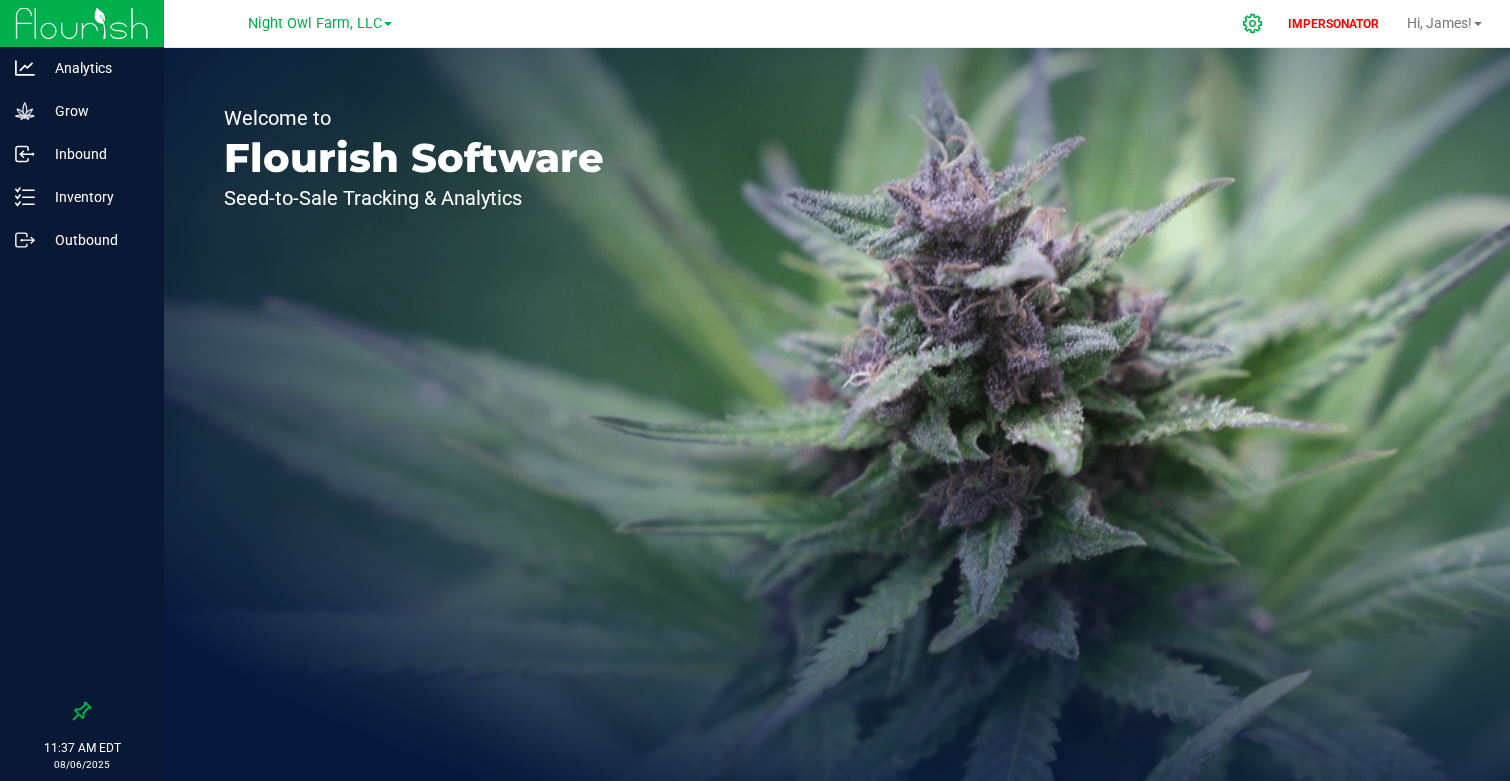 click 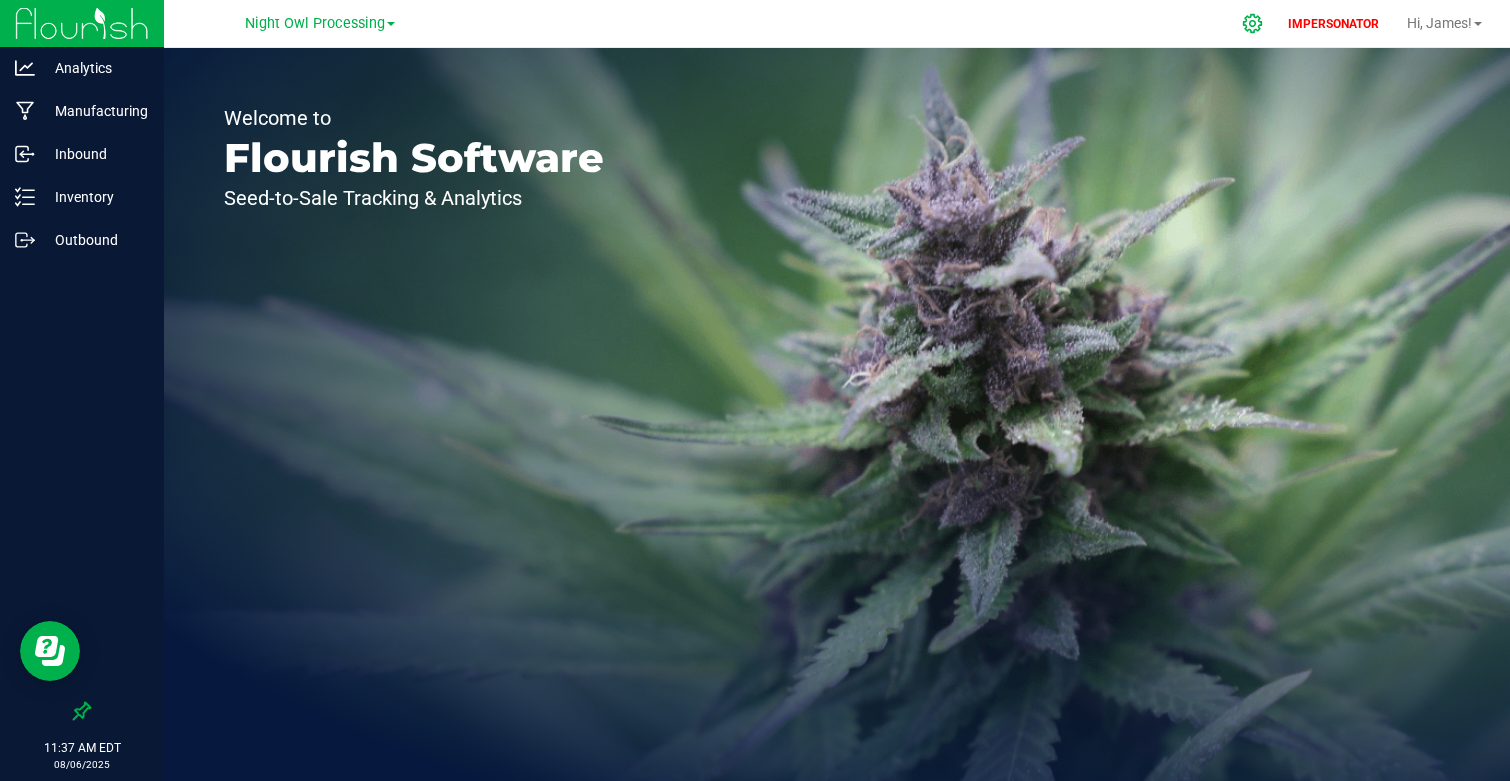 scroll, scrollTop: 0, scrollLeft: 0, axis: both 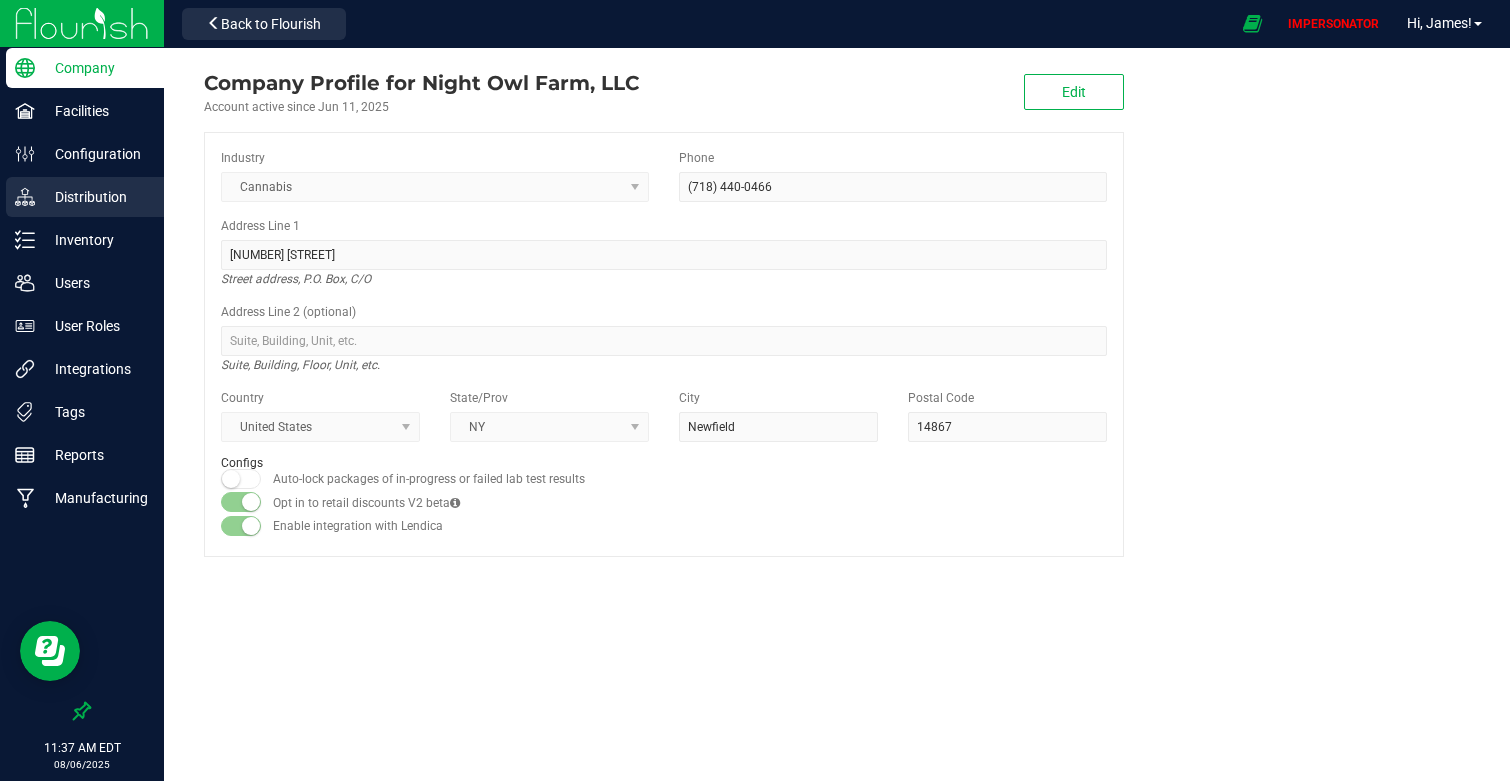 click on "Distribution" at bounding box center (95, 197) 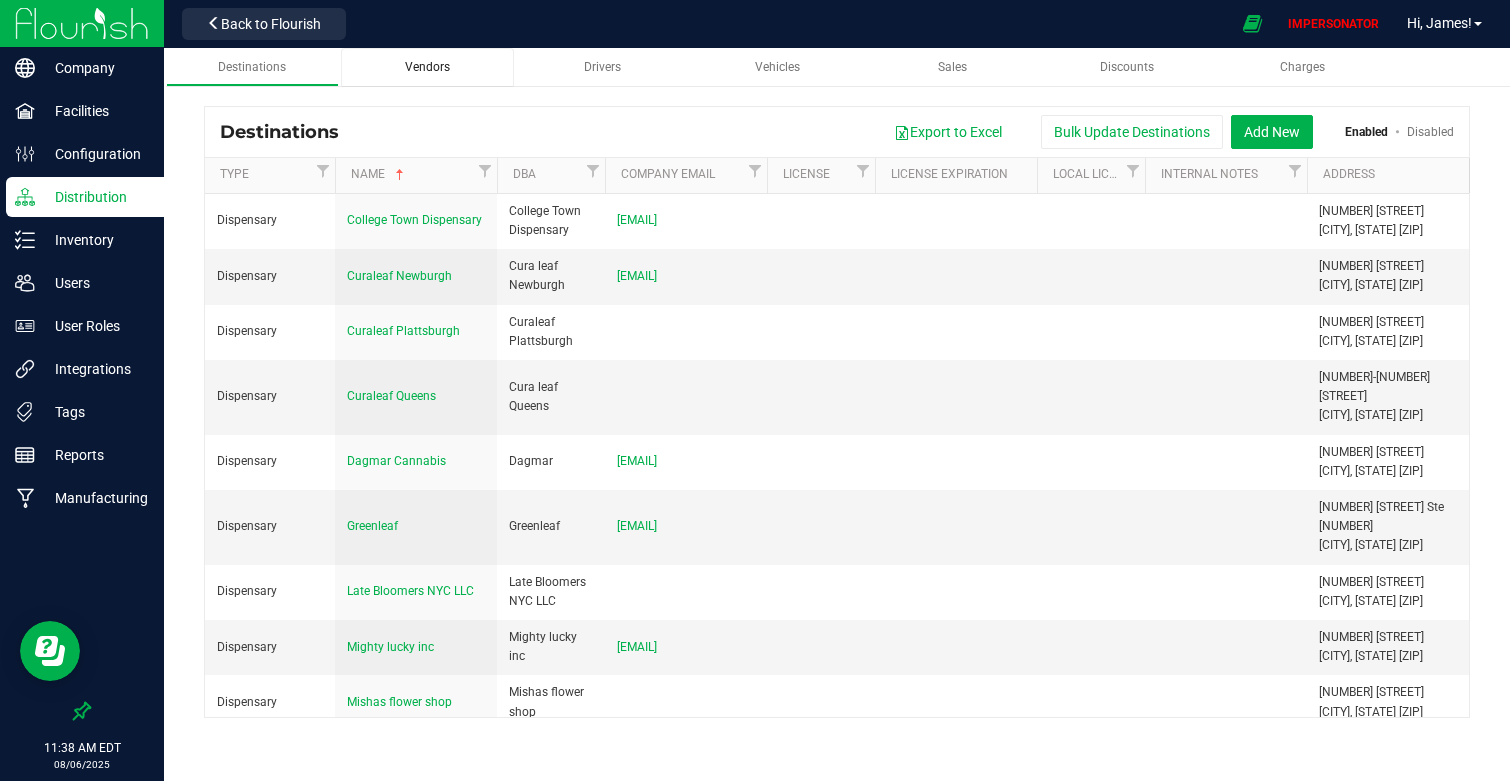 click on "Vendors" at bounding box center (427, 67) 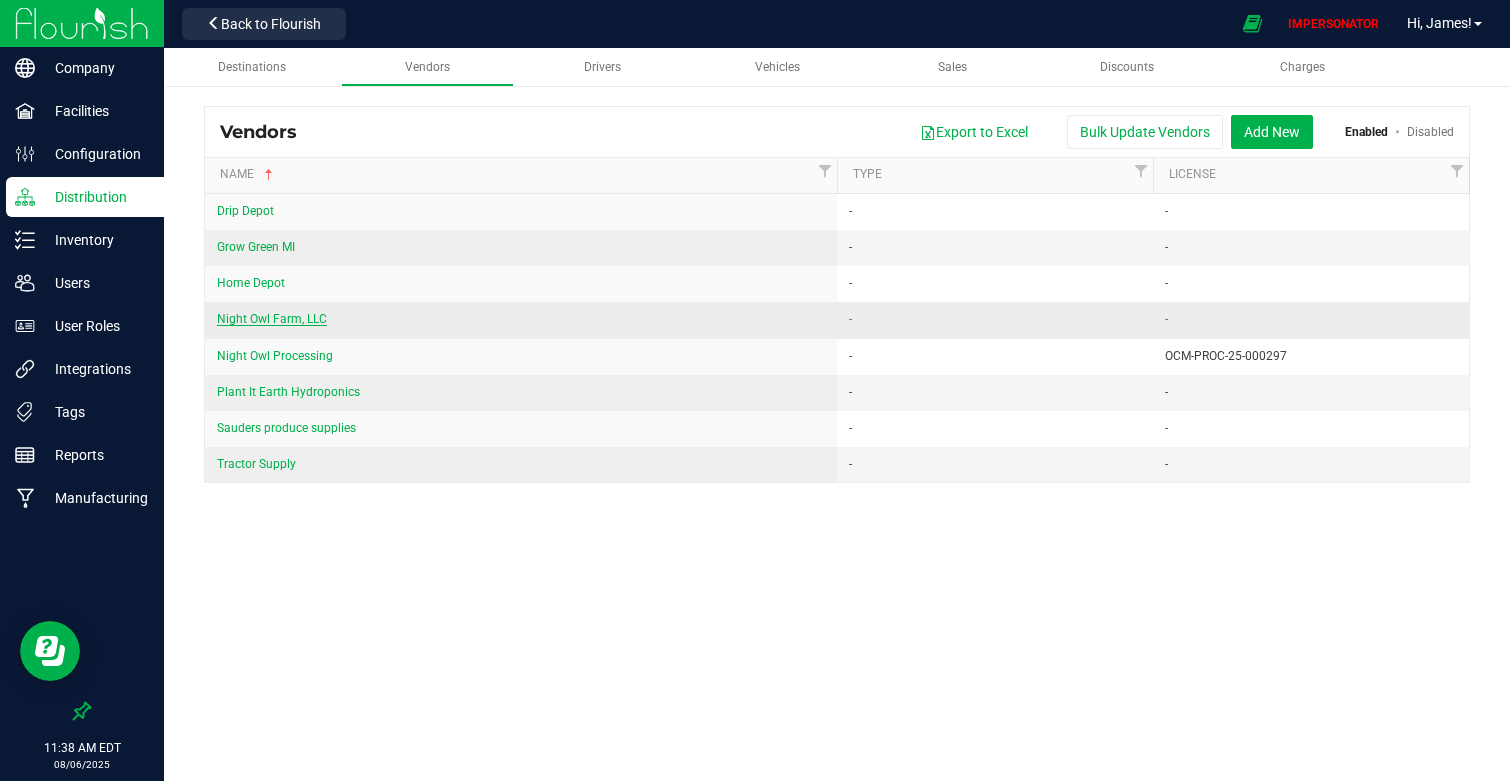click on "Night Owl Farm, LLC" at bounding box center (272, 319) 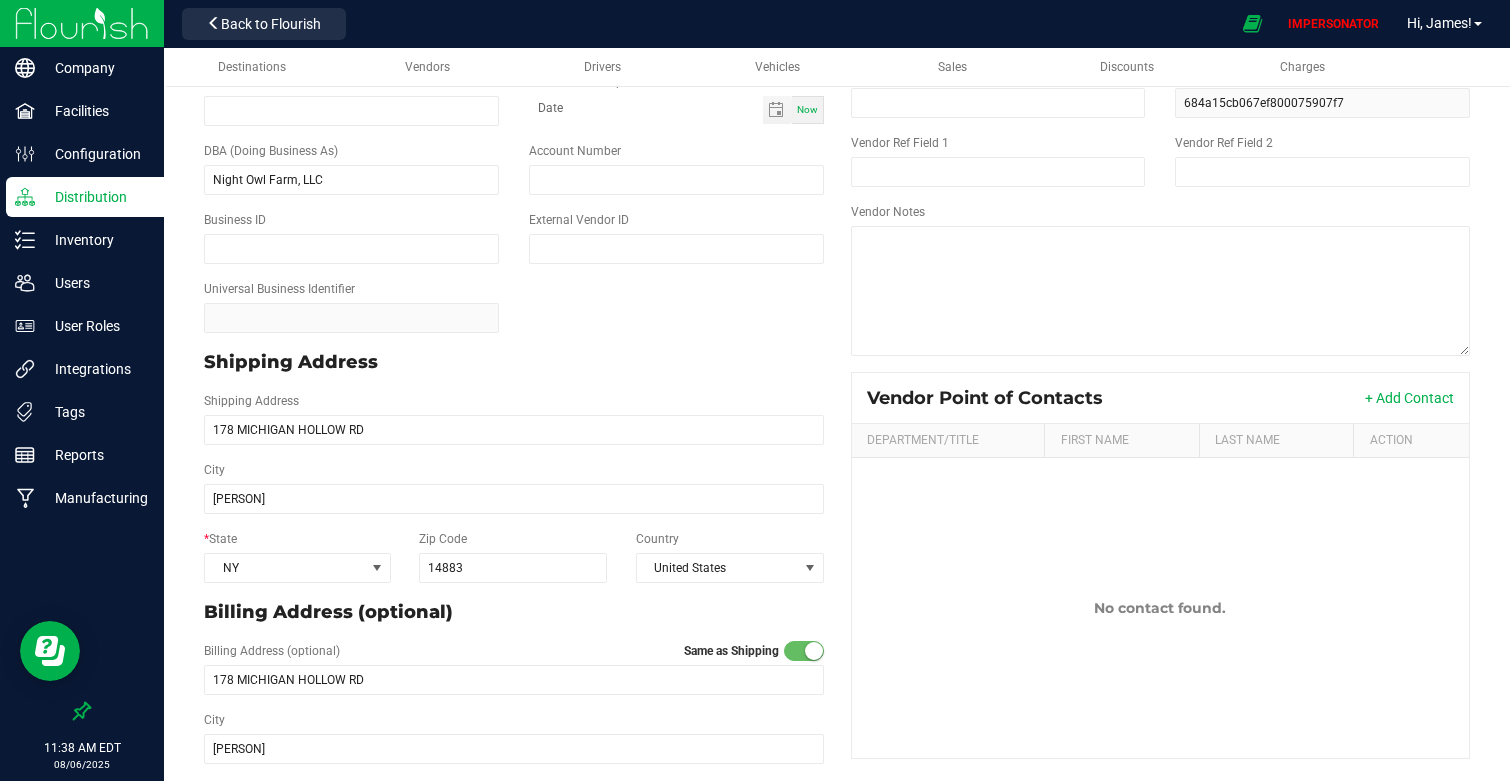 scroll, scrollTop: 154, scrollLeft: 0, axis: vertical 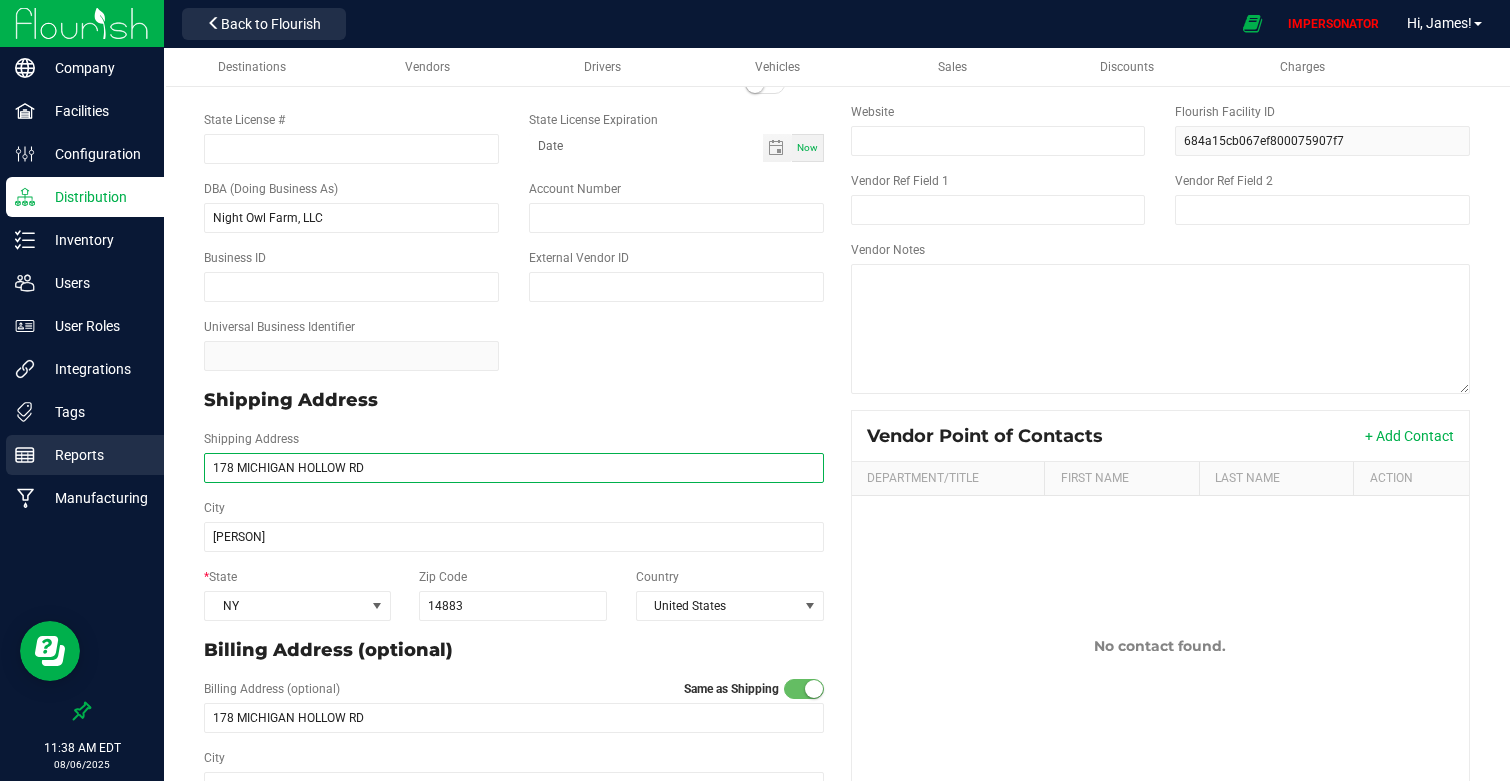 drag, startPoint x: 413, startPoint y: 461, endPoint x: 48, endPoint y: 459, distance: 365.0055 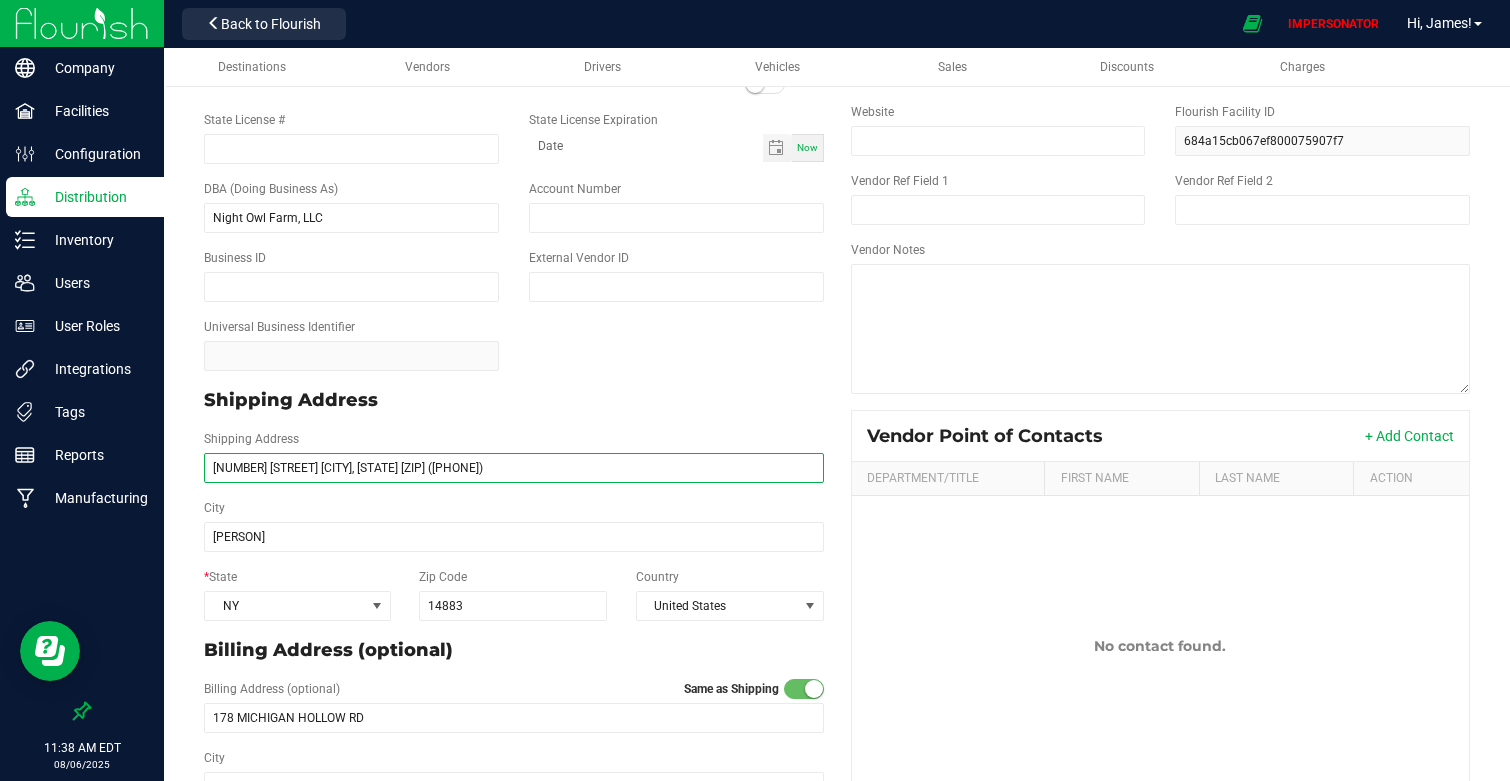 drag, startPoint x: 558, startPoint y: 471, endPoint x: 344, endPoint y: 469, distance: 214.00934 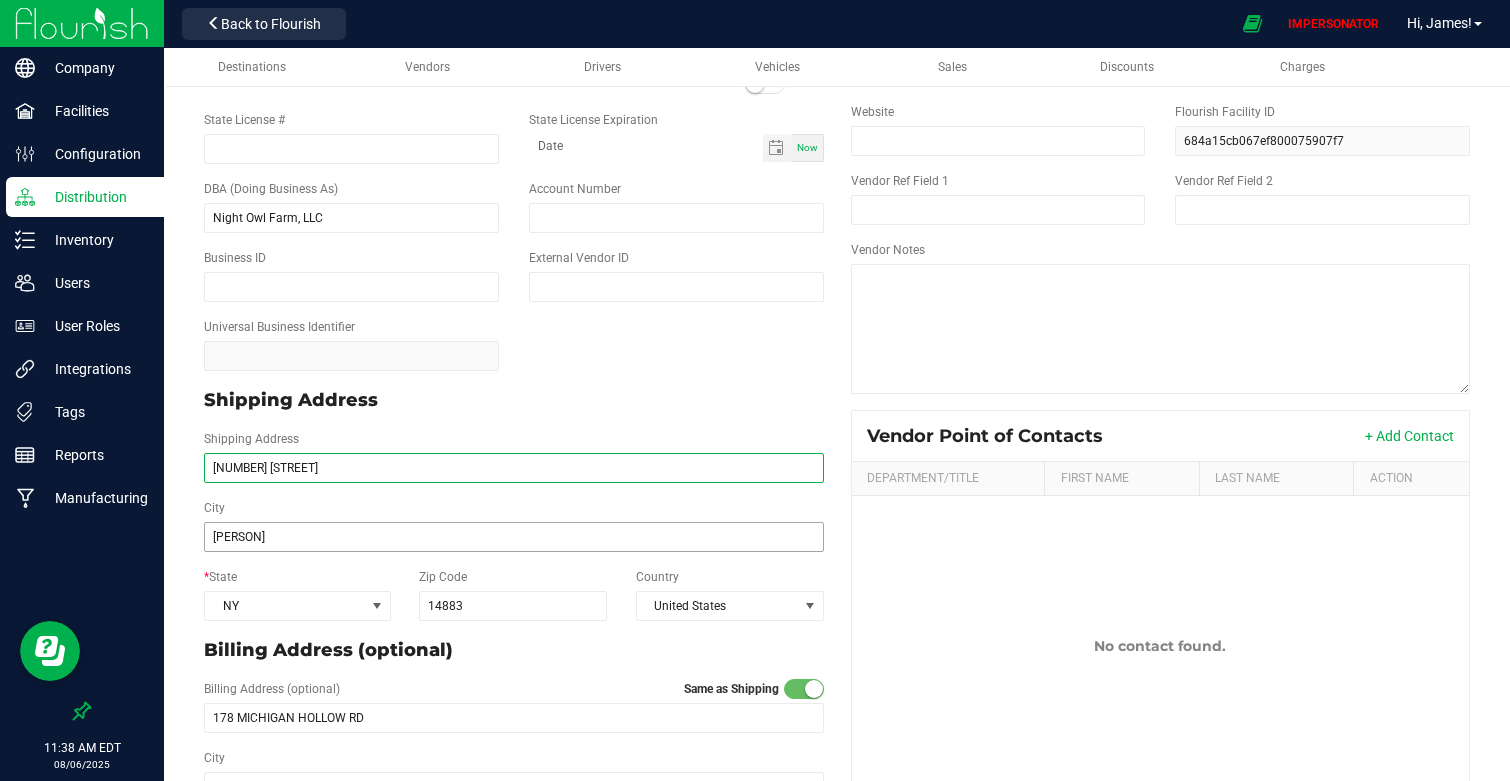 type on "[NUMBER] [STREET]" 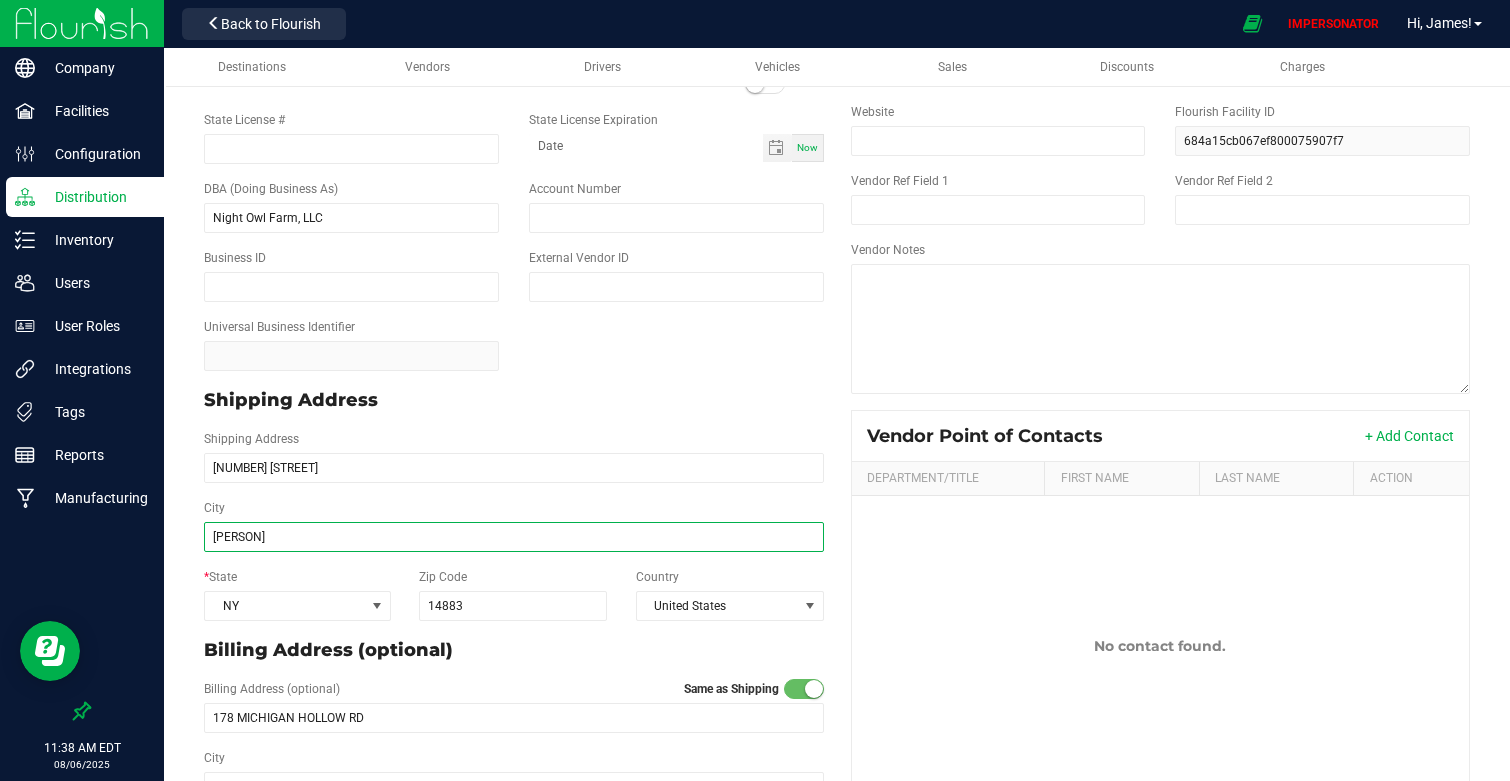 type on "[NUMBER] [STREET]" 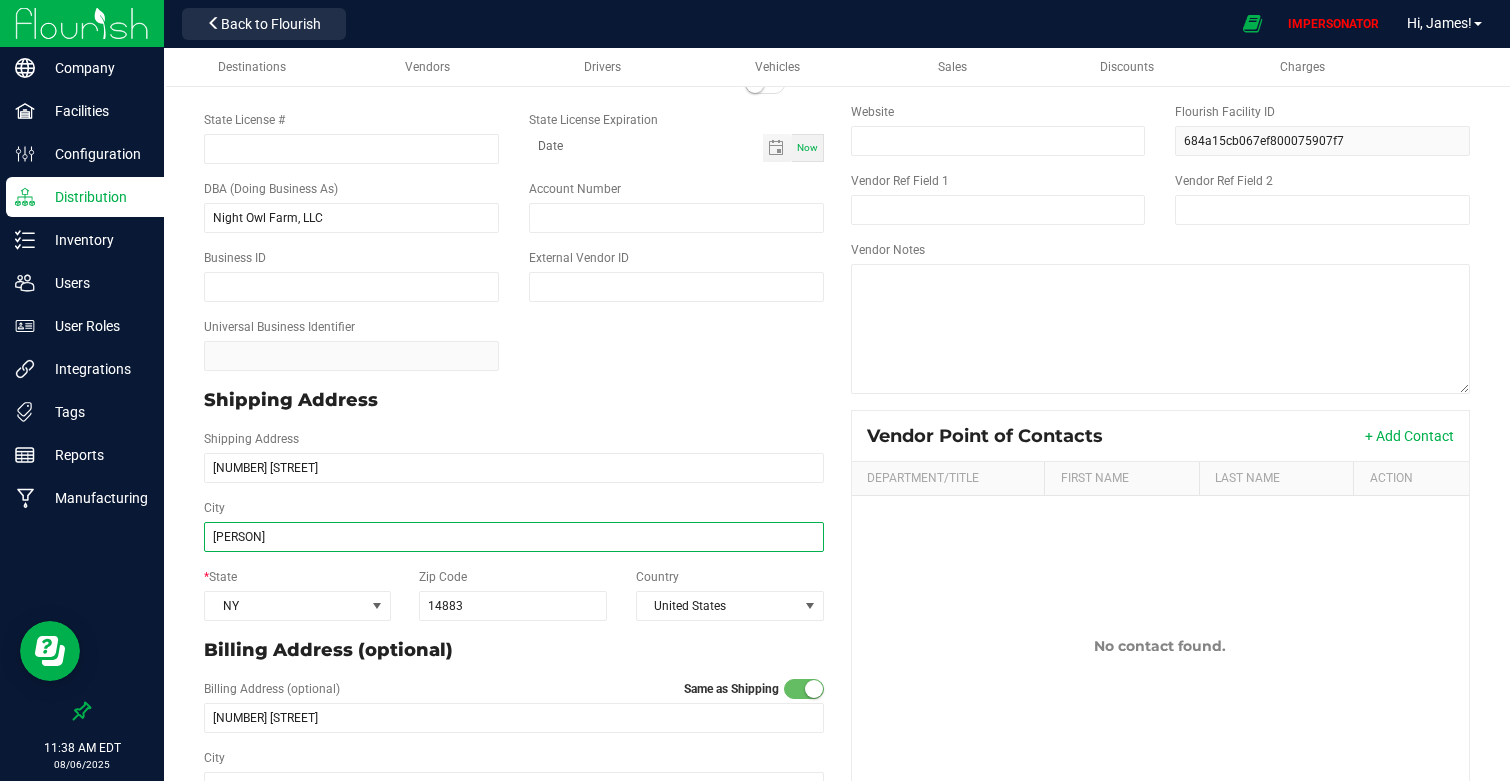 drag, startPoint x: 279, startPoint y: 534, endPoint x: 137, endPoint y: 534, distance: 142 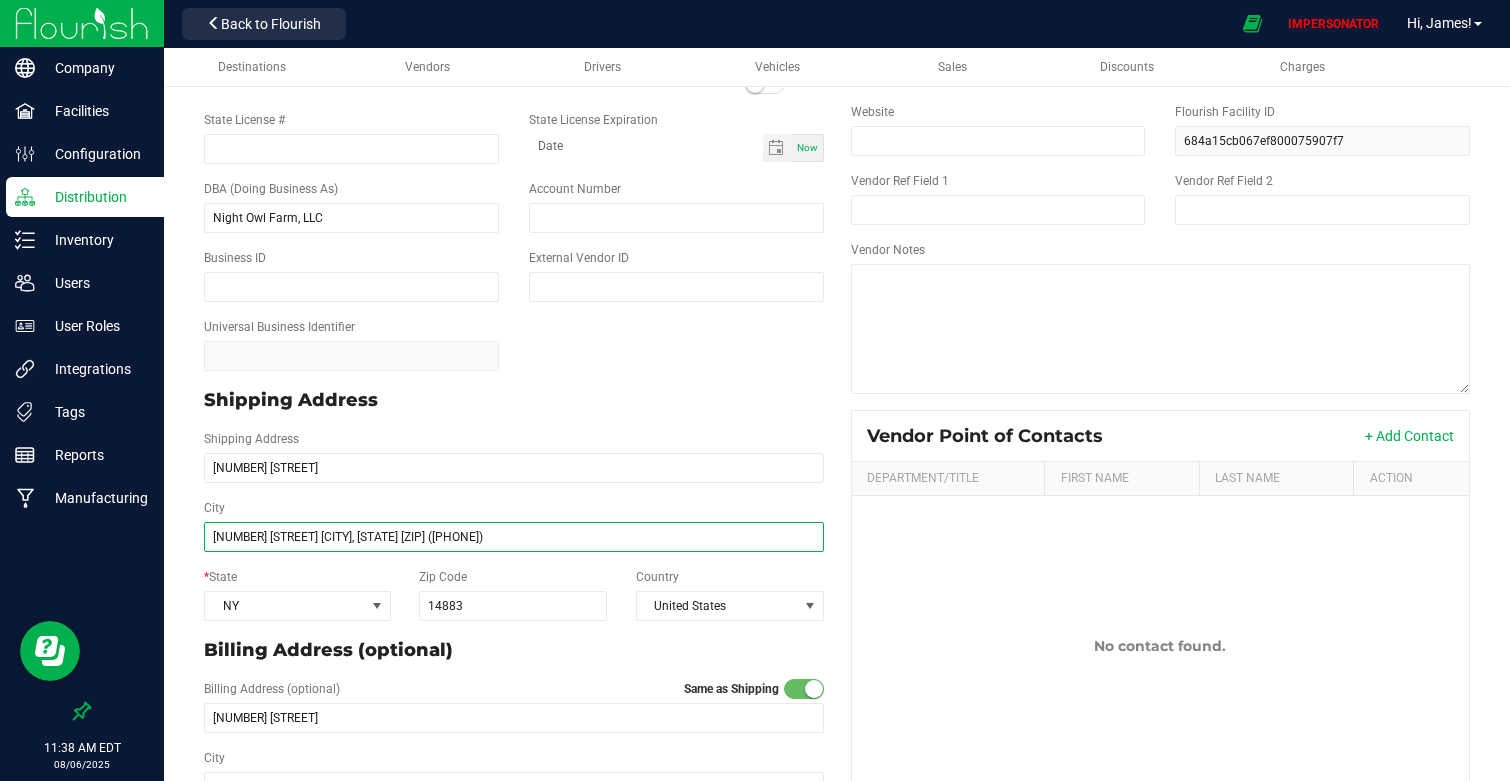 drag, startPoint x: 348, startPoint y: 535, endPoint x: 0, endPoint y: 521, distance: 348.2815 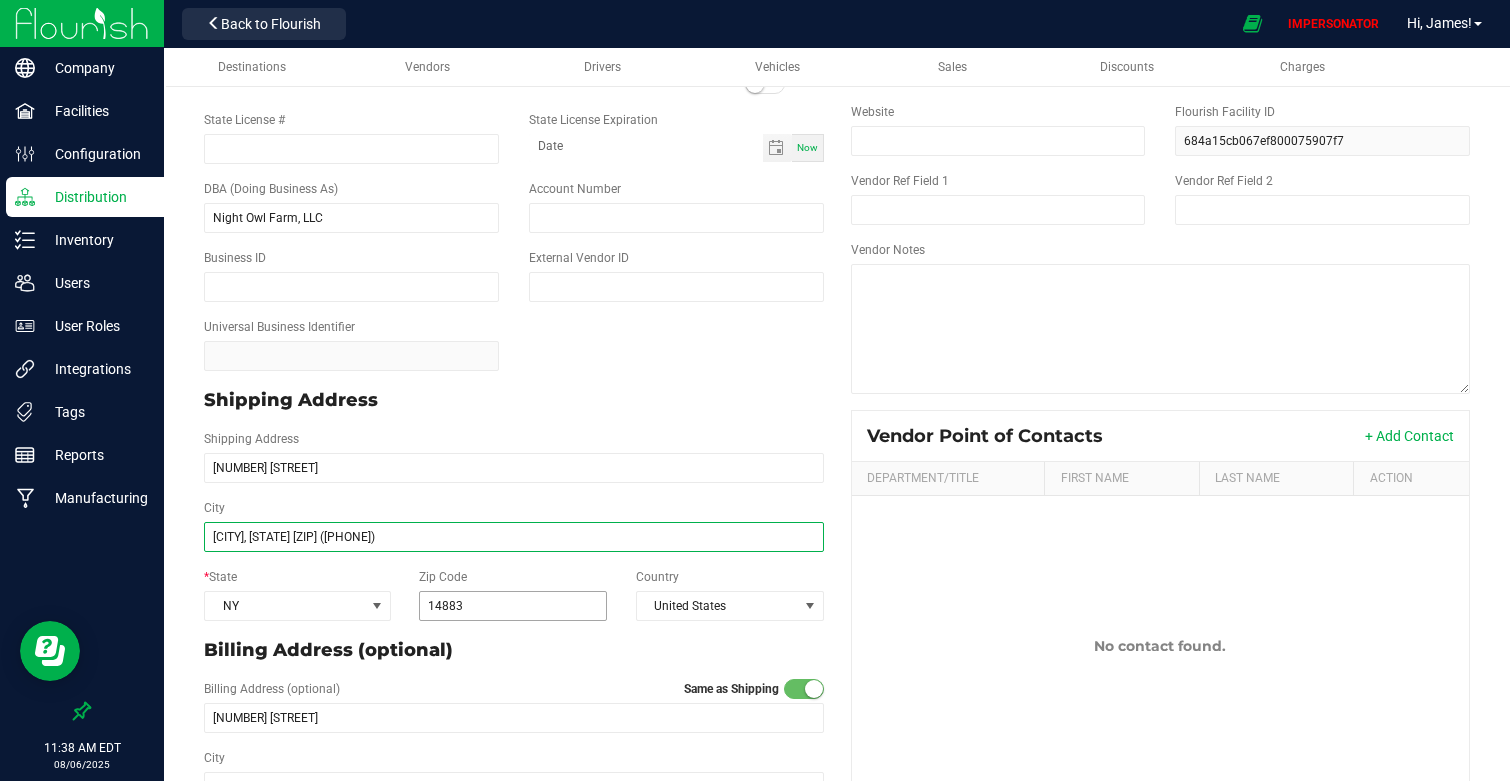 type on "Newfield, NY 14867 (718) 440 0466" 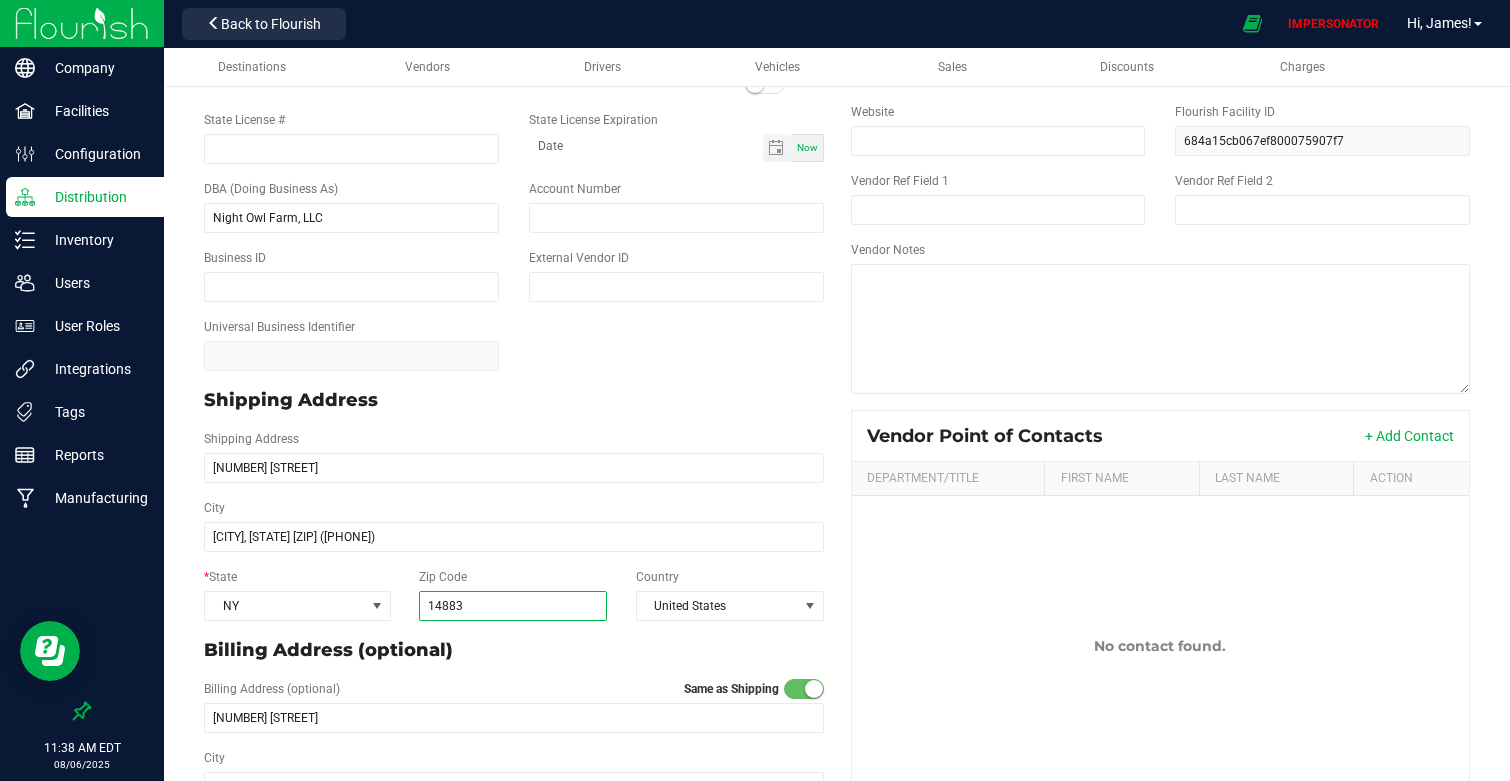 type on "Newfield, NY 14867 (718) 440 0466" 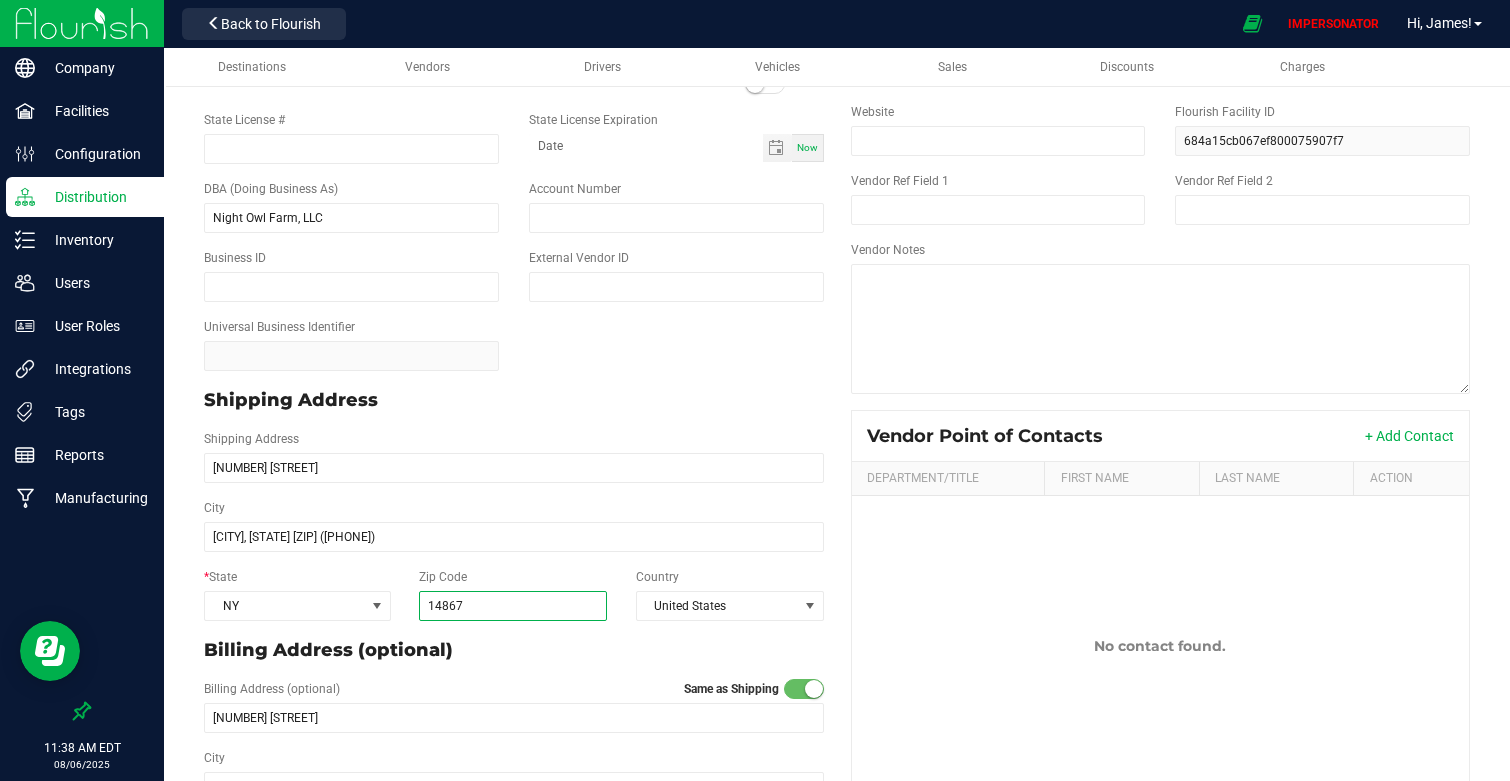 type on "14867" 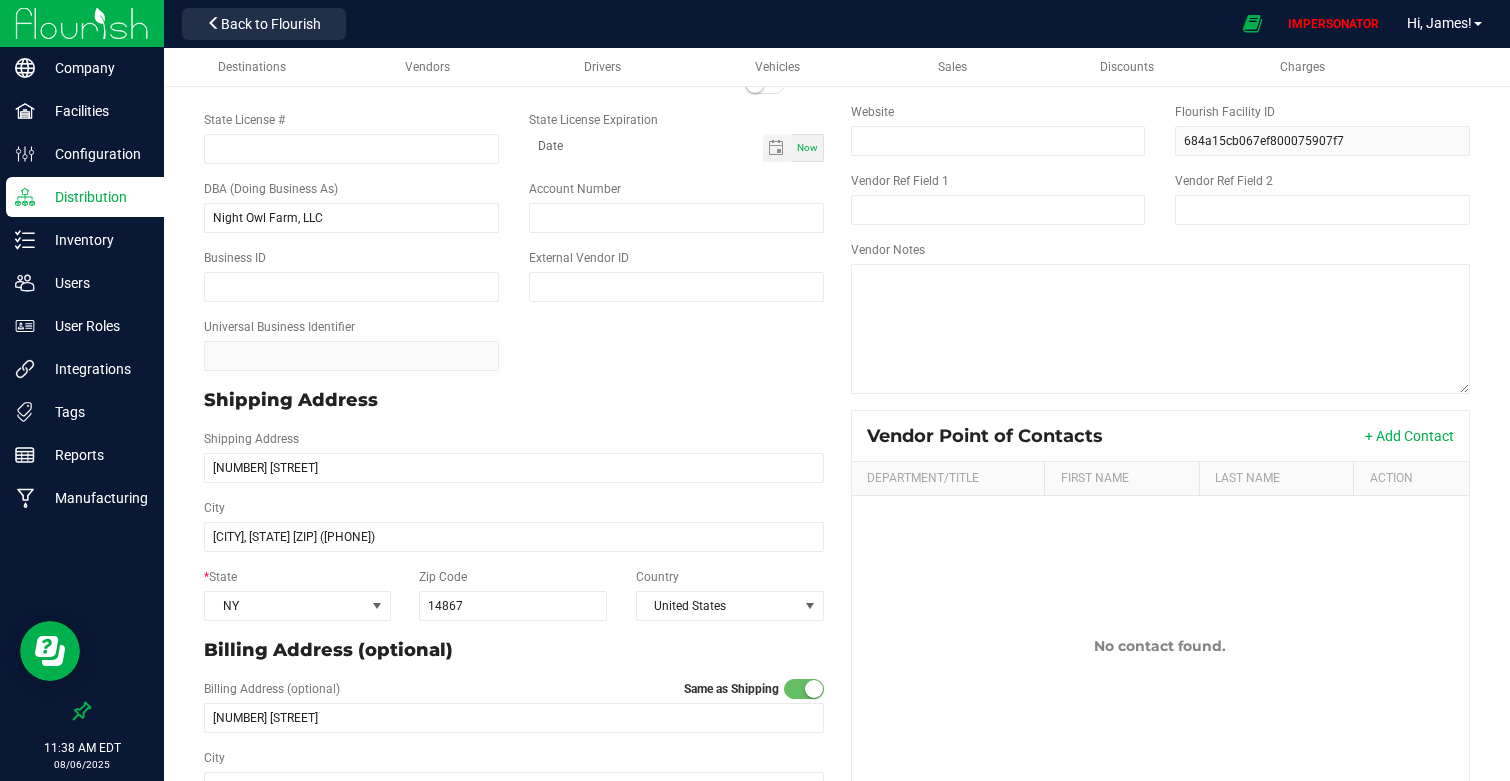 type on "14867" 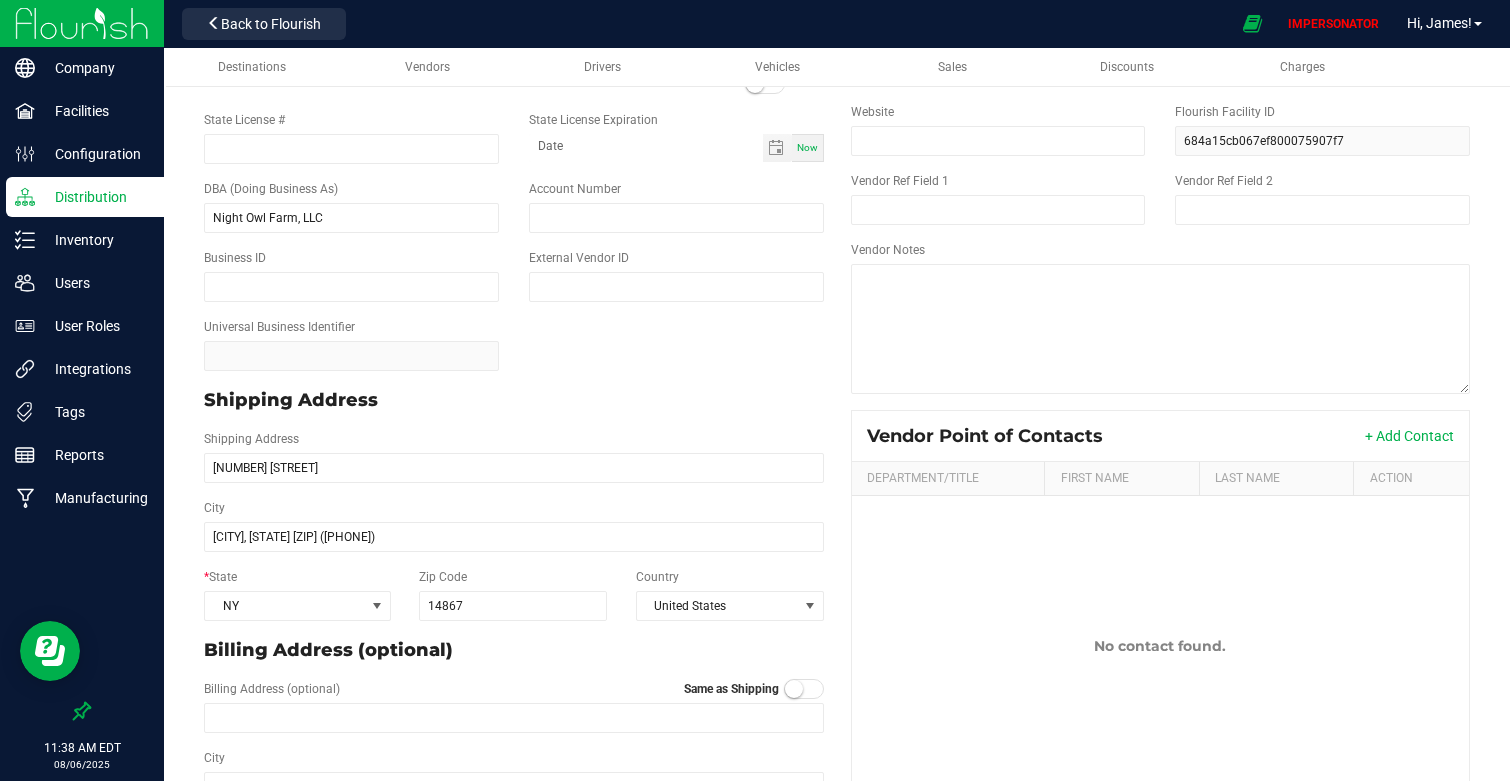 click at bounding box center (804, 689) 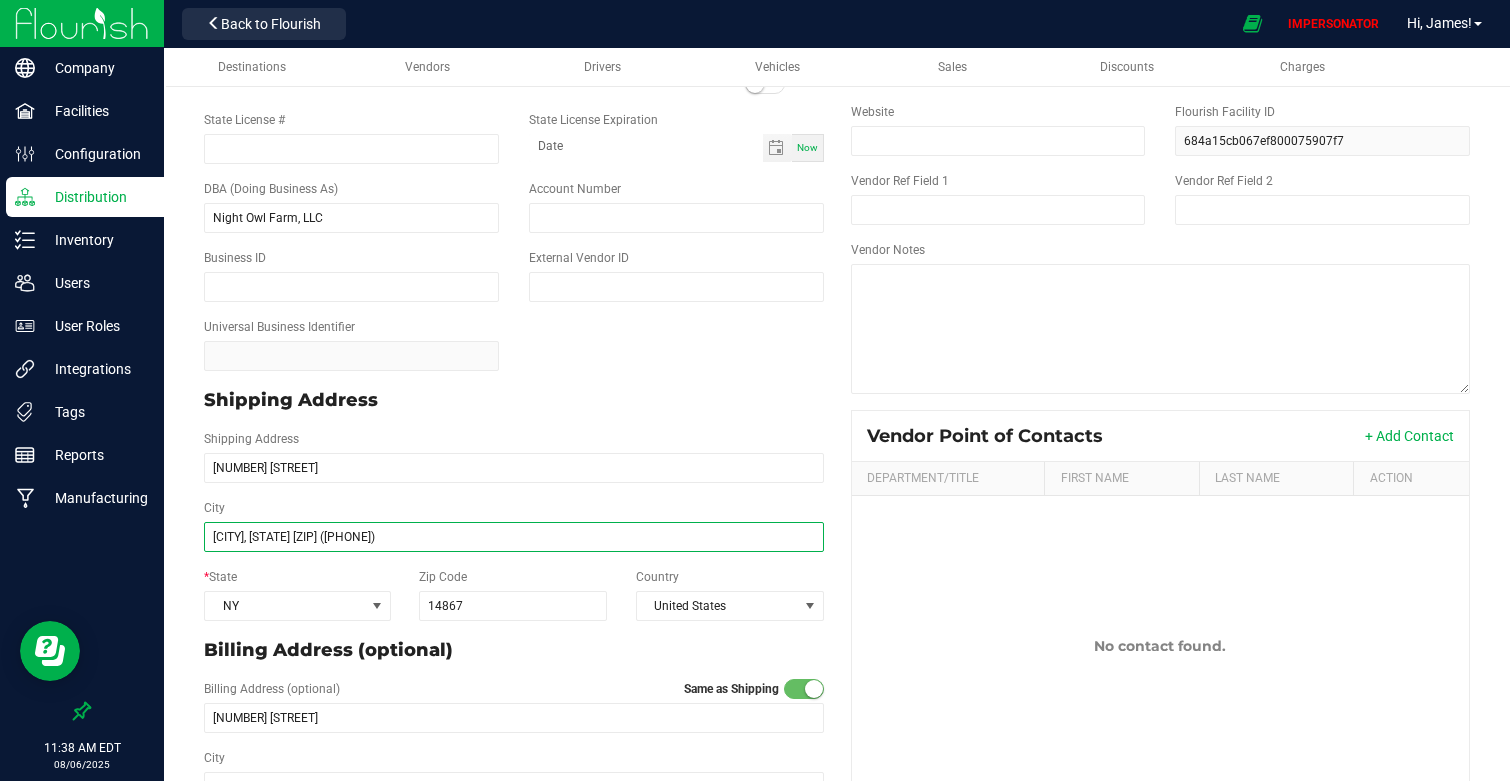 drag, startPoint x: 412, startPoint y: 541, endPoint x: 263, endPoint y: 535, distance: 149.12076 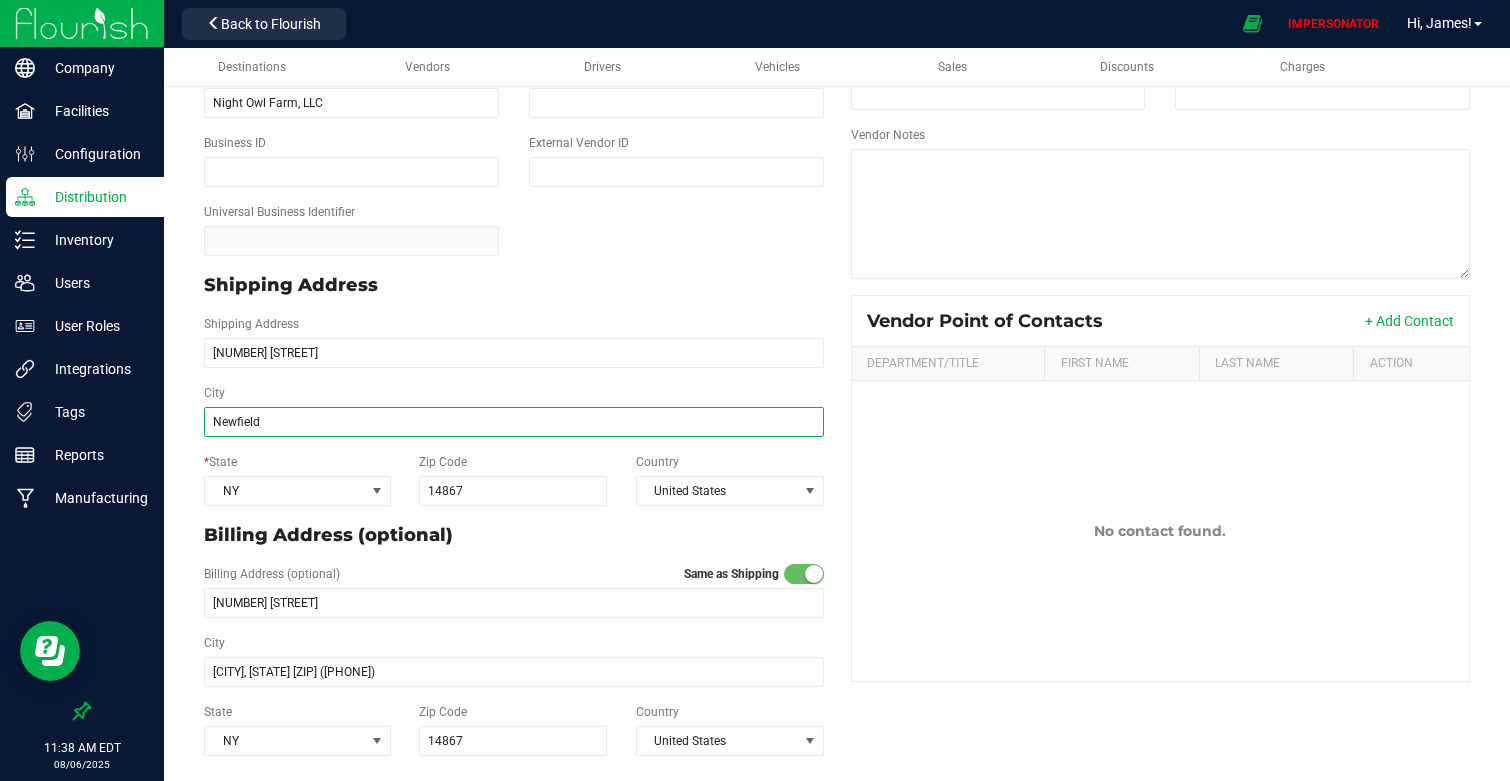 scroll, scrollTop: 0, scrollLeft: 0, axis: both 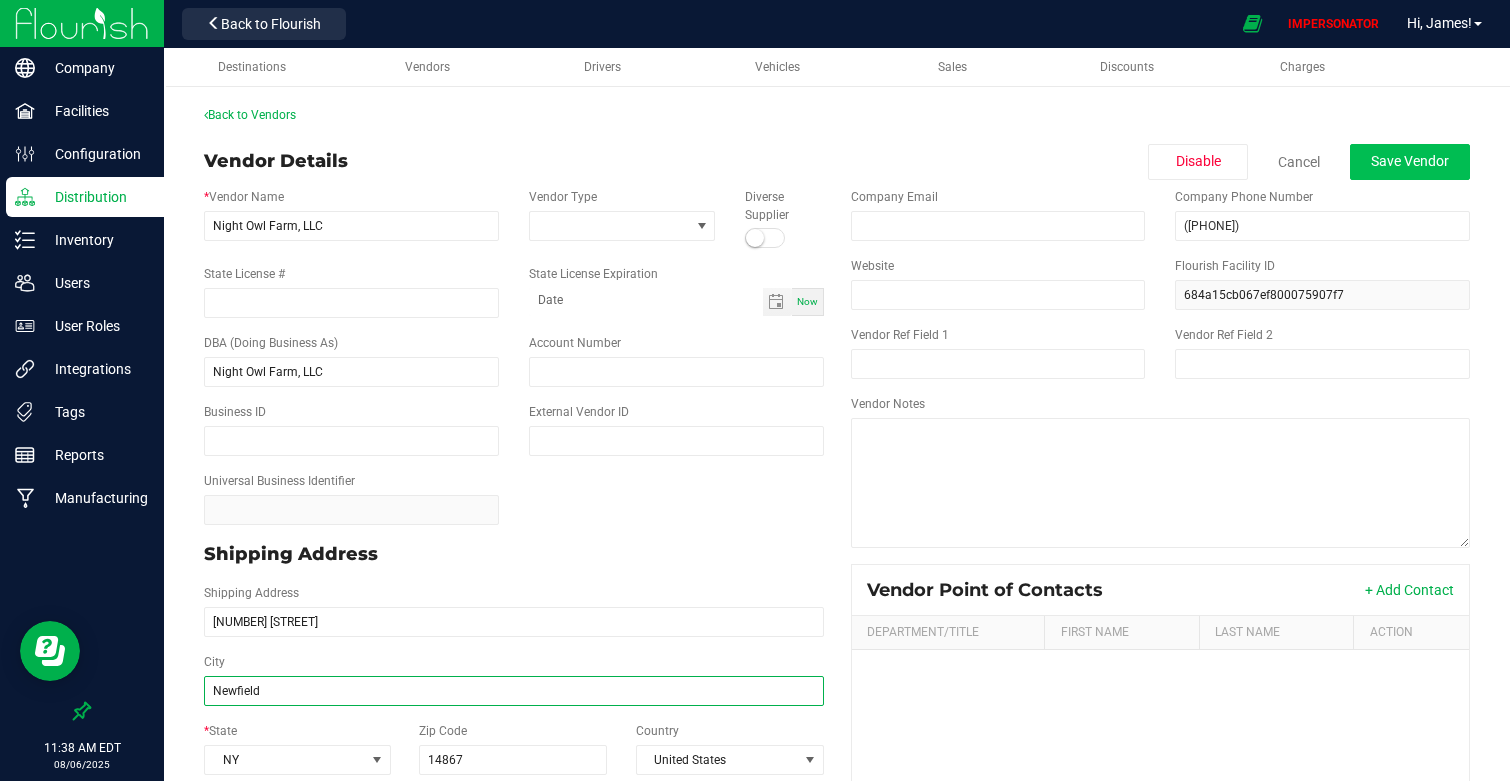 type on "Newfield" 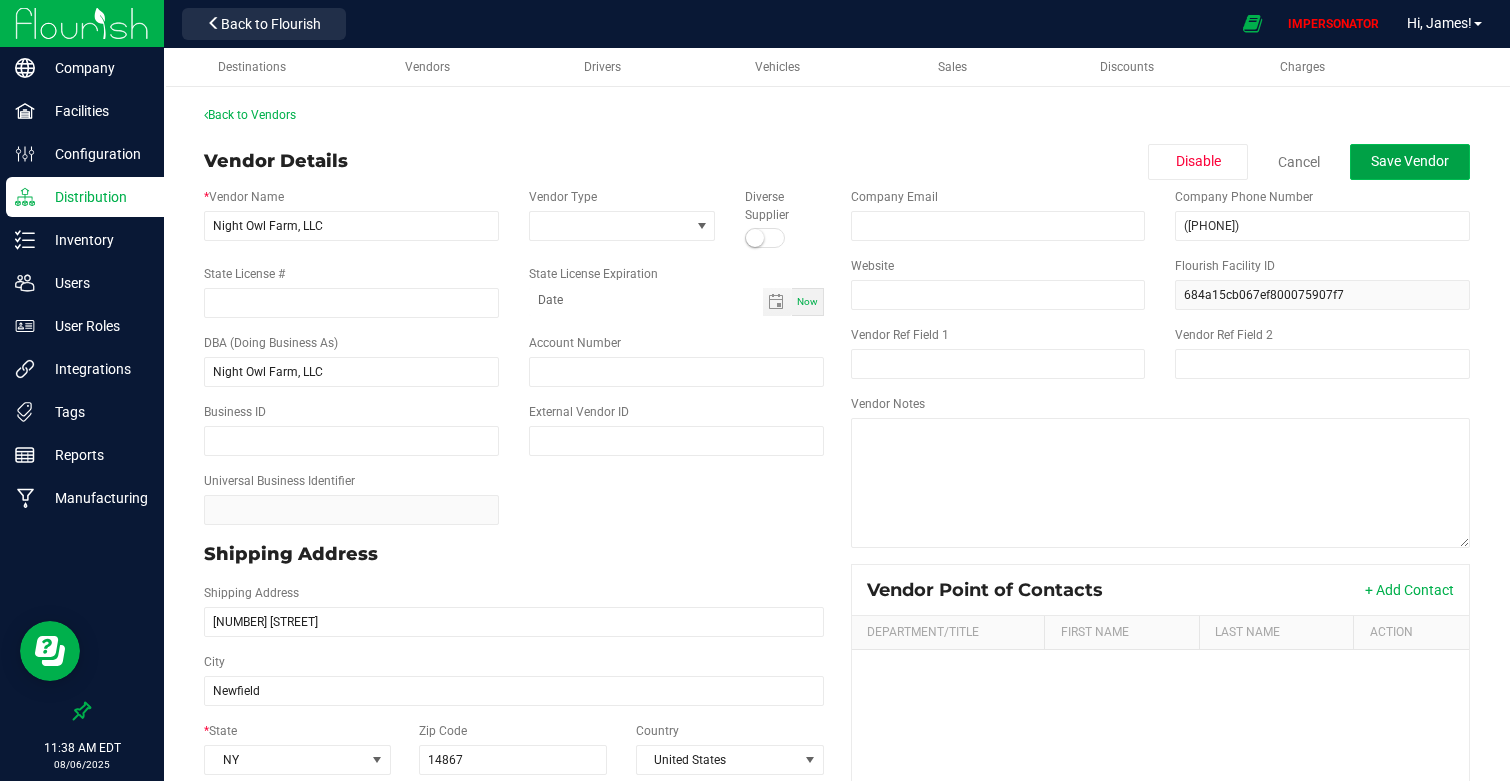 type on "Newfield" 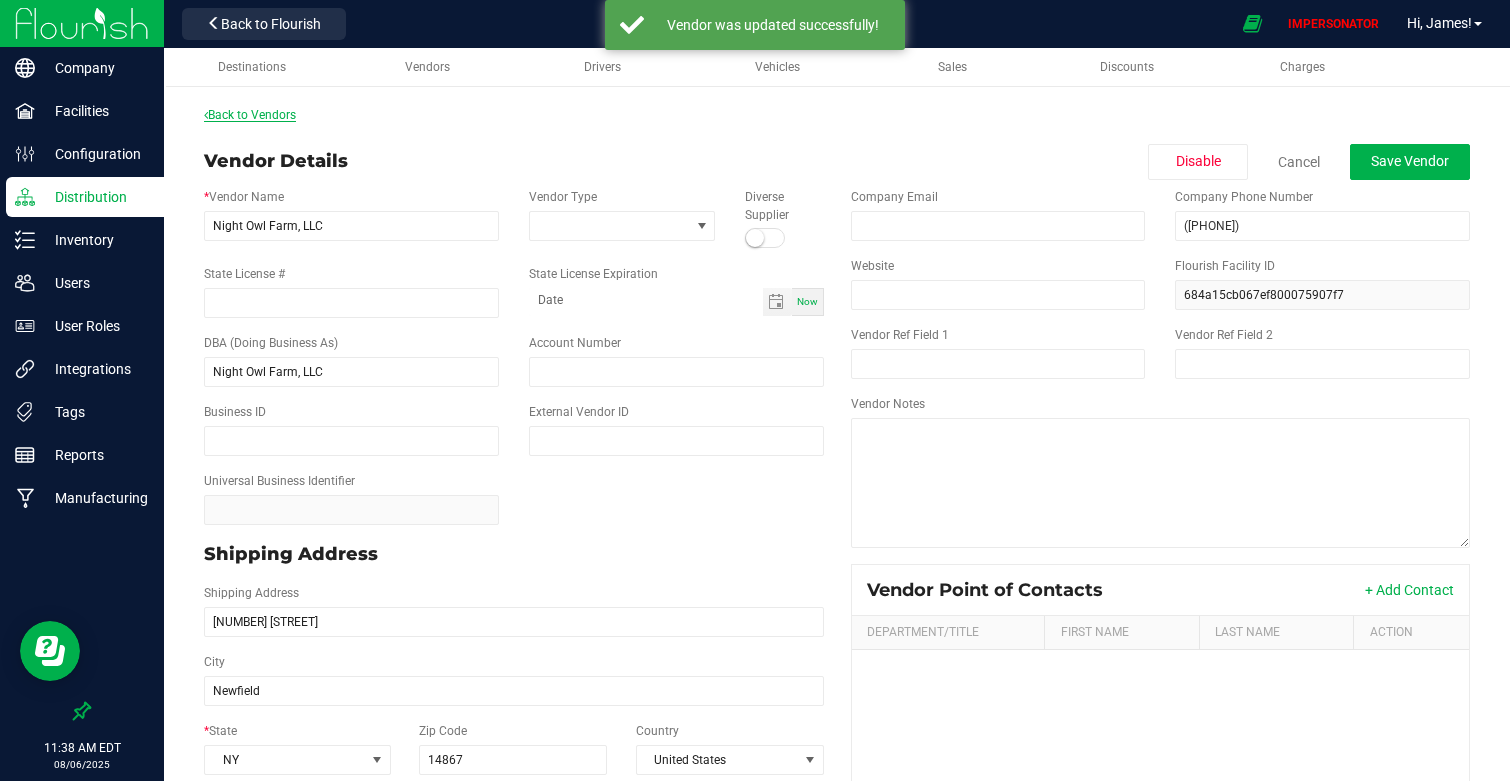 click on "Back to Vendors" at bounding box center (250, 115) 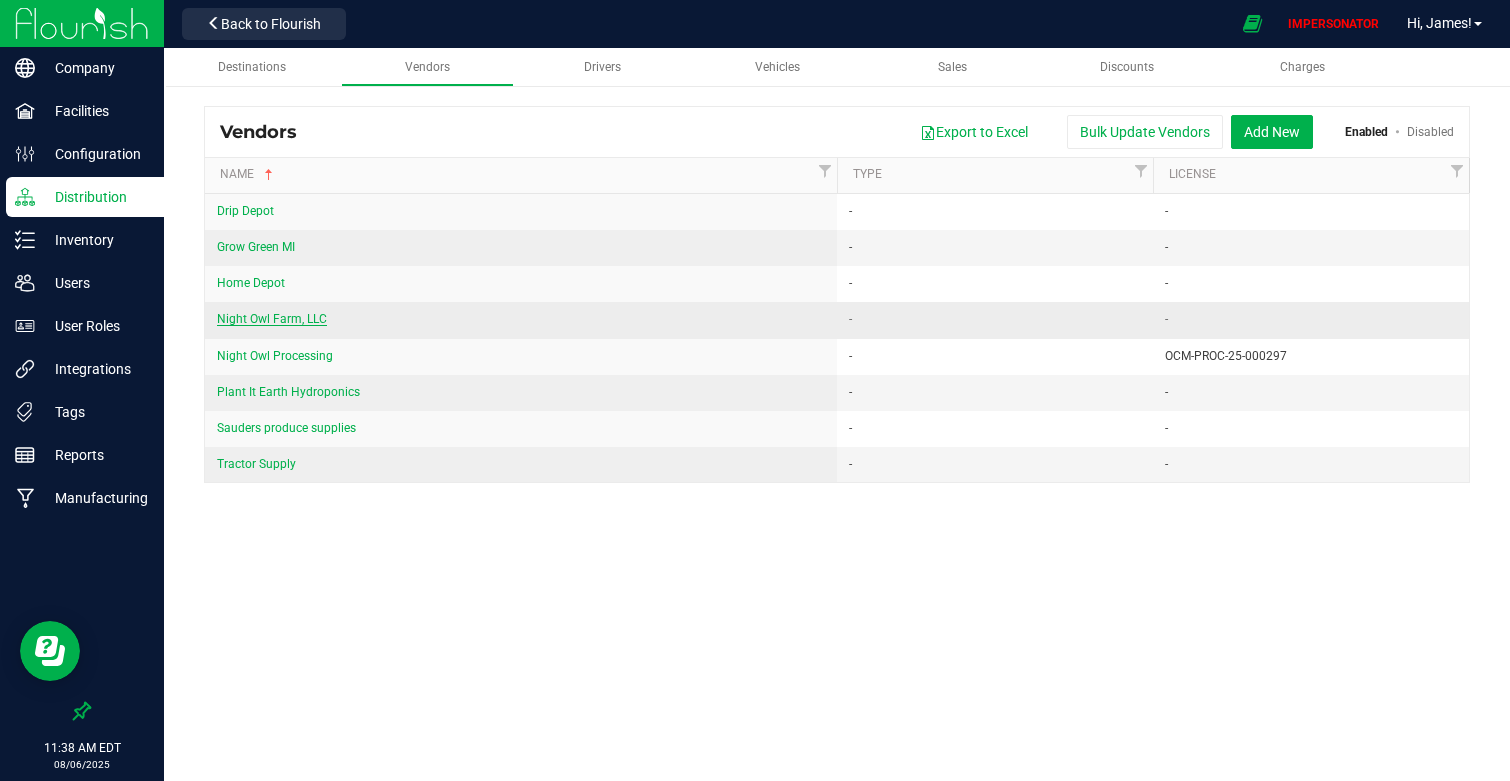 click on "Night Owl Farm, LLC" at bounding box center [272, 319] 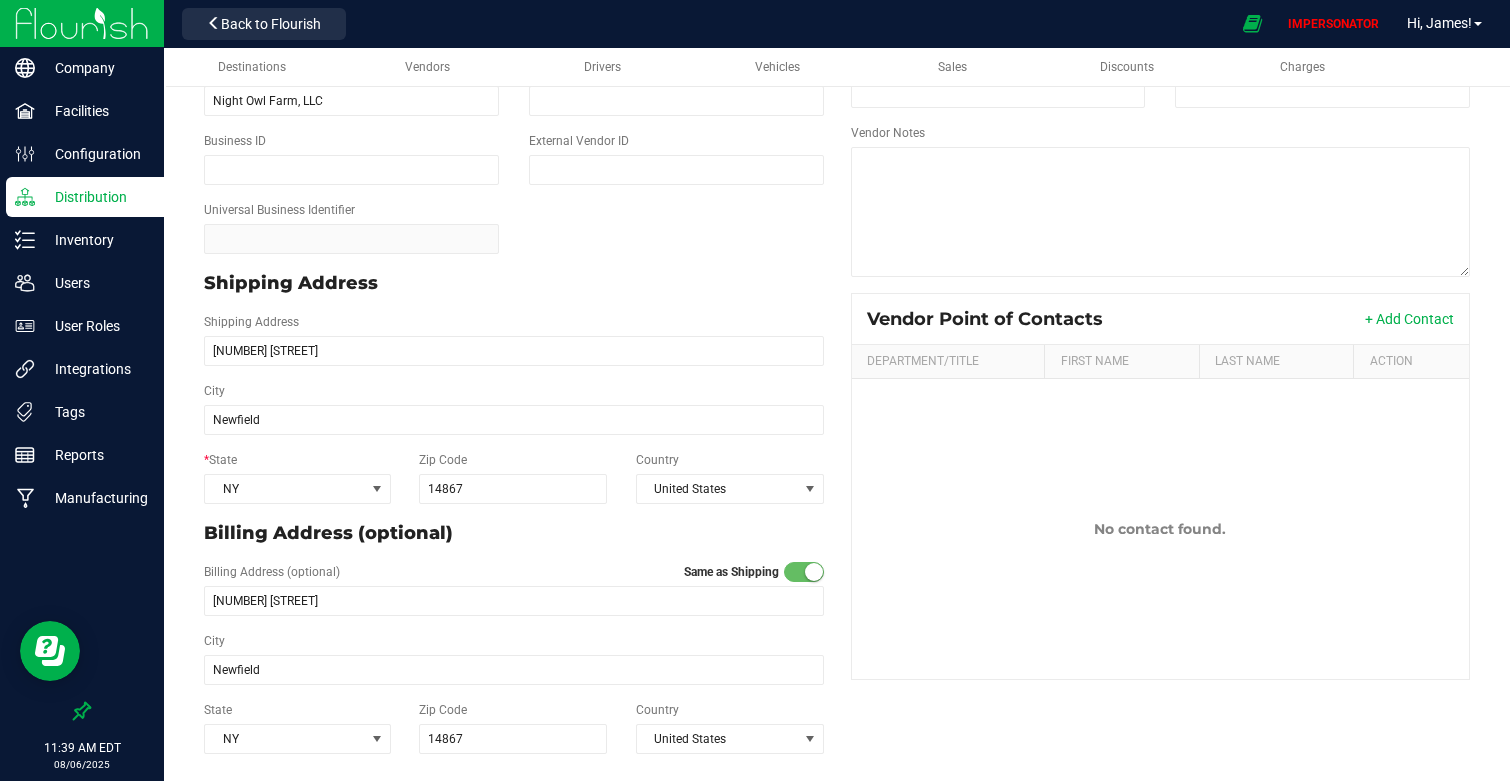 scroll, scrollTop: 0, scrollLeft: 0, axis: both 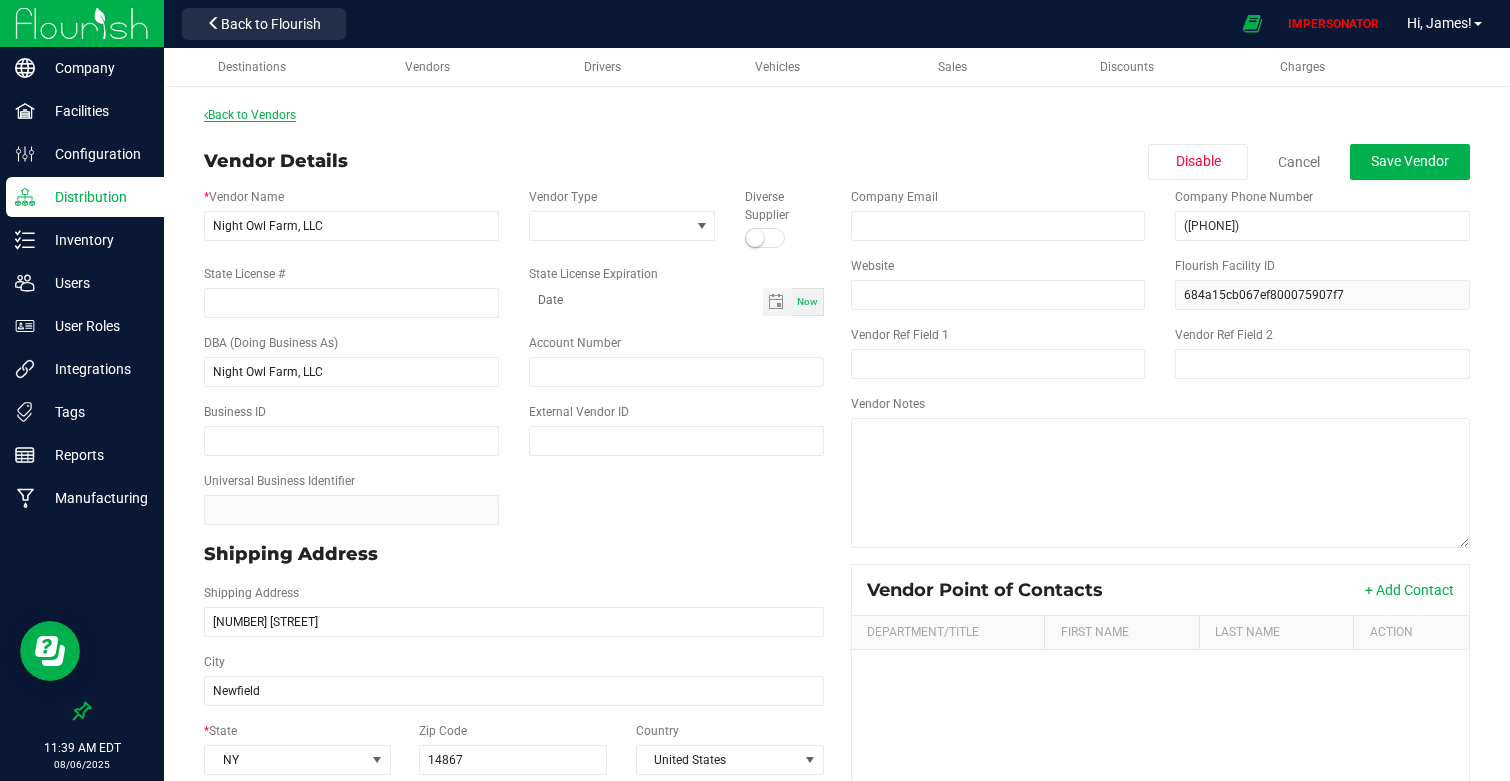 click on "Back to Vendors" at bounding box center [250, 115] 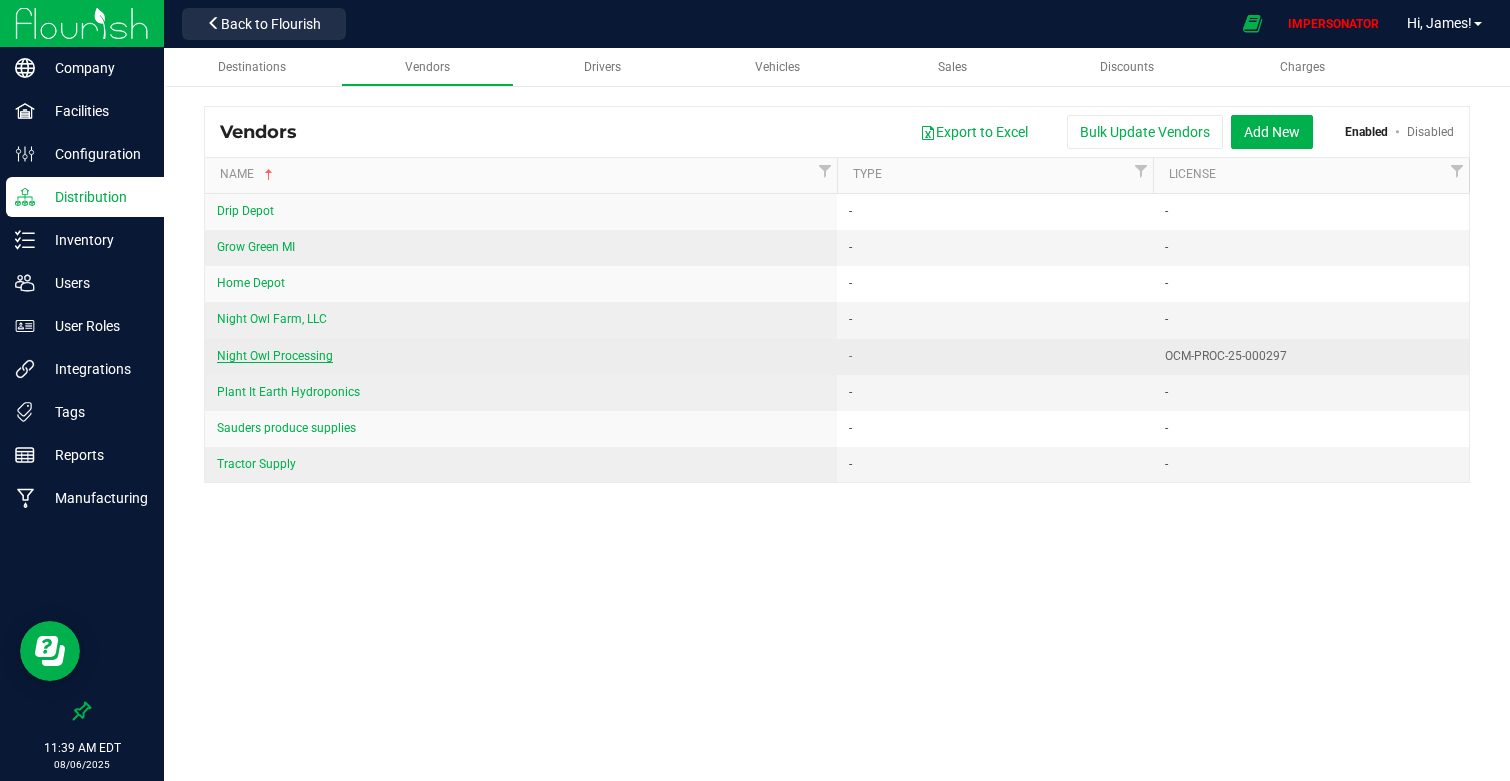 click on "Night Owl Processing" at bounding box center (275, 356) 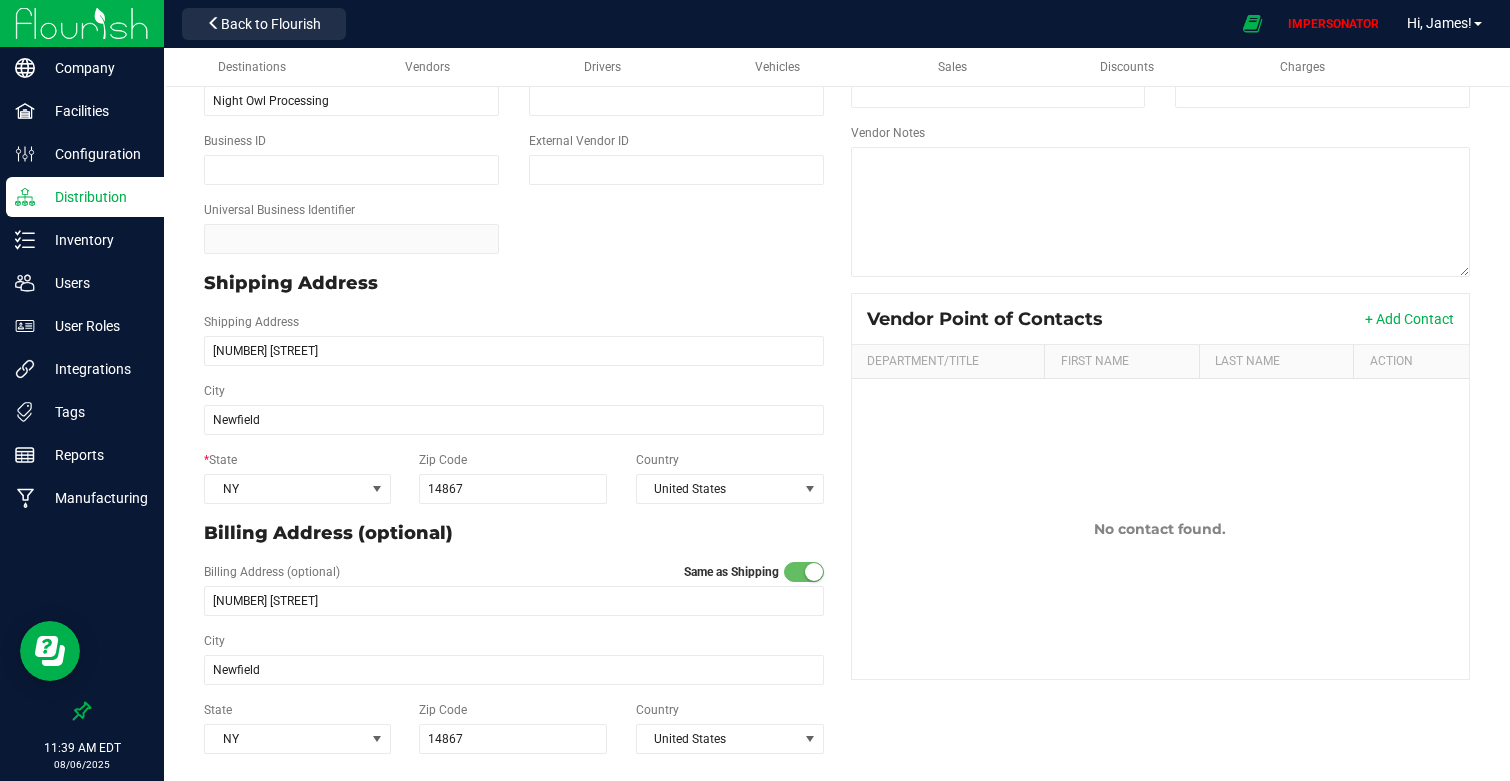 scroll, scrollTop: 0, scrollLeft: 0, axis: both 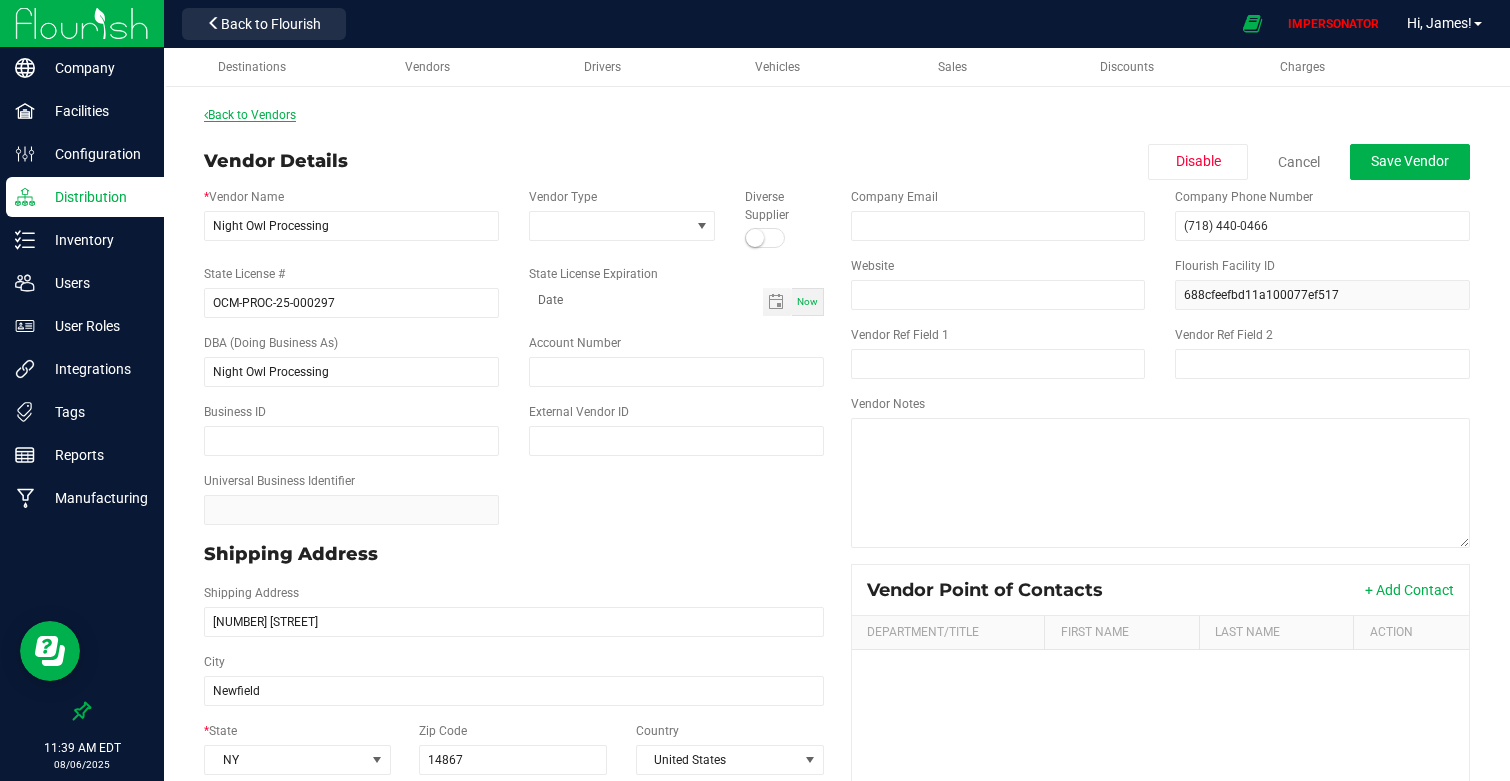 click on "Back to Vendors" at bounding box center [250, 115] 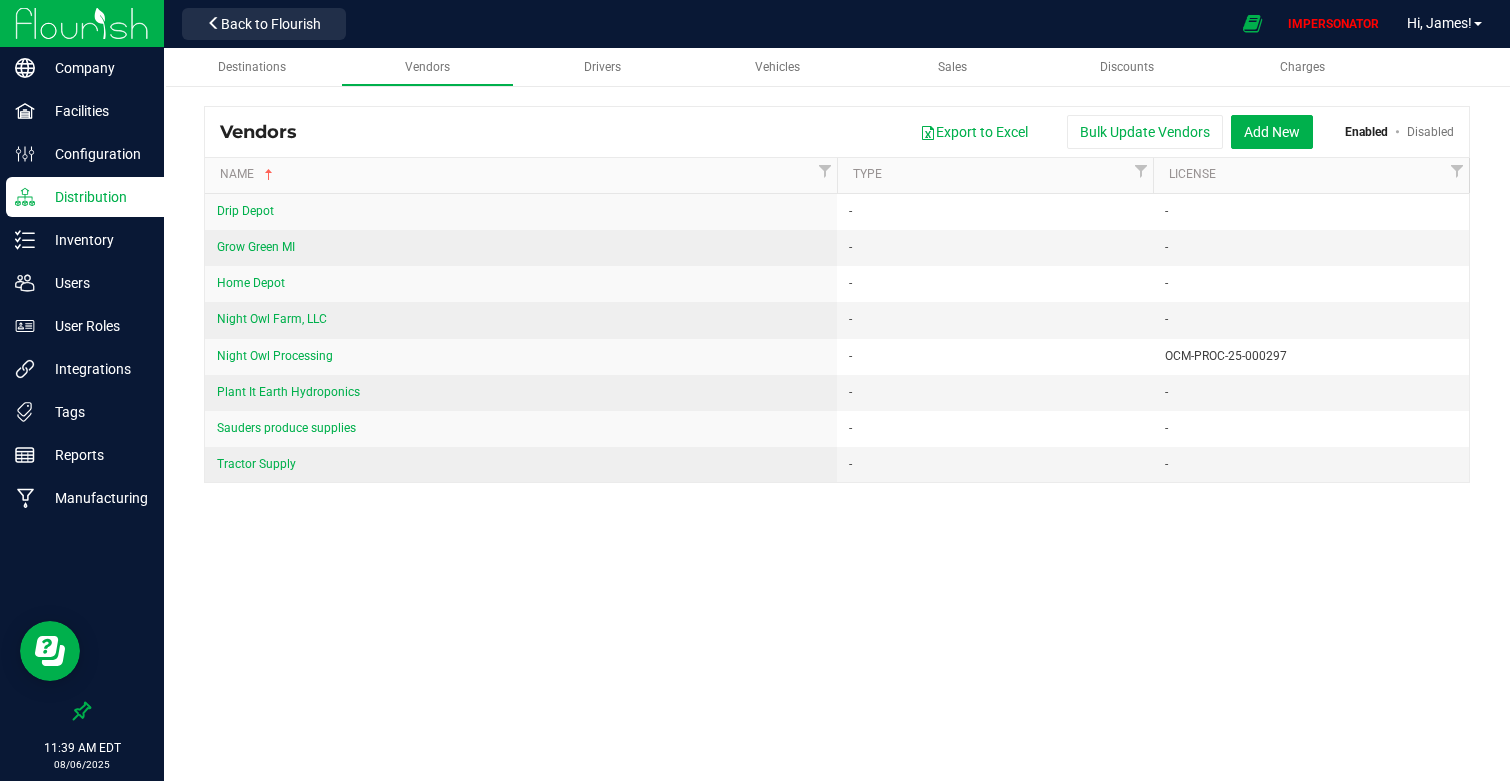 click on "Destinations   Vendors   Drivers   Vehicles   Sales   Discounts   Charges
Vendors
Export to Excel
Bulk Update Vendors
Add New
Enabled
Disabled
Name Type License
Drip Depot
- -
Grow Green MI
- -
Home Depot
- -
Night Owl Farm, LLC
- -
Night Owl Processing
- OCM-PROC-25-000297
Plant It Earth Hydroponics
- -
Sauders produce supplies
- -
Tractor Supply
-" at bounding box center [837, 414] 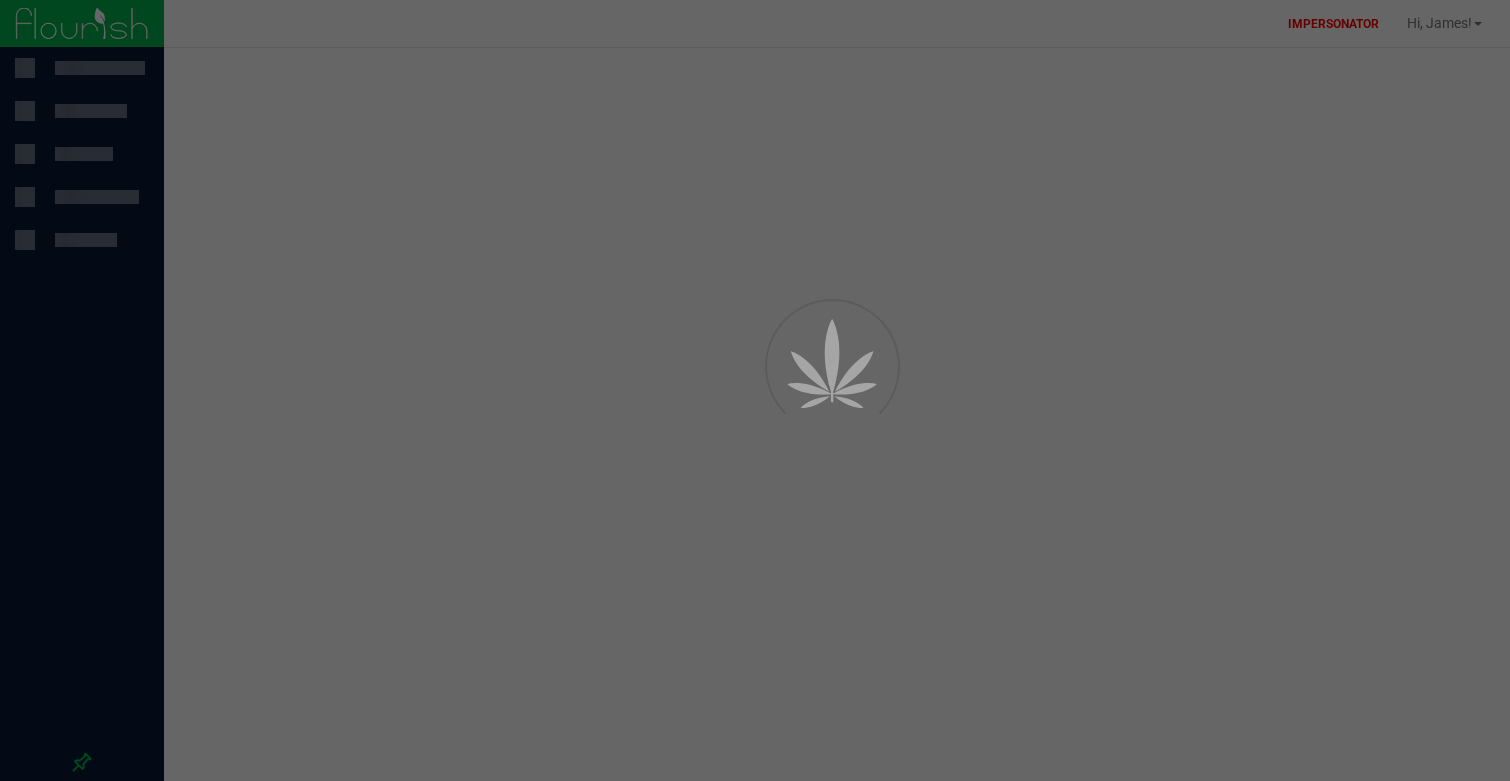 scroll, scrollTop: 0, scrollLeft: 0, axis: both 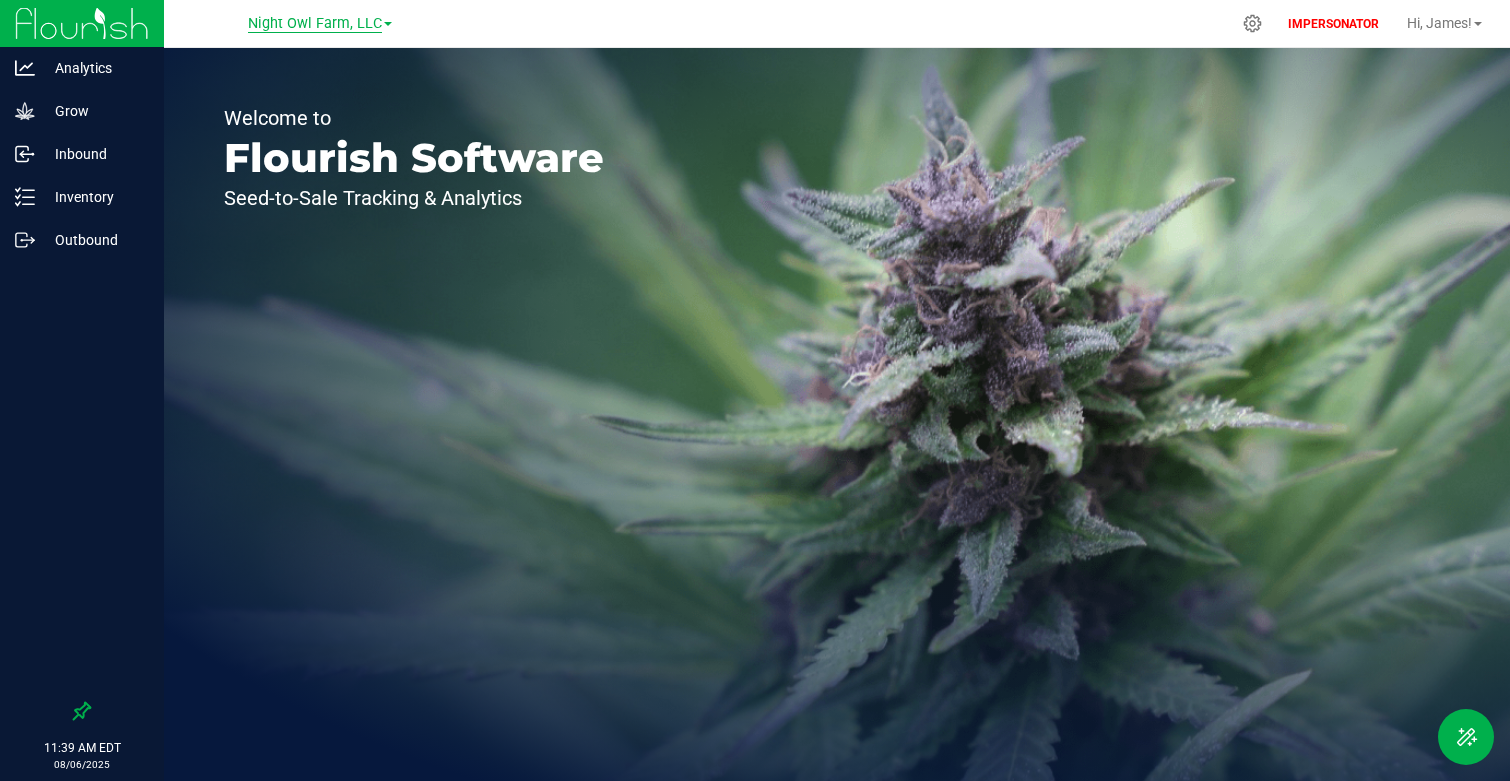 click on "Night Owl Farm, LLC" at bounding box center [315, 24] 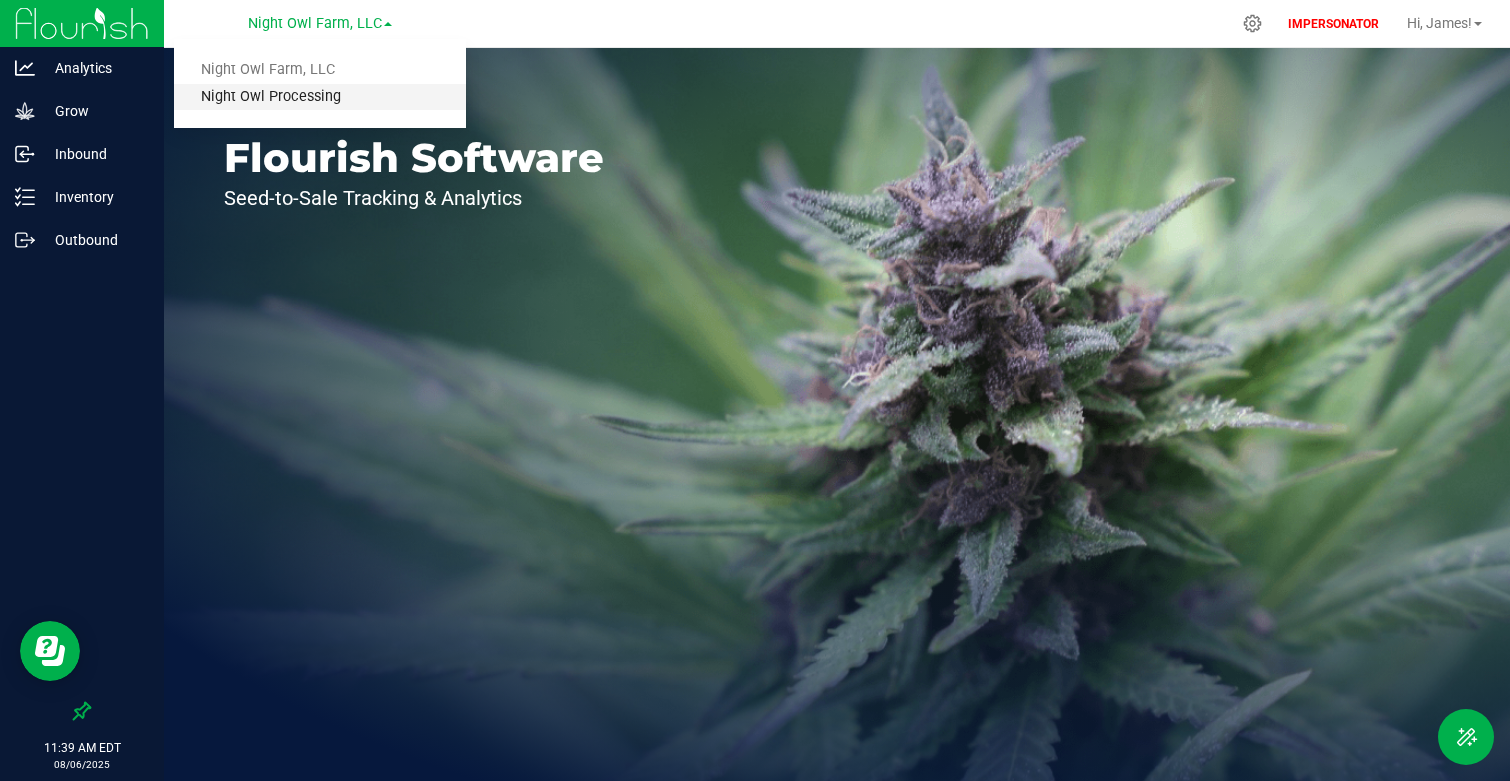 click on "Night Owl Processing" at bounding box center [320, 97] 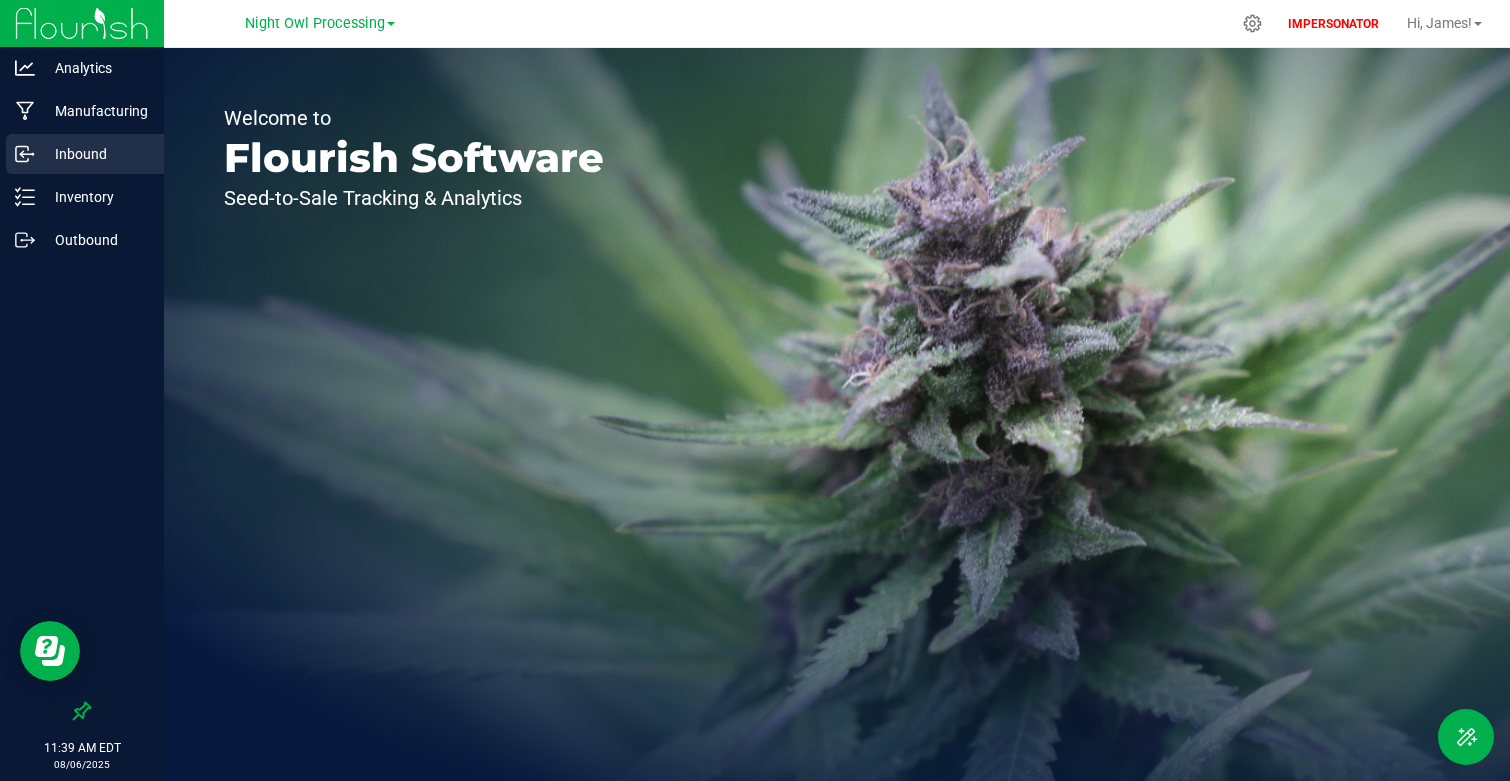 click on "Inbound" at bounding box center [95, 154] 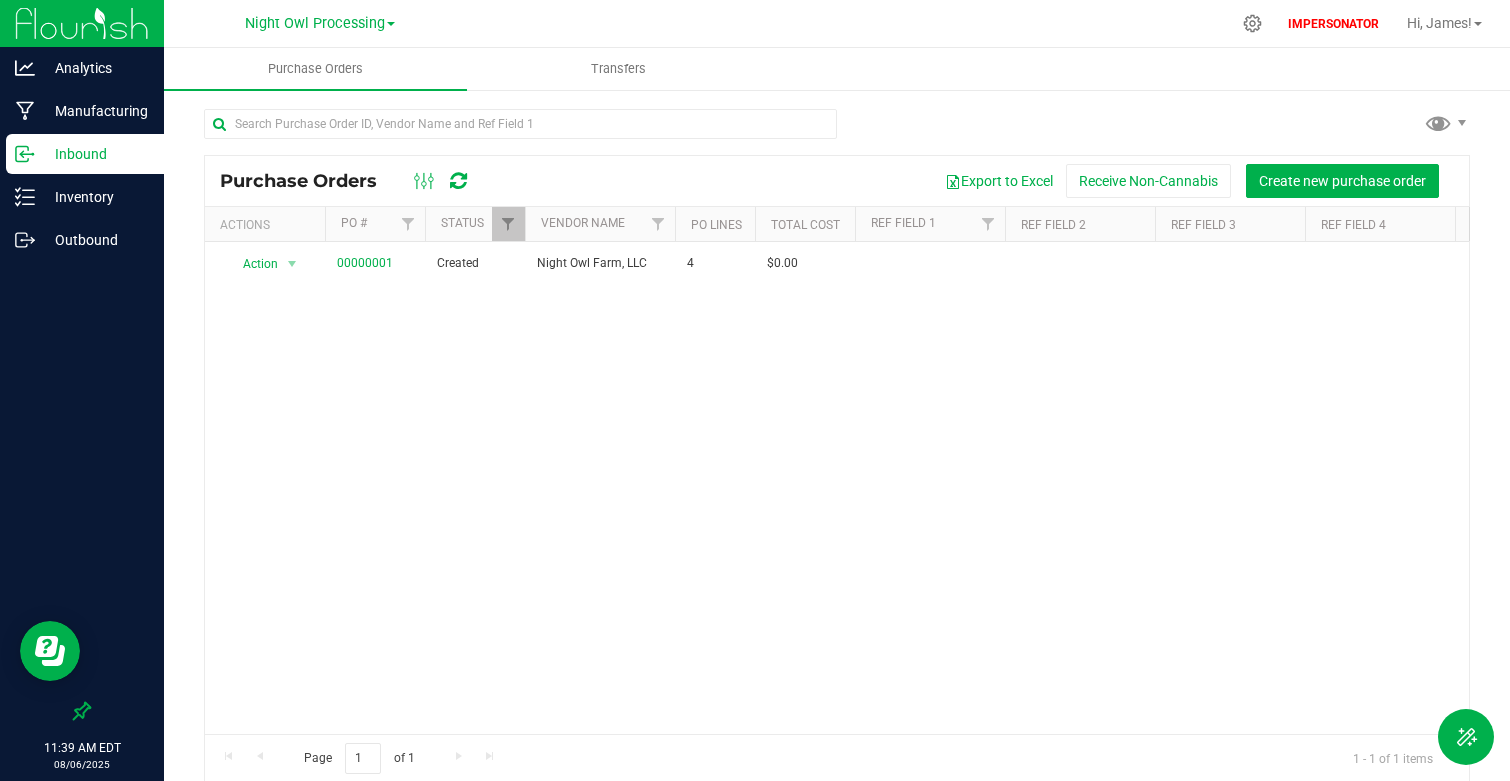 click on "Action Action Cancel purchase order Close purchase order Edit purchase order PO audit log Re-order View purchase order
00000001
Created
Night Owl Farm, LLC
4 $0.00 Aug 5, 2025 Aug 5, 2025 [EMAIL]" at bounding box center [837, 488] 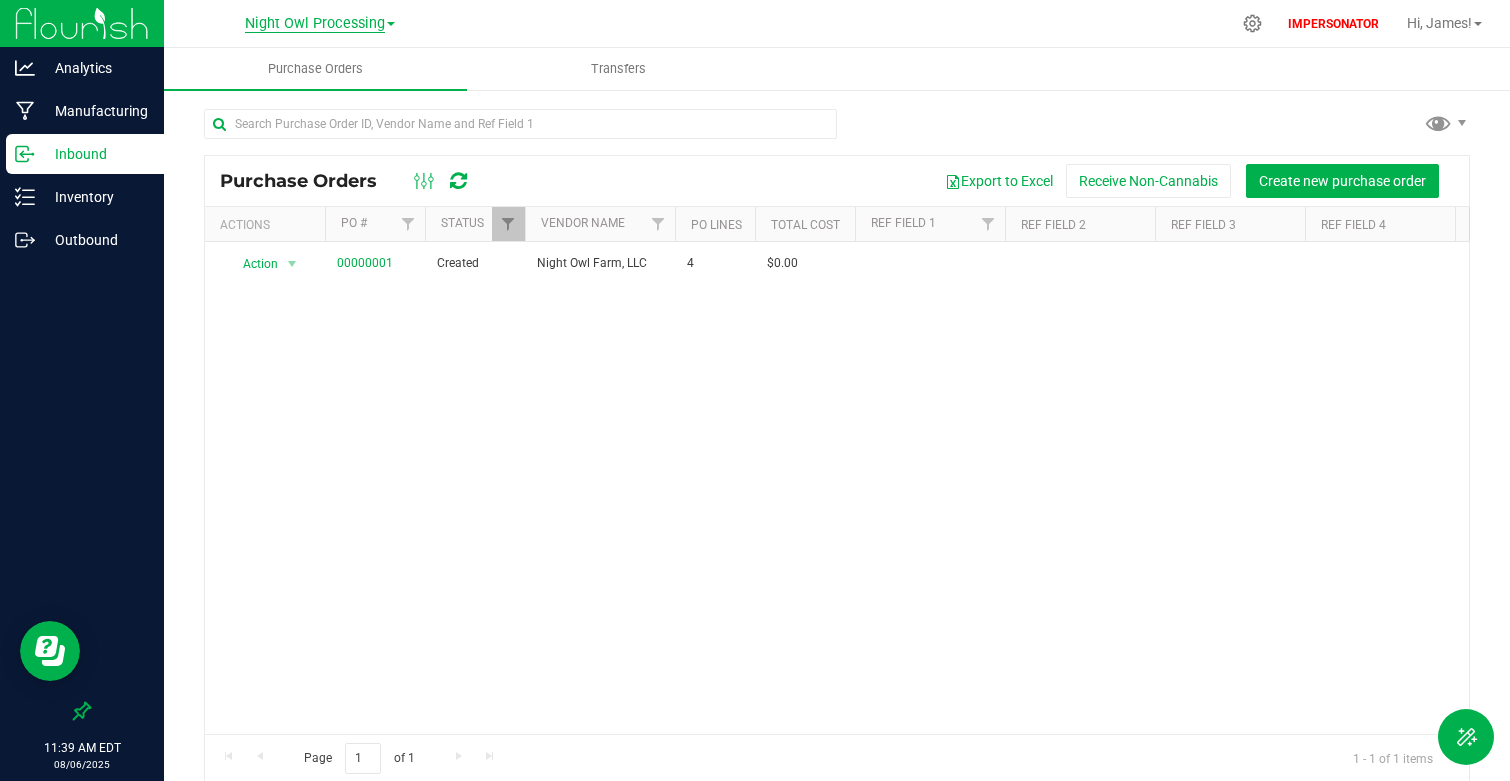 click on "Night Owl Processing" at bounding box center (315, 24) 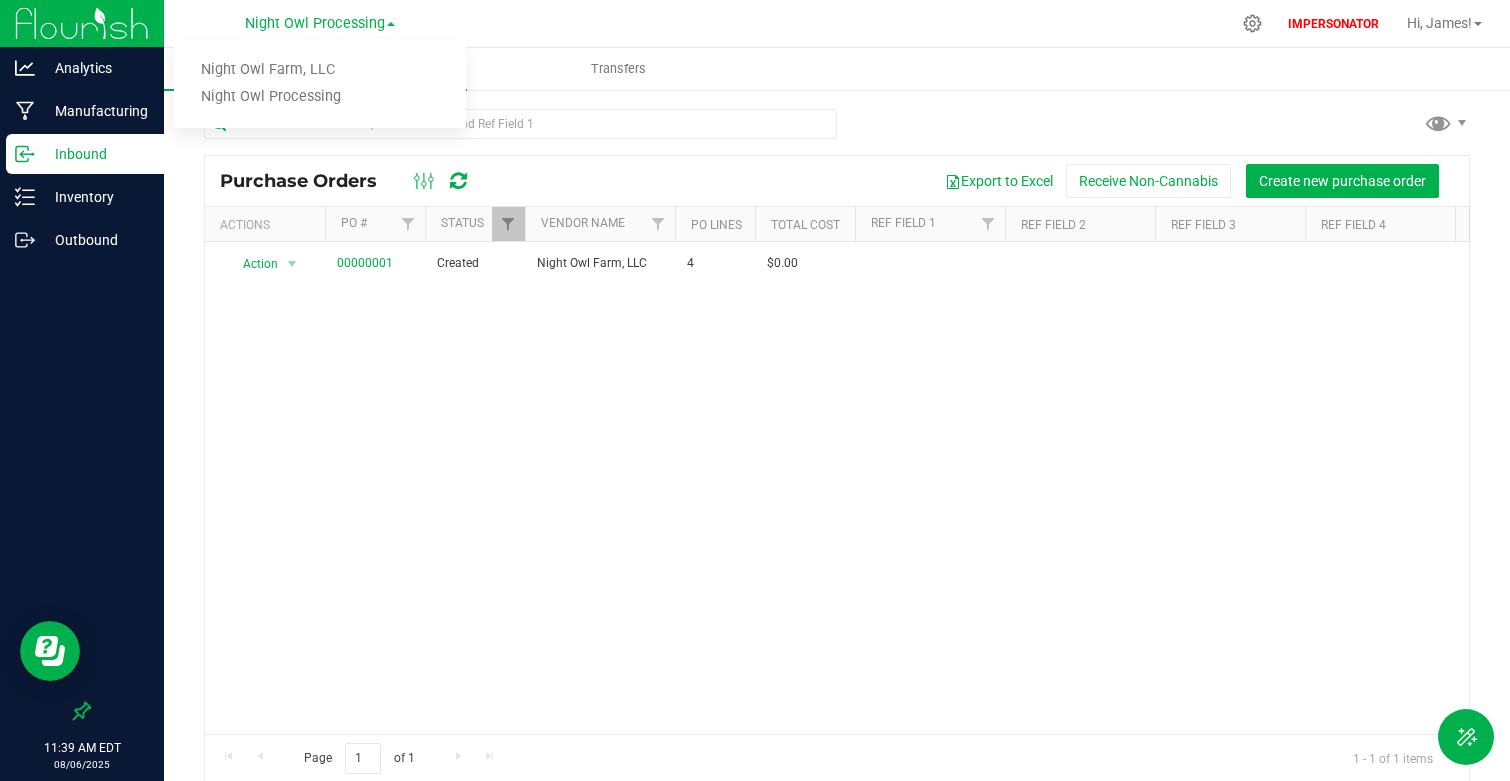 click on "Action Action Cancel purchase order Close purchase order Edit purchase order PO audit log Re-order View purchase order
00000001
Created
Night Owl Farm, LLC
4 $0.00 Aug 5, 2025 Aug 5, 2025 [EMAIL]" at bounding box center [837, 488] 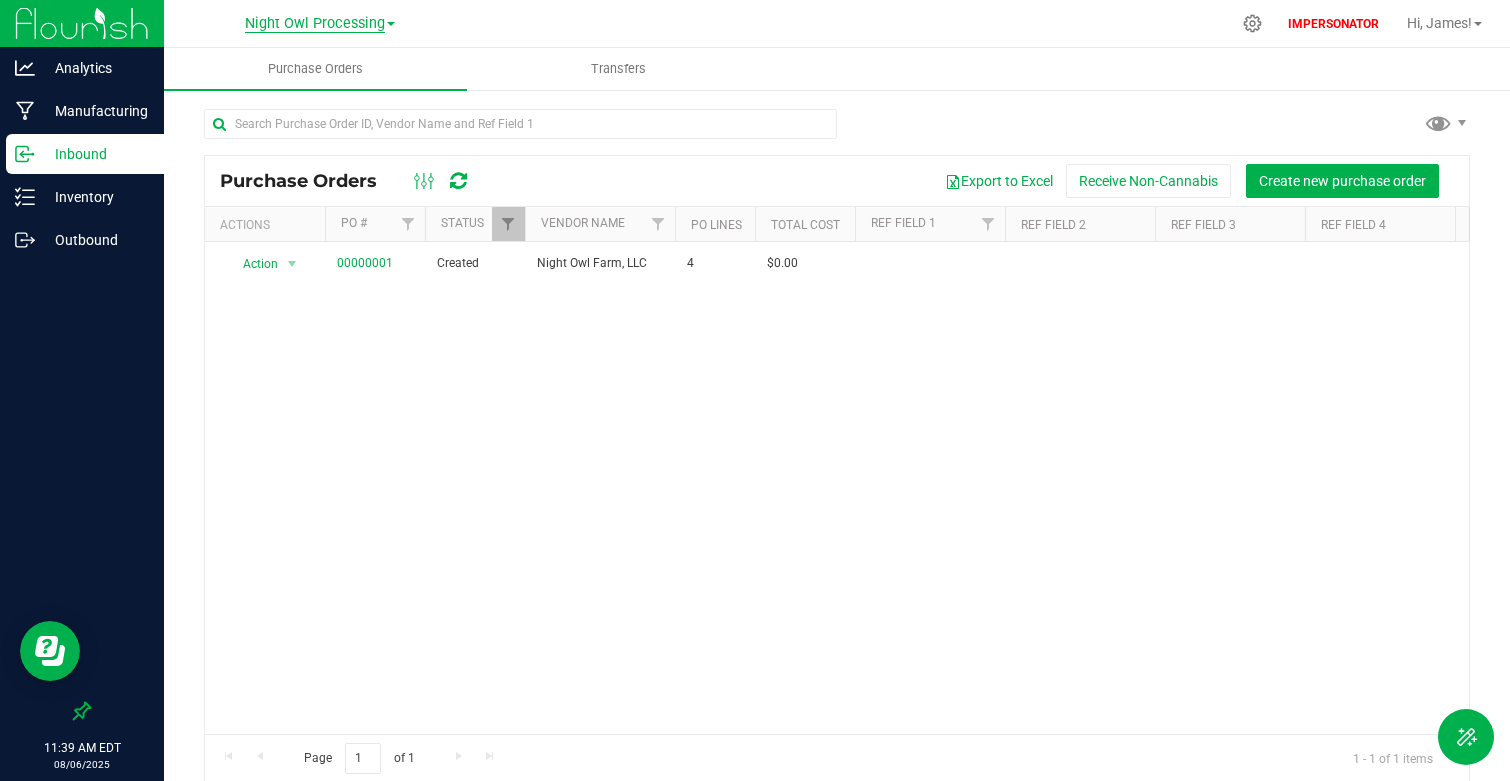 click on "Night Owl Processing" at bounding box center (315, 24) 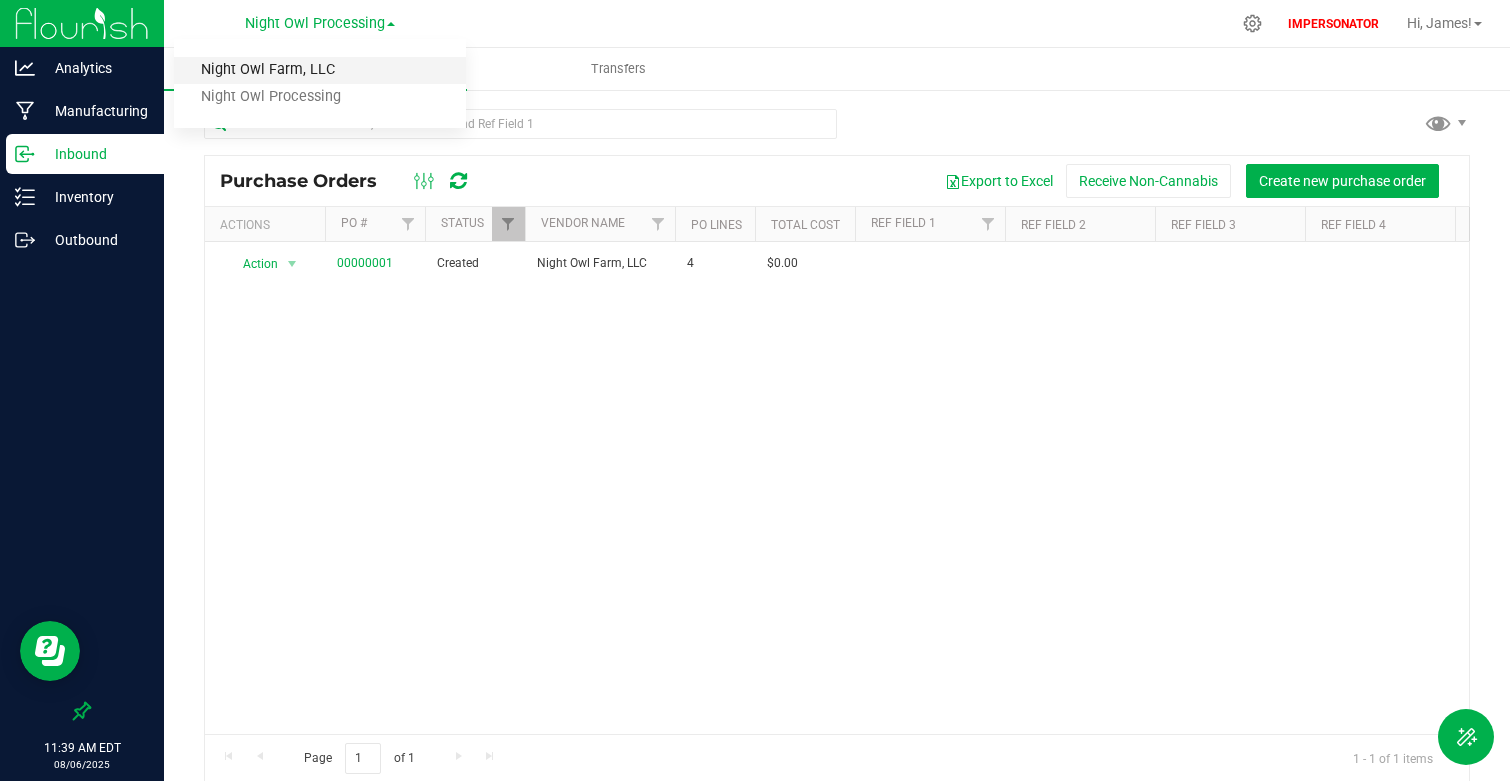 click on "Night Owl Farm, LLC" at bounding box center (320, 70) 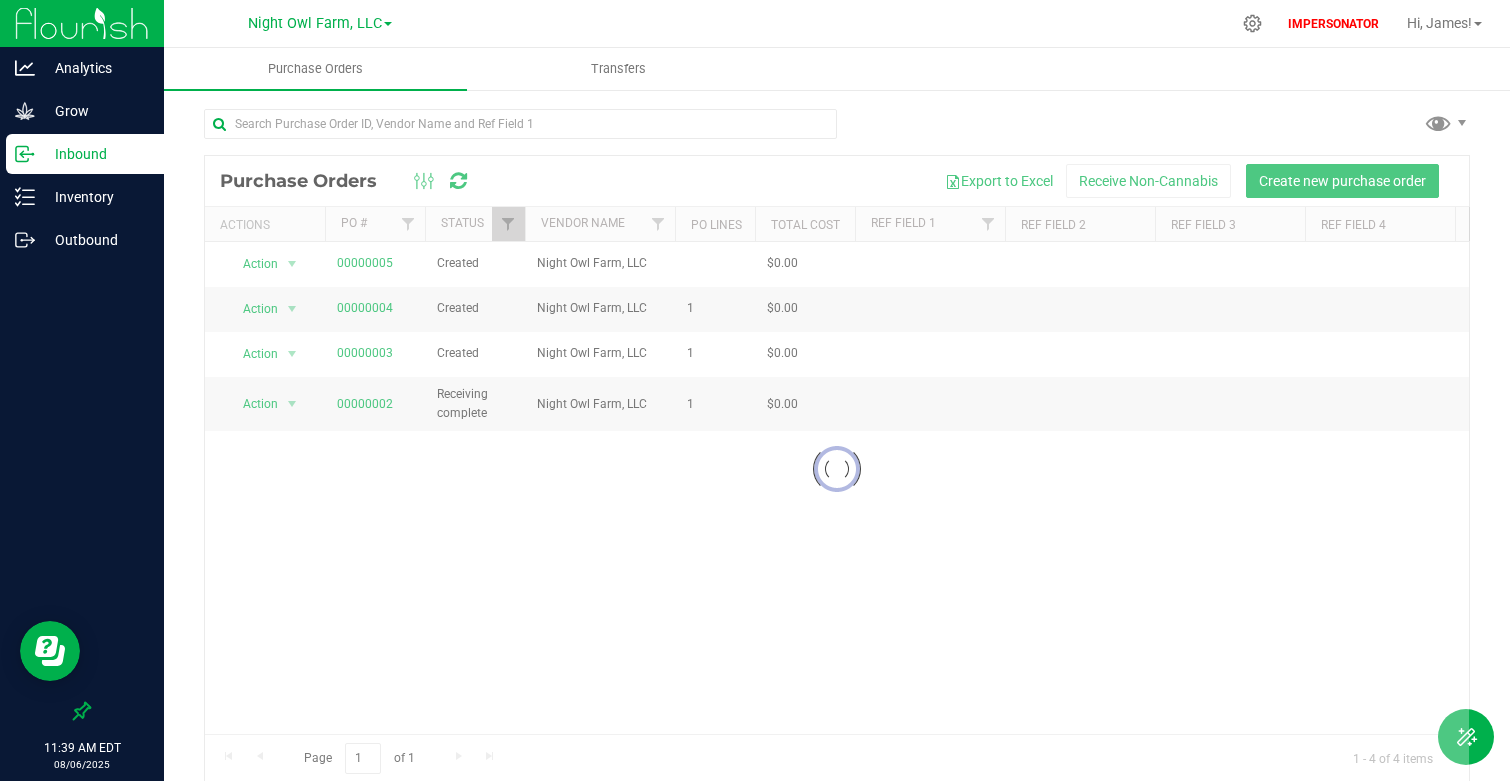 click on "Inbound" at bounding box center (95, 154) 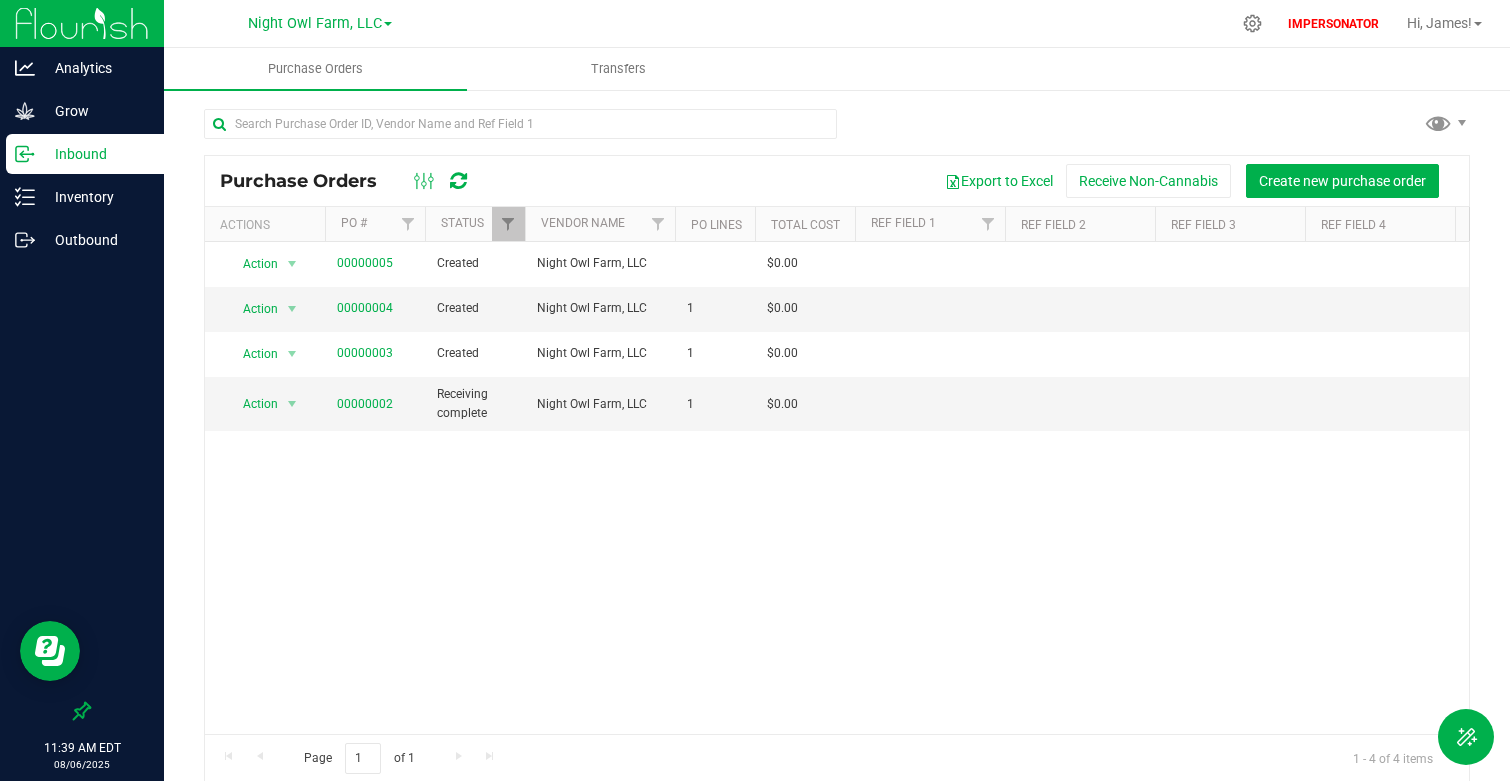 click on "Action Action Cancel purchase order Close purchase order Edit purchase order PO audit log Re-order View purchase order
00000005
Created
Night Owl Farm, LLC
$0.00 Aug 6, 2025 Aug 6, 2025 [EMAIL]
Action Action Cancel purchase order Close purchase order Edit purchase order PO audit log Re-order View purchase order
00000004
Created
Night Owl Farm, LLC
1 $0.00 Aug 6, 2025 Aug 6, 2025 [EMAIL]
Action Action Cancel purchase order Close purchase order Edit purchase order PO audit log Re-order View purchase order
1" at bounding box center [837, 488] 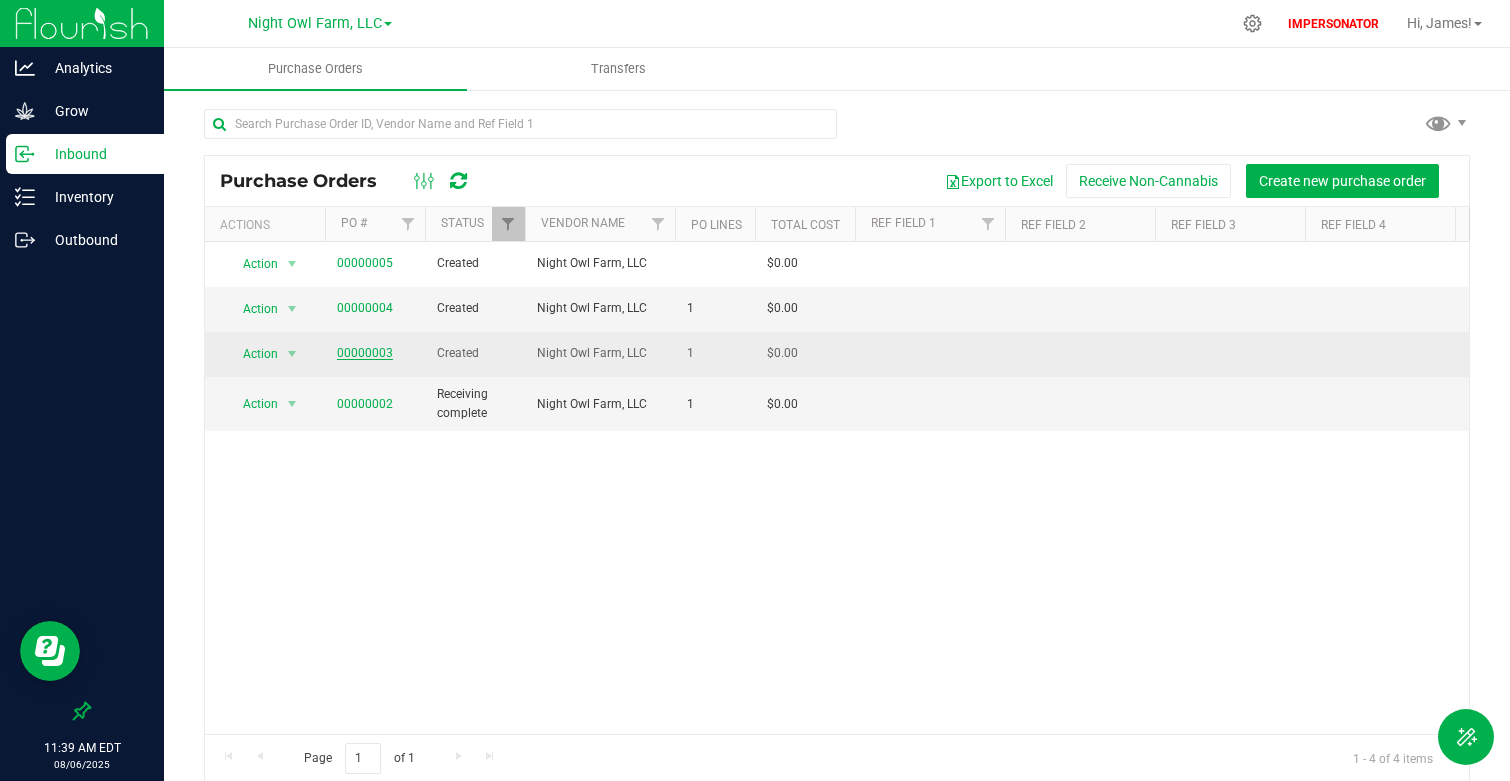 click on "00000003" at bounding box center [365, 353] 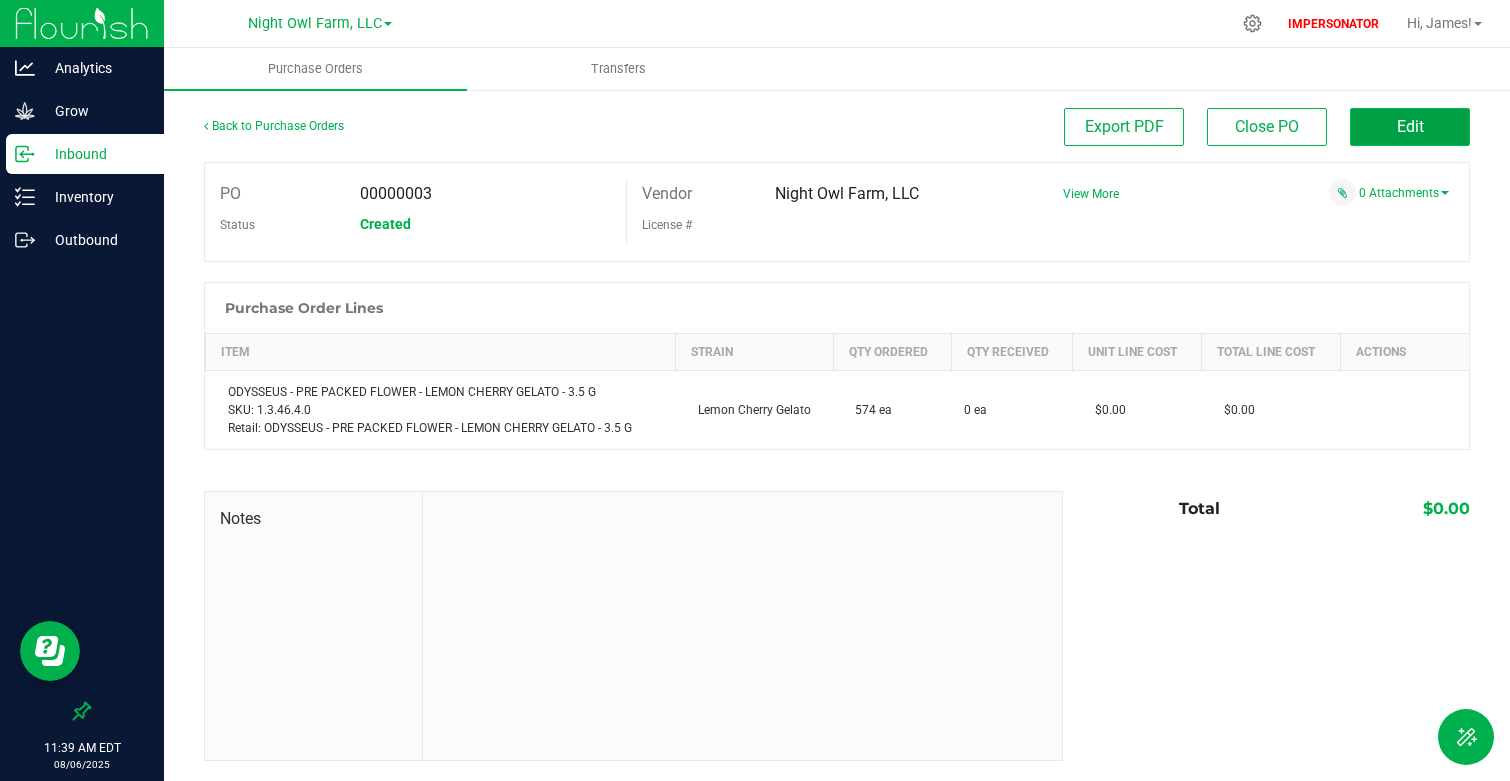 click on "Edit" at bounding box center [1410, 127] 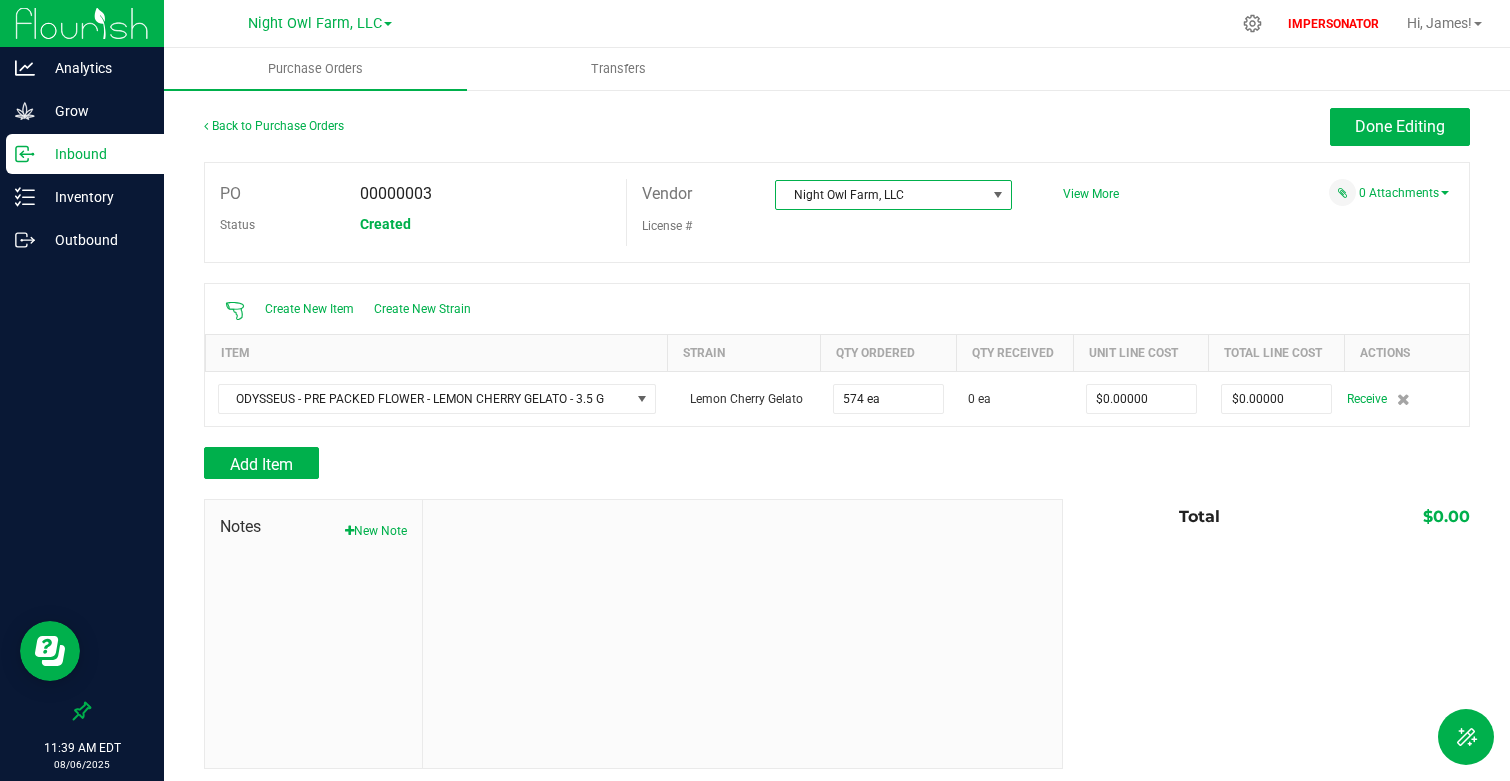 click at bounding box center (998, 195) 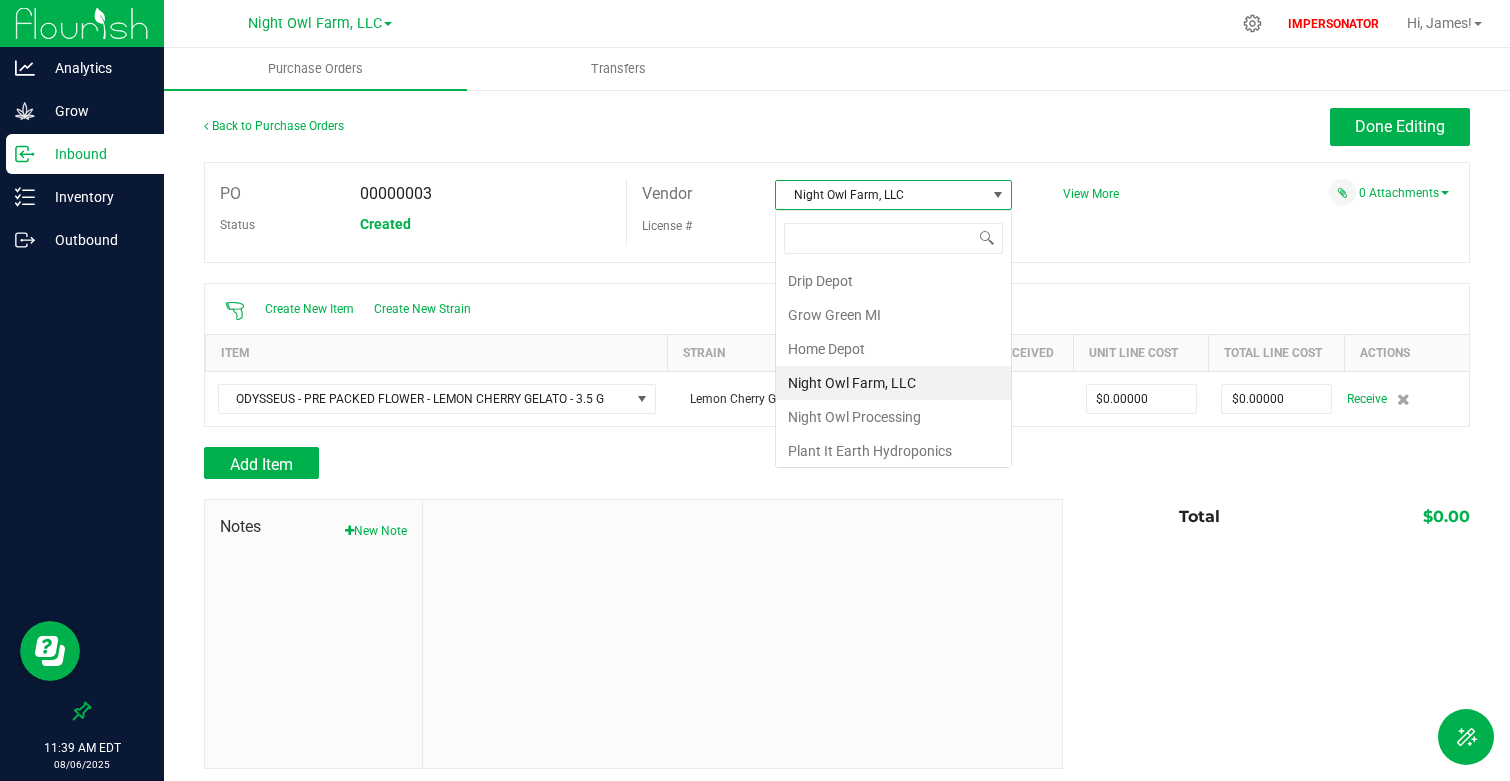 scroll, scrollTop: 99970, scrollLeft: 99763, axis: both 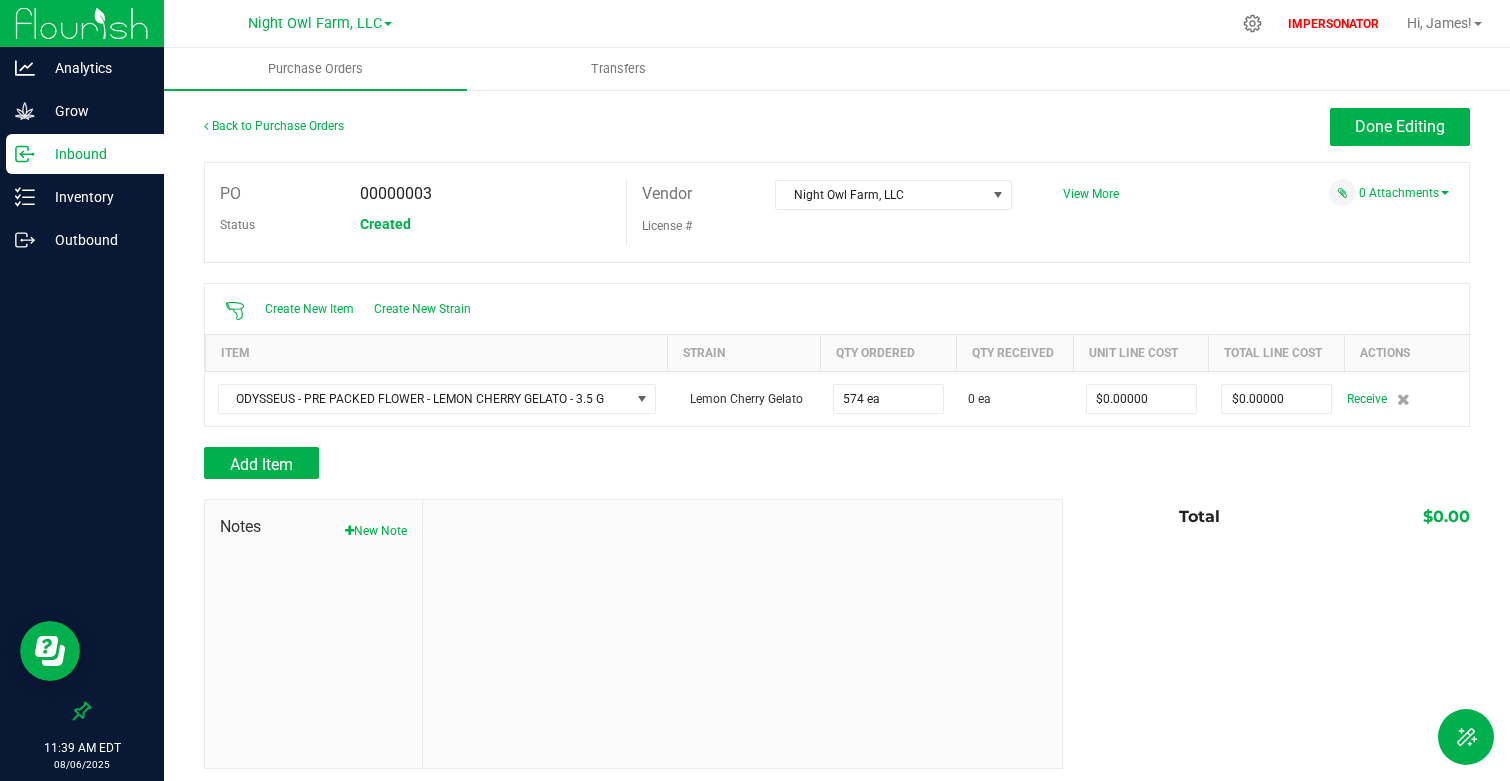 click on "PO
00000003
Status
Created
Created
Aug 4, 2025
Method
Expected
Aug 4, 2025 [TIME] [TIMEZONE]" at bounding box center [837, 212] 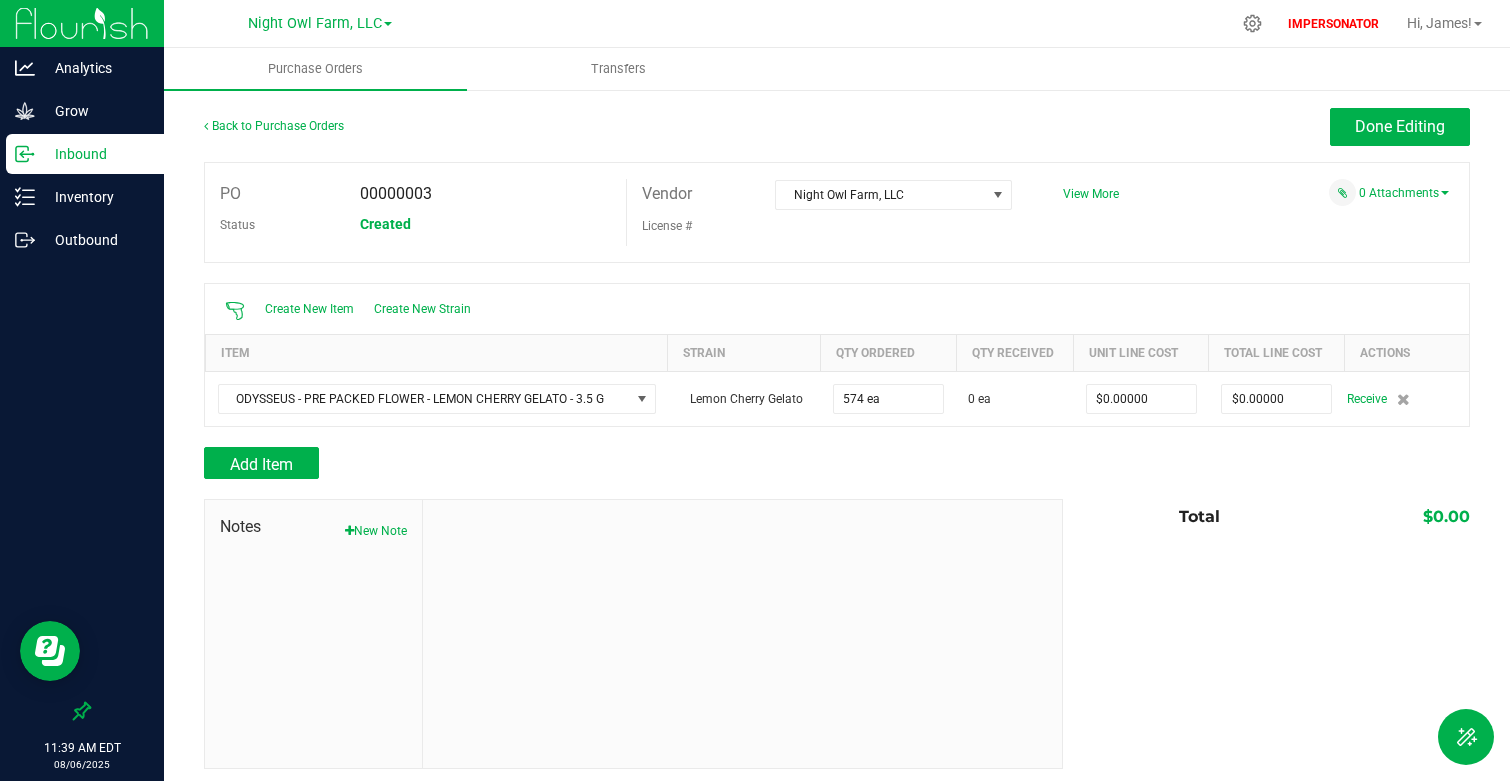 click on "Add Item" at bounding box center (626, 463) 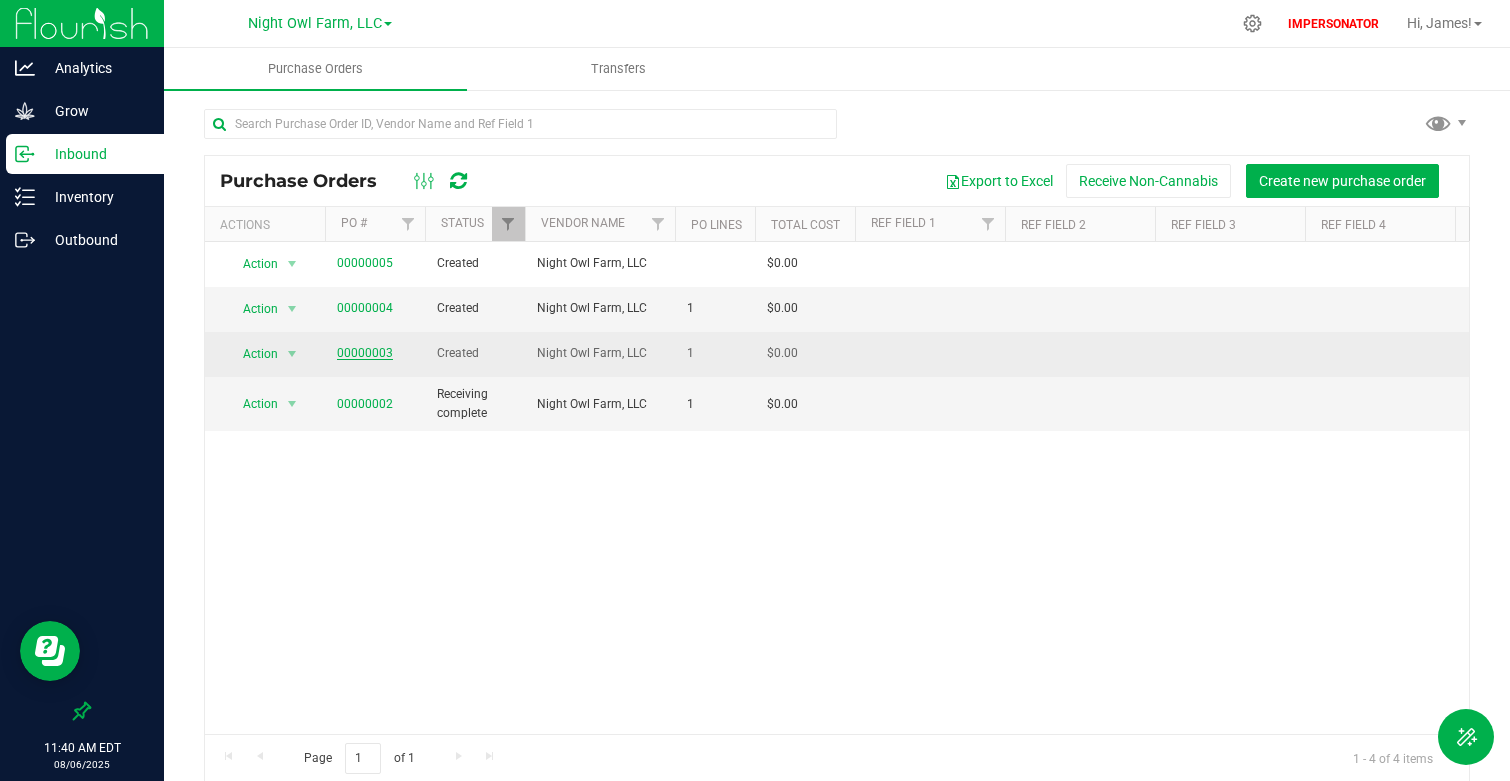 click on "00000003" at bounding box center (365, 353) 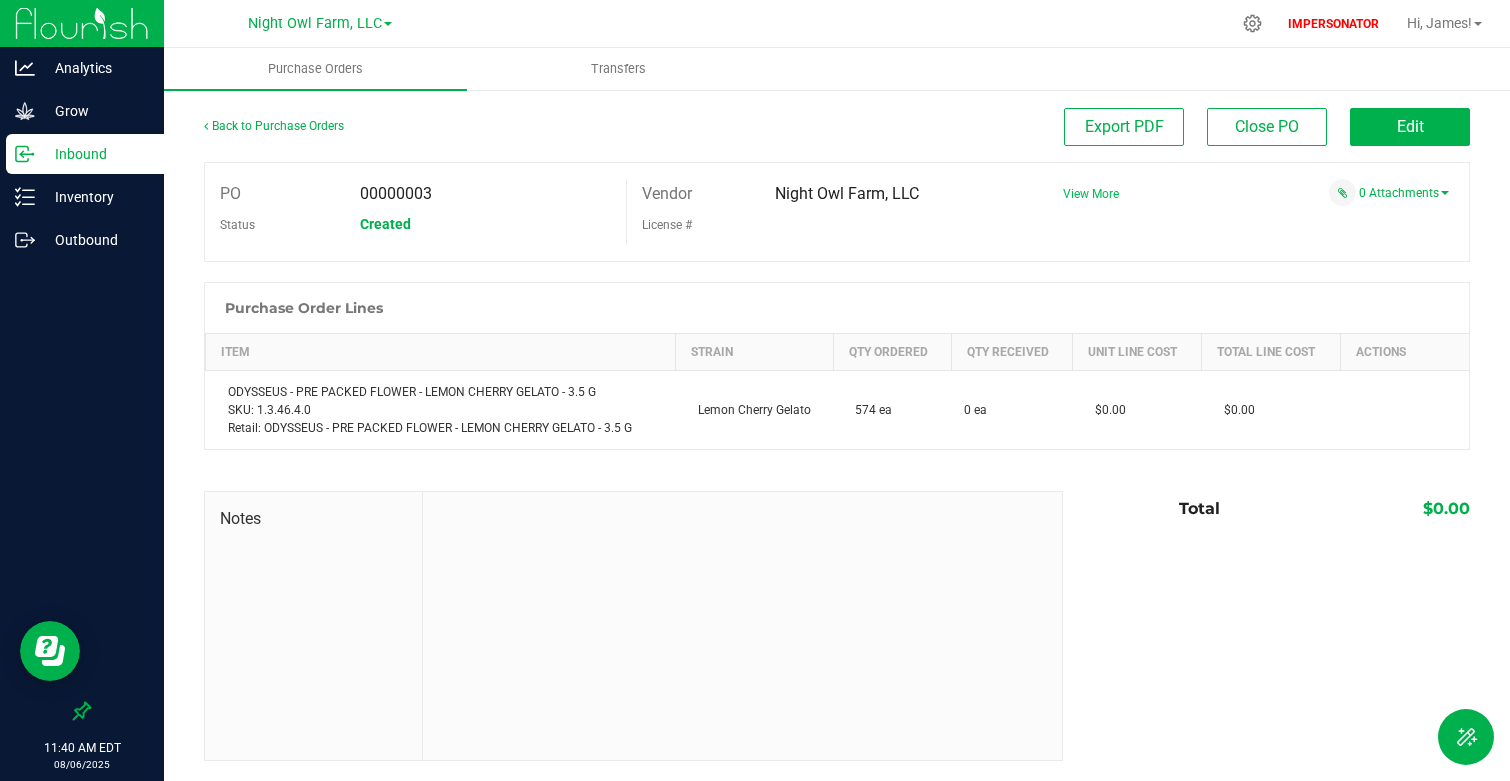 click on "View More" at bounding box center [1091, 194] 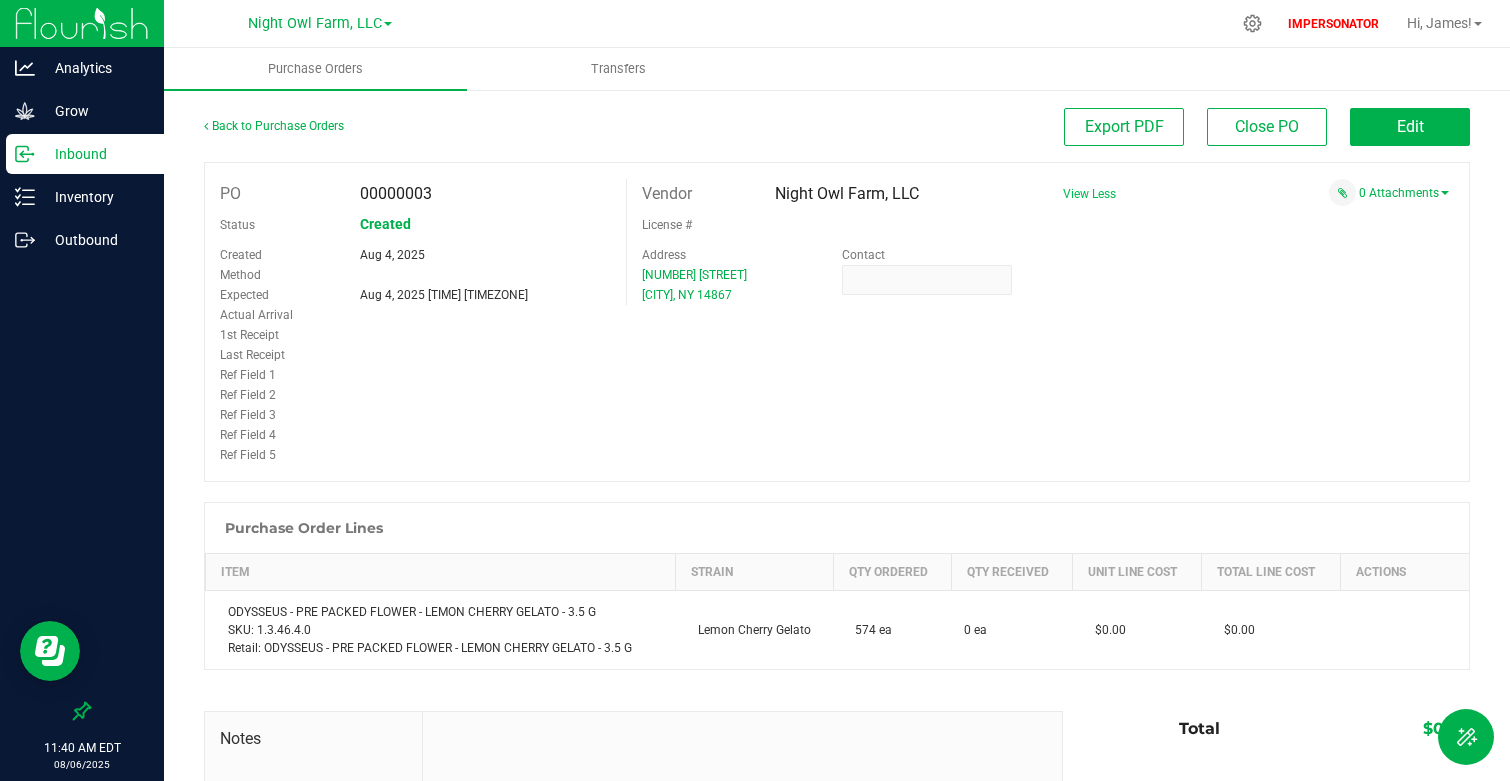 click on "PO
00000003
Status
Created
Created
Aug 4, 2025
Method
Expected
Aug 4, 2025 [TIME] [TIMEZONE]" at bounding box center (837, 322) 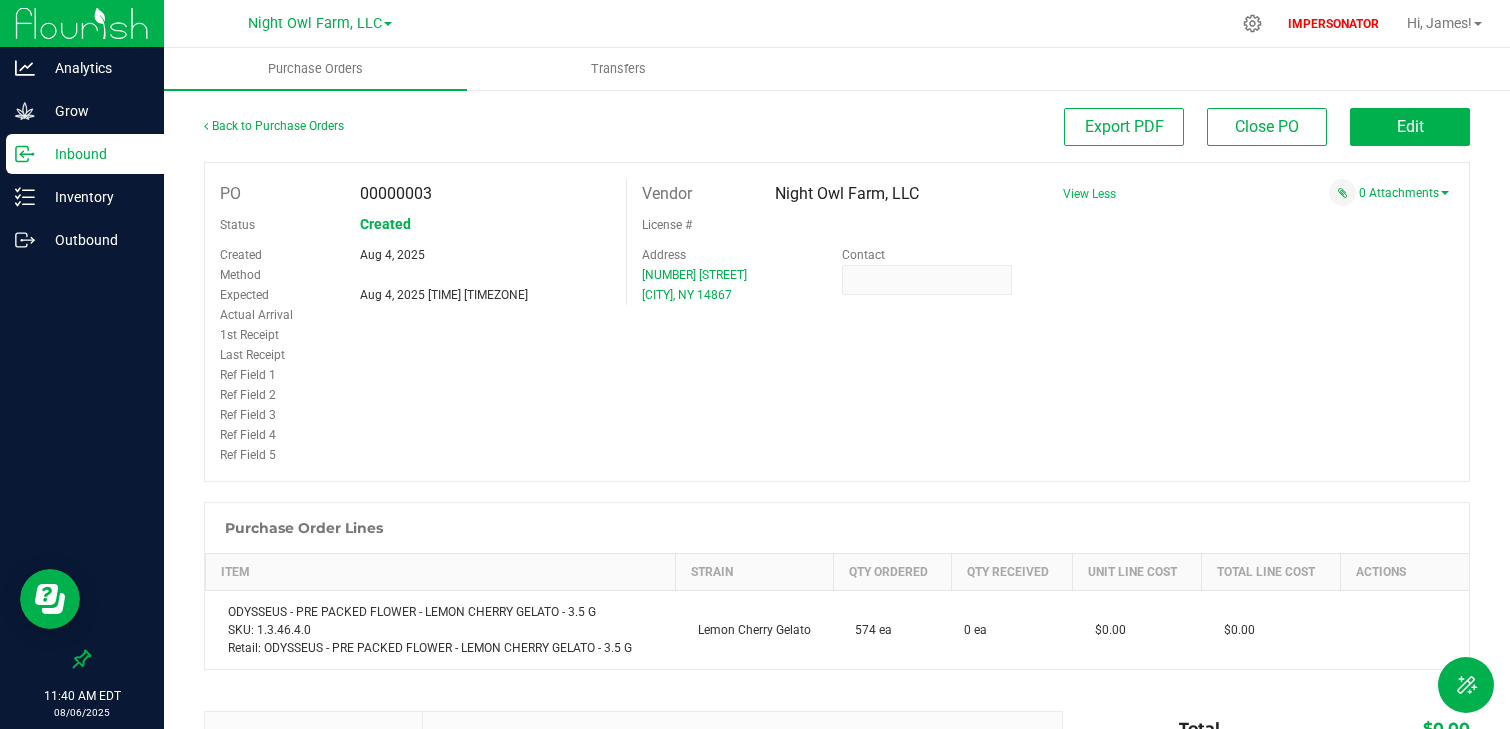 click on "PO
00000003
Status
Created
Created
Aug 4, 2025
Method
Expected
Aug 4, 2025 [TIME] [TIMEZONE]" at bounding box center [837, 322] 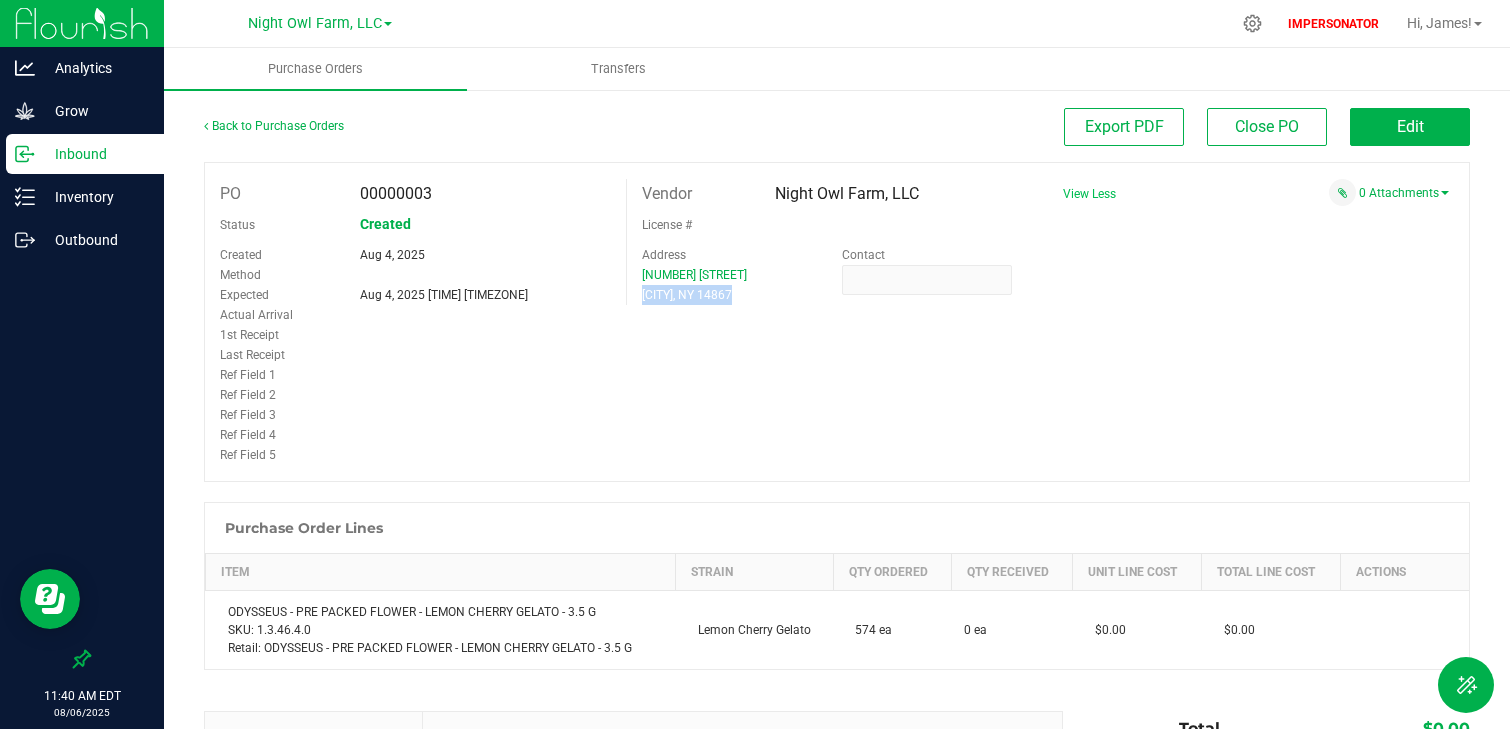 drag, startPoint x: 761, startPoint y: 289, endPoint x: 630, endPoint y: 291, distance: 131.01526 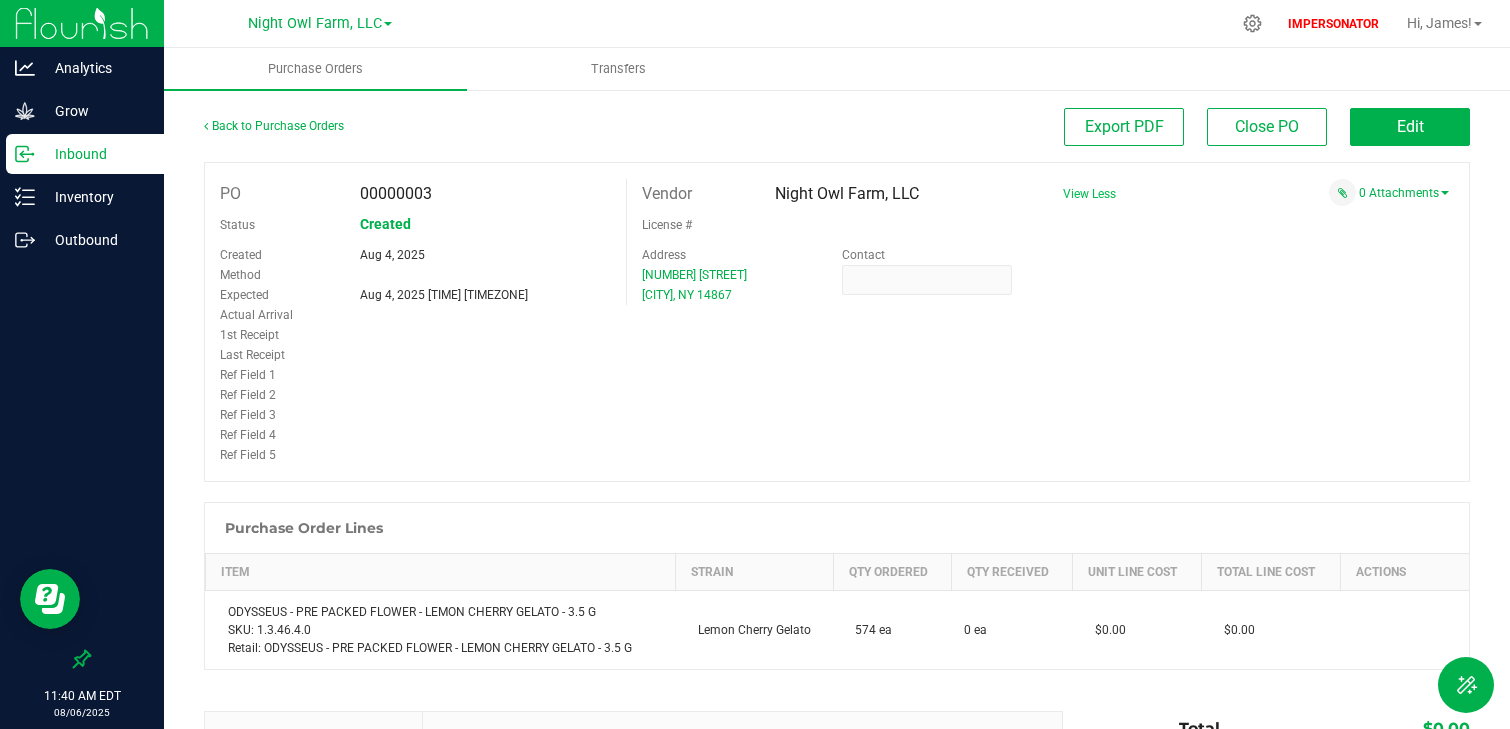 click on "PO
00000003
Status
Created
Created
Aug 4, 2025
Method
Expected
Aug 4, 2025 [TIME] [TIMEZONE]" at bounding box center [837, 322] 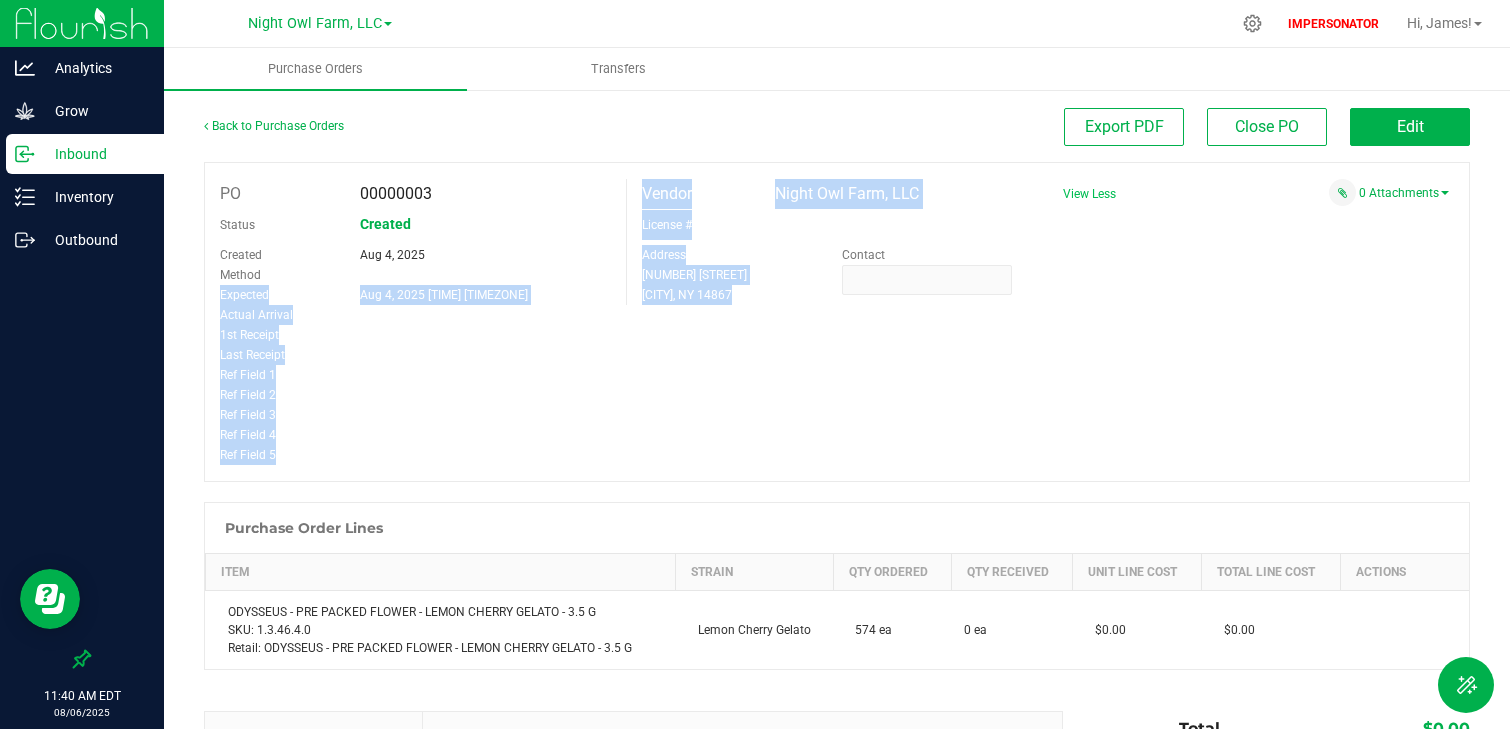 drag, startPoint x: 768, startPoint y: 305, endPoint x: 618, endPoint y: 268, distance: 154.49596 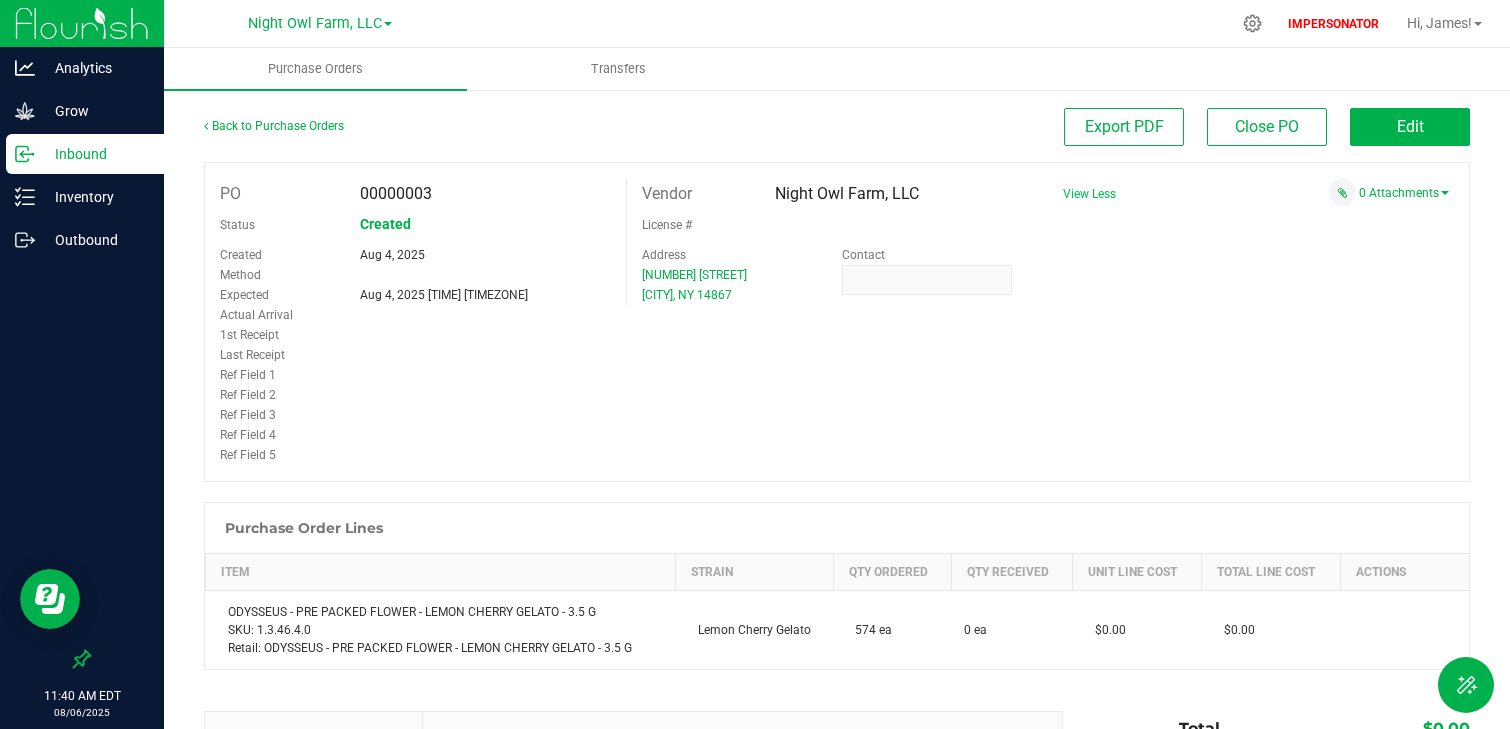 click on "1st Receipt" at bounding box center (415, 335) 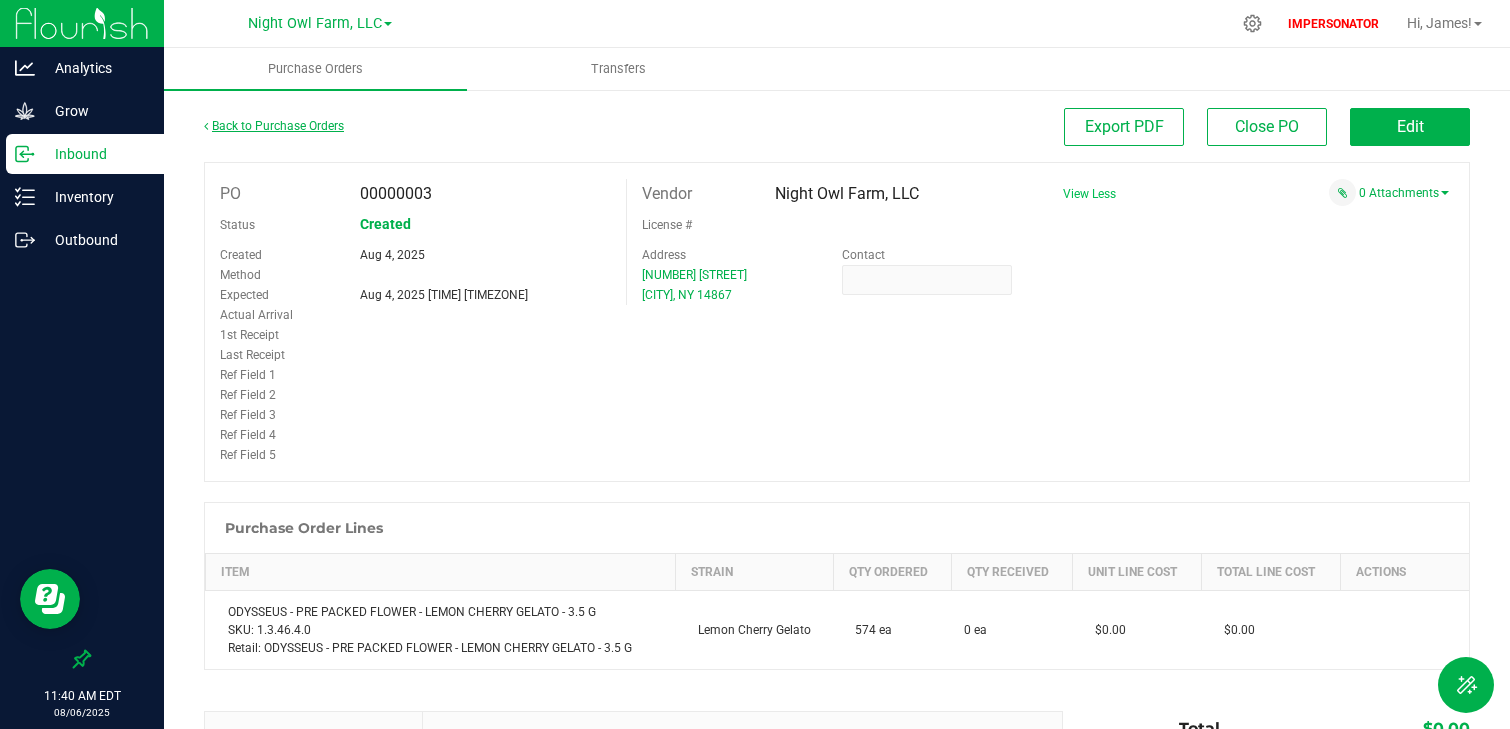 click on "Back to Purchase Orders" at bounding box center (274, 126) 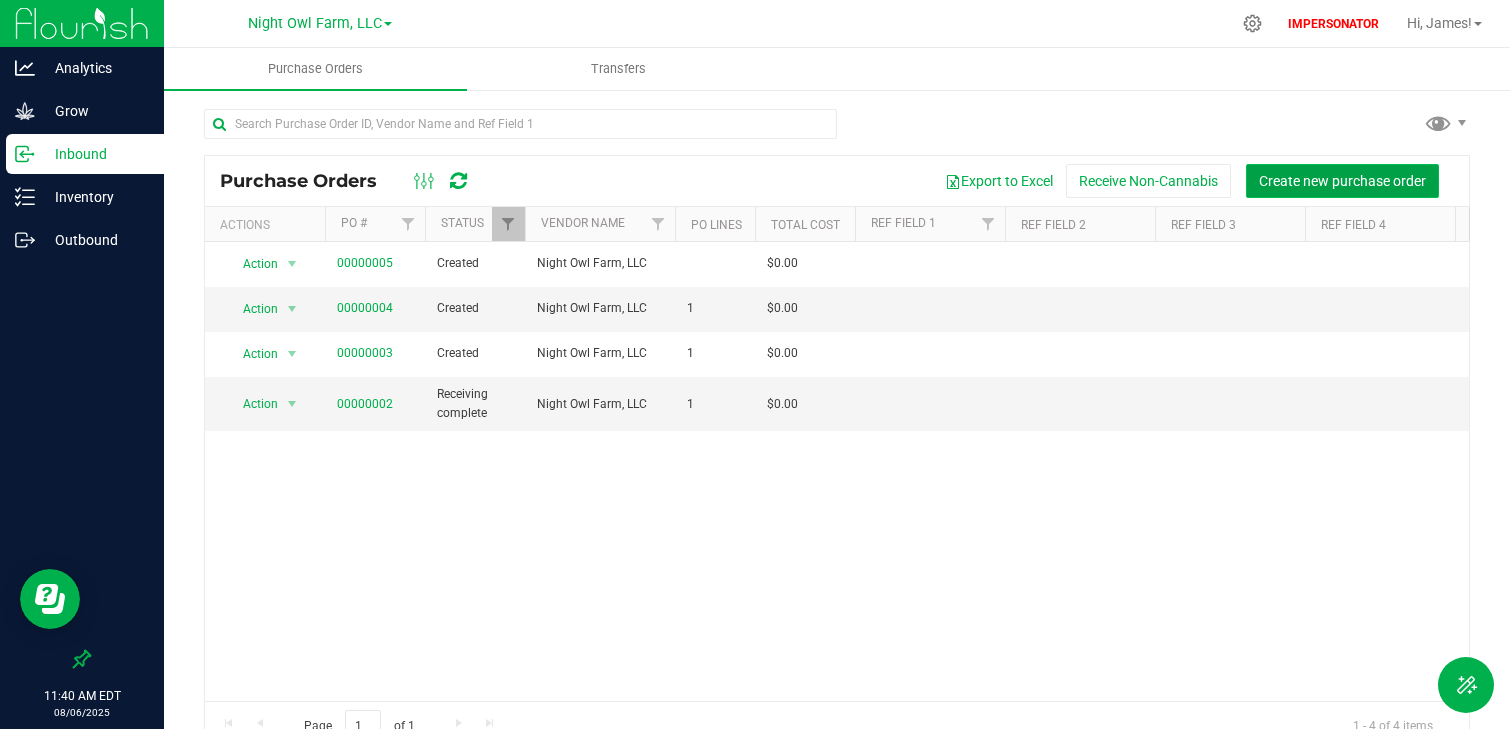 click on "Create new purchase order" at bounding box center [1342, 181] 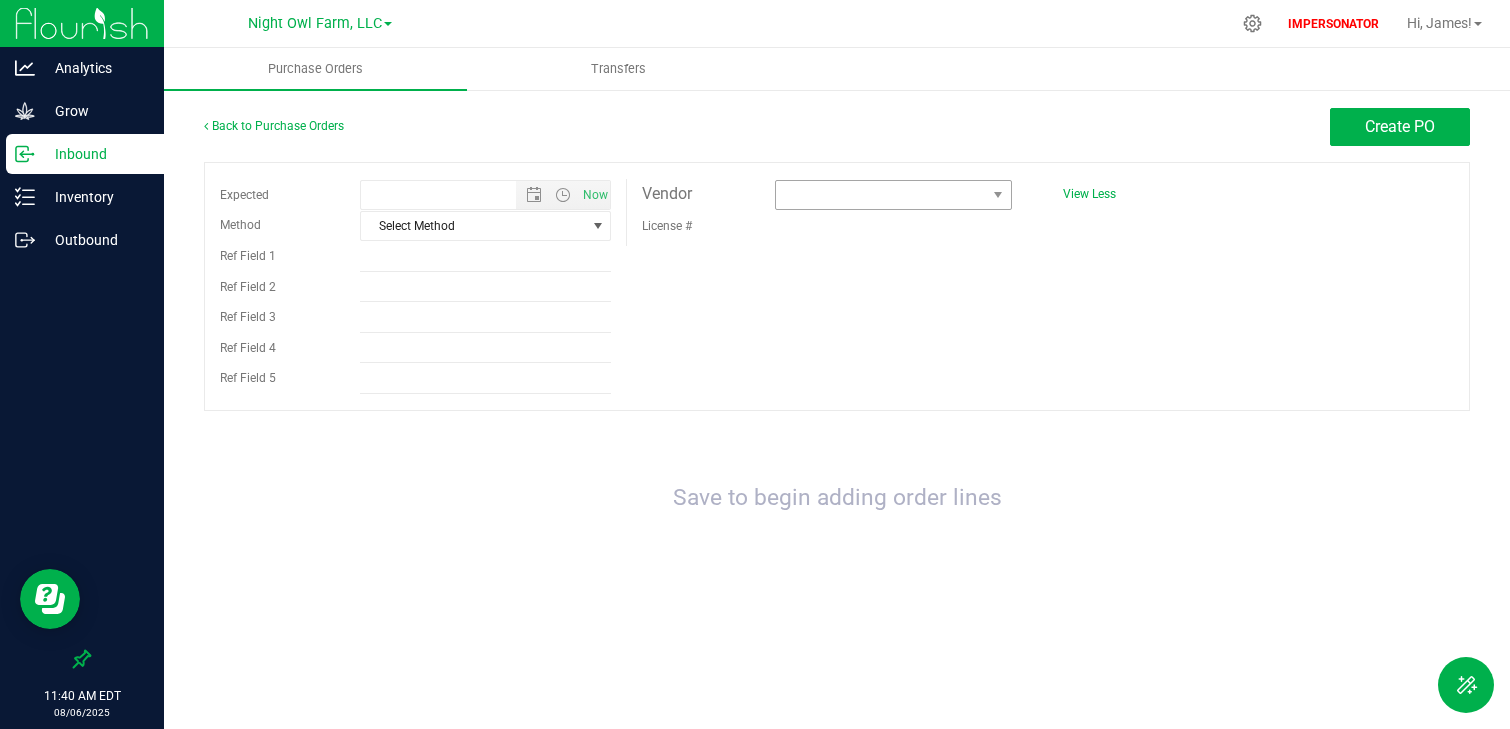 type on "[MONTH]/[DAY]/[YEAR] [TIME] [AM/PM]" 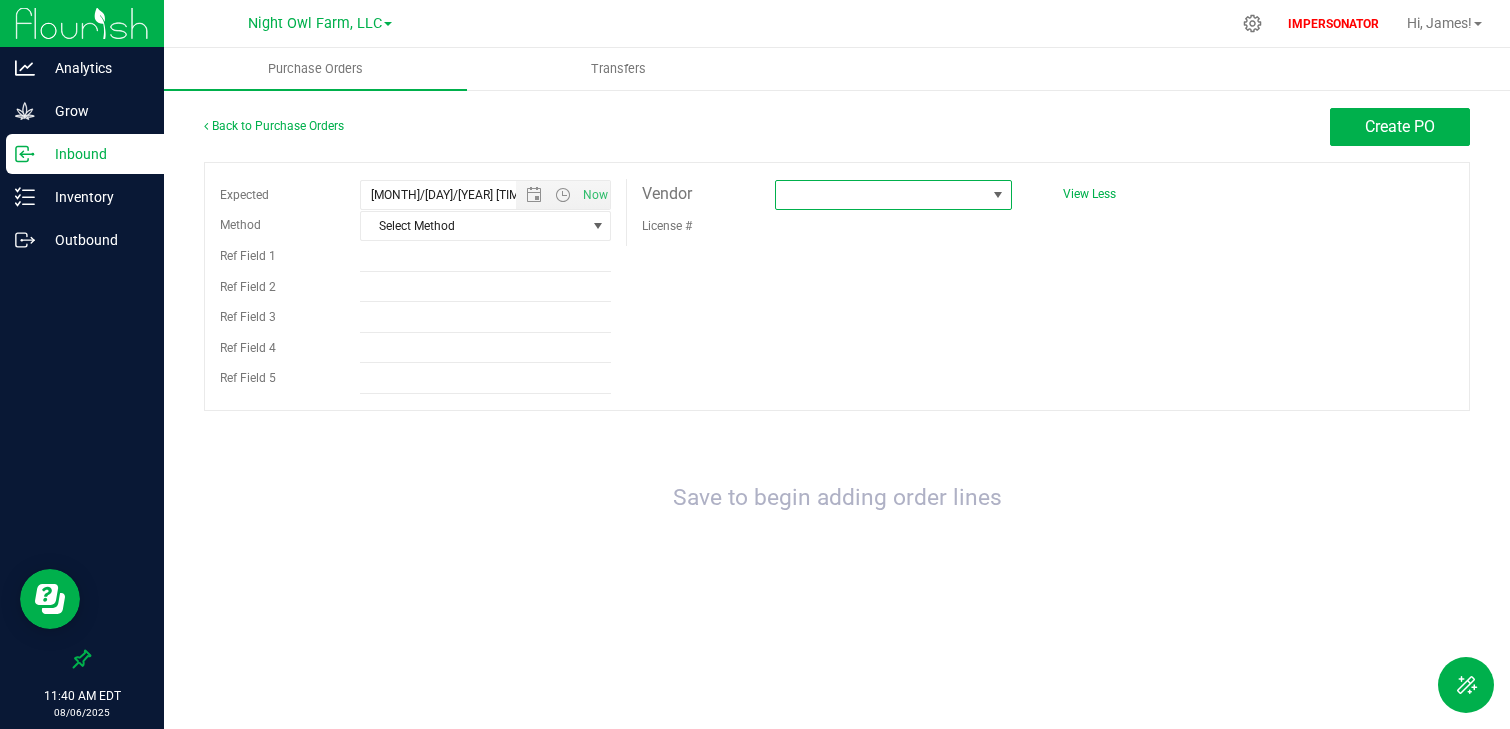 click at bounding box center [880, 195] 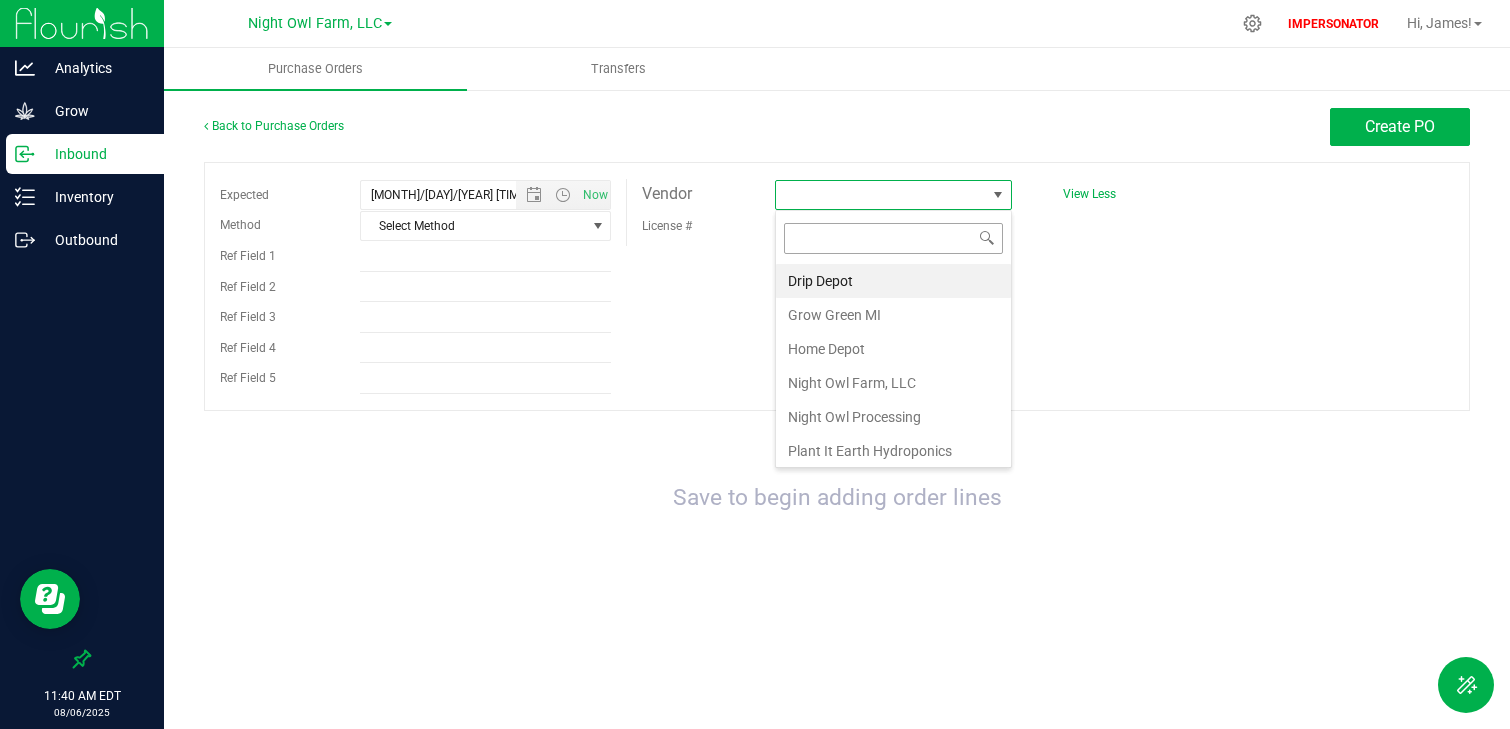scroll, scrollTop: 99970, scrollLeft: 99763, axis: both 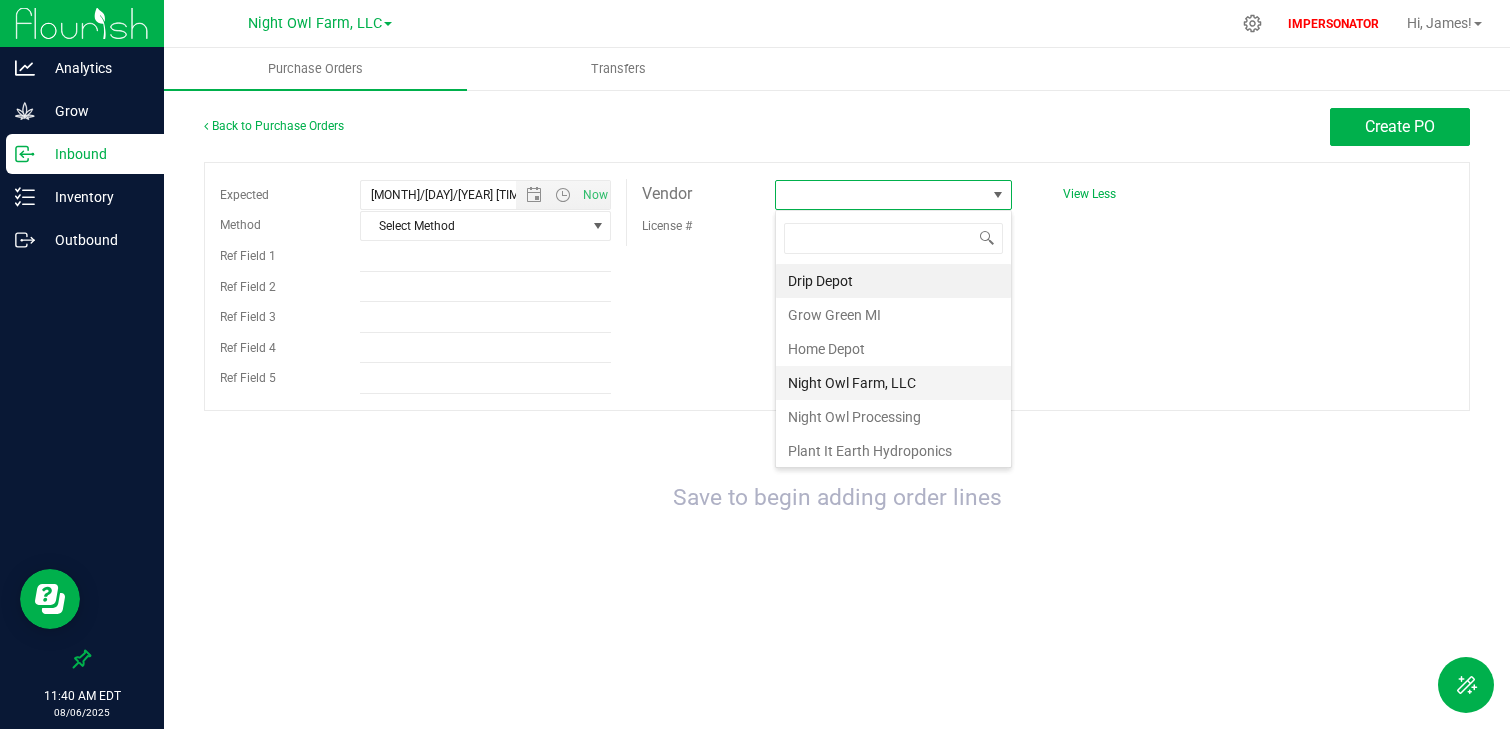click on "Night Owl Farm, LLC" at bounding box center (893, 383) 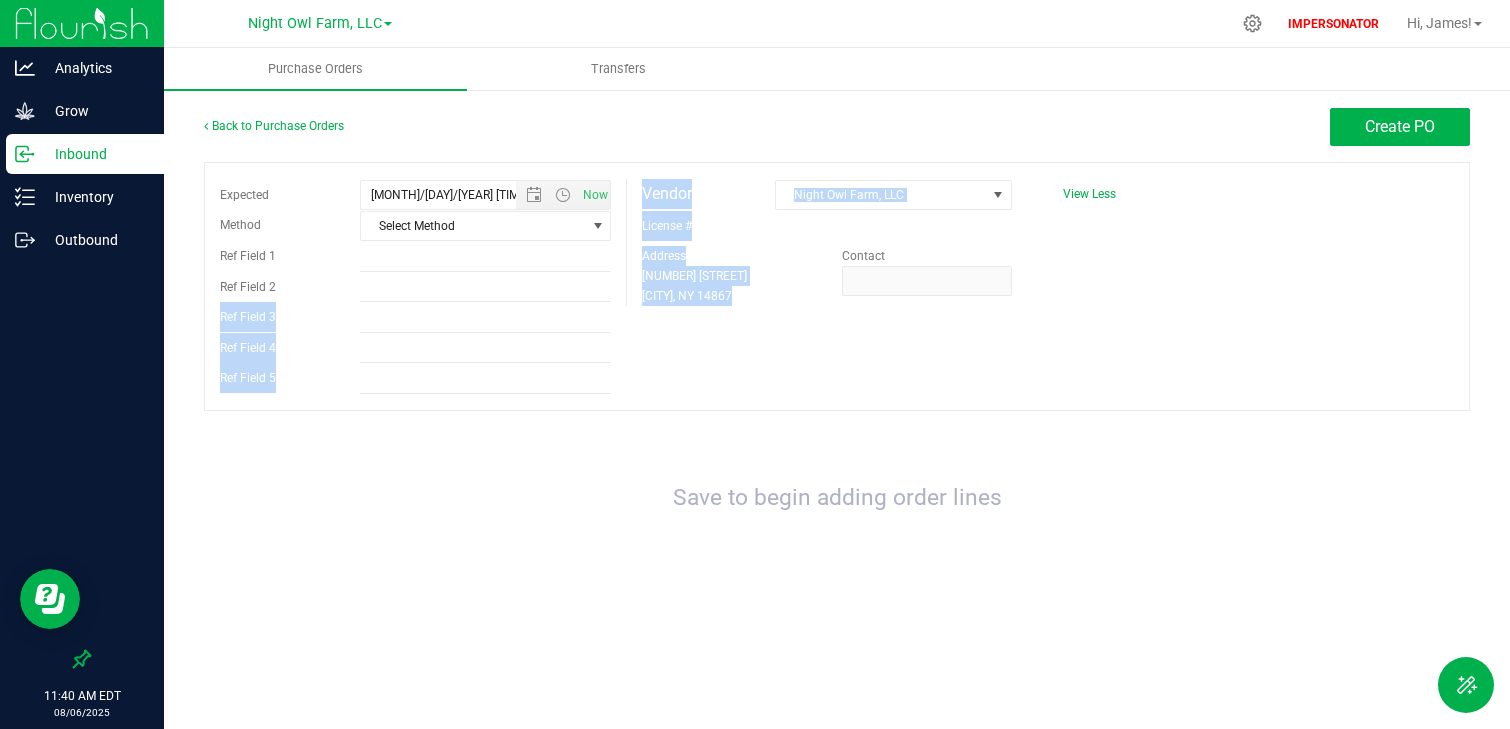 drag, startPoint x: 763, startPoint y: 302, endPoint x: 620, endPoint y: 290, distance: 143.50261 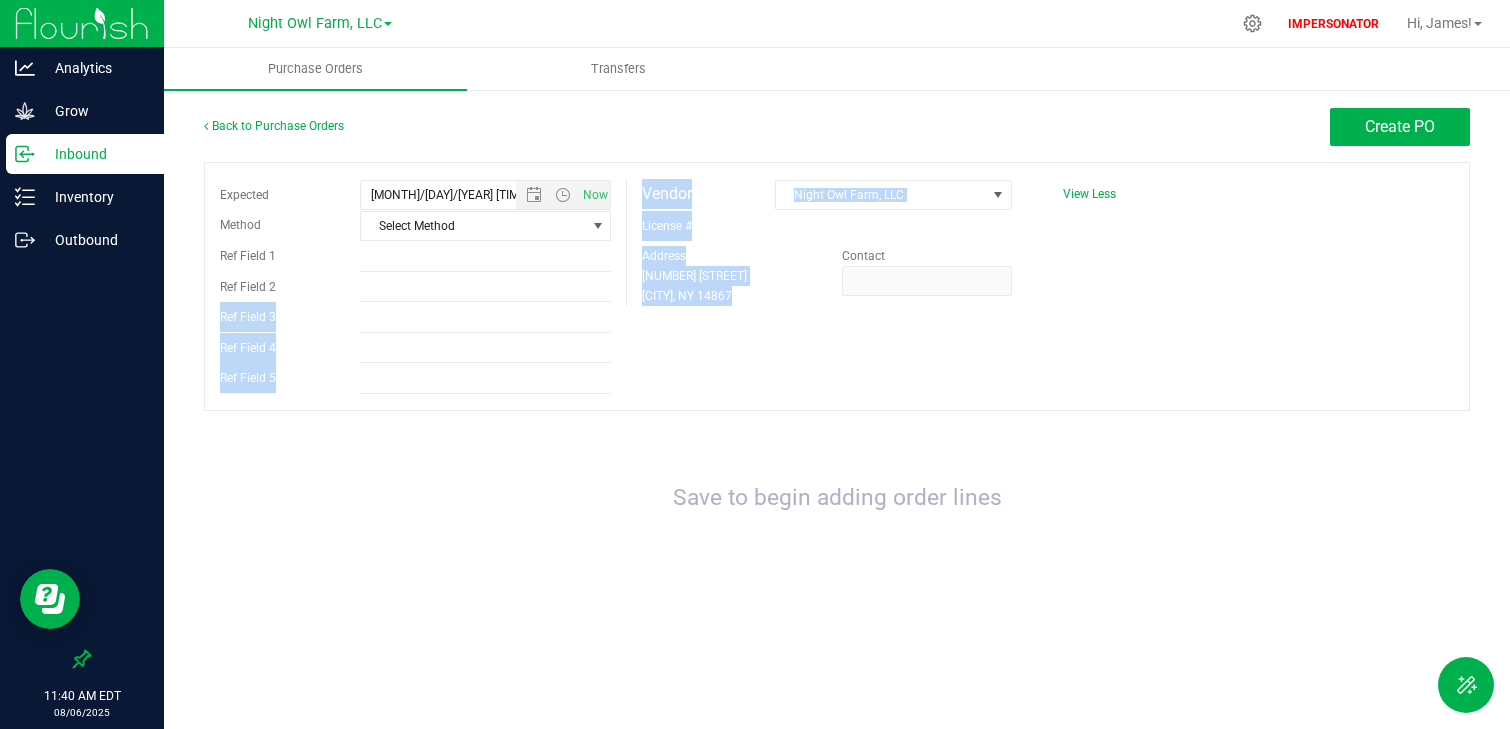 click on "Expected
8/6/2025 [TIME] [AM/PM]
Now
Method
Select Method Select Method USPS UPS FedEx LTL Local Delivery Pickup Other
Ref Field 1
Ref Field 2" at bounding box center (837, 286) 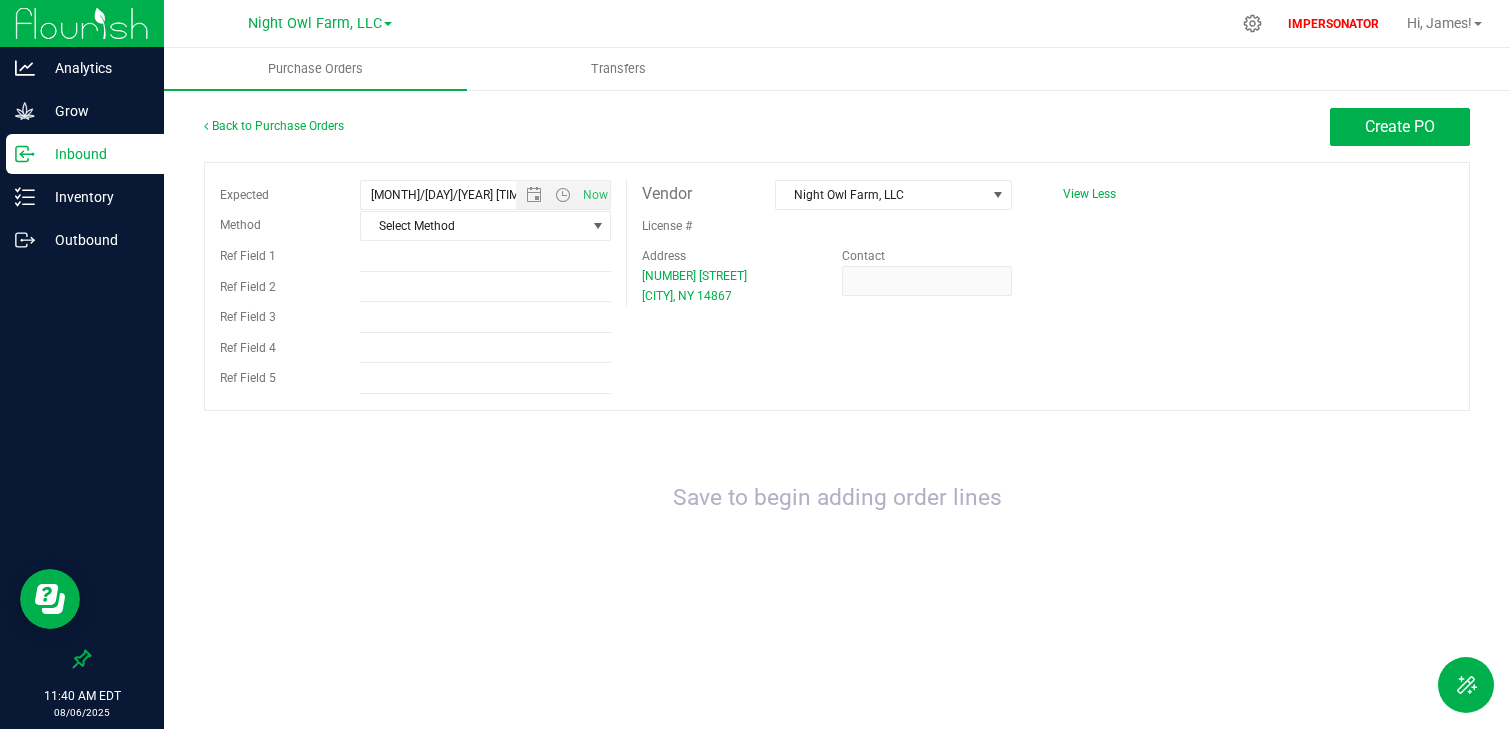 click on "Expected
8/6/2025 [TIME] [AM/PM]
Now
Method
Select Method Select Method USPS UPS FedEx LTL Local Delivery Pickup Other
Ref Field 1
Ref Field 2" at bounding box center [837, 286] 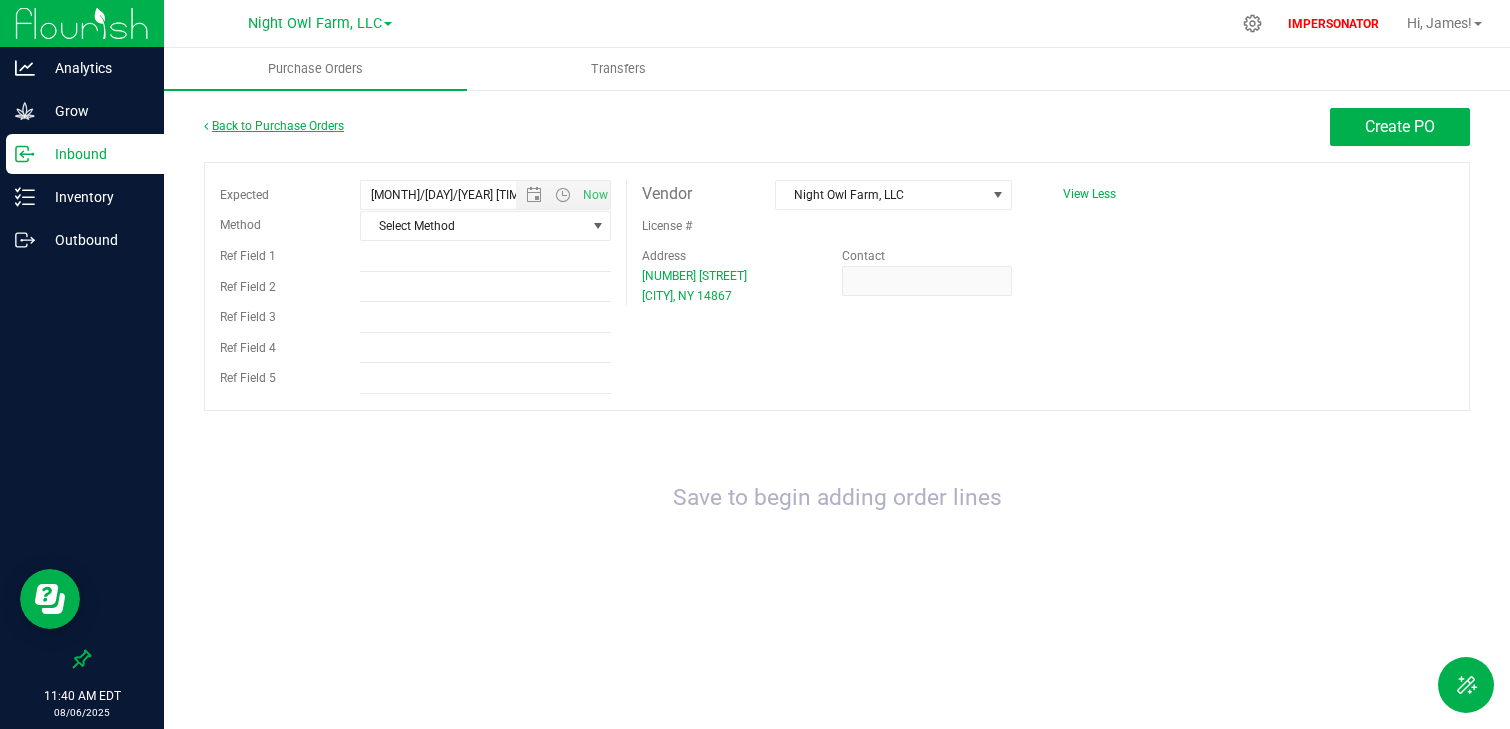 click on "Back to Purchase Orders" at bounding box center (274, 126) 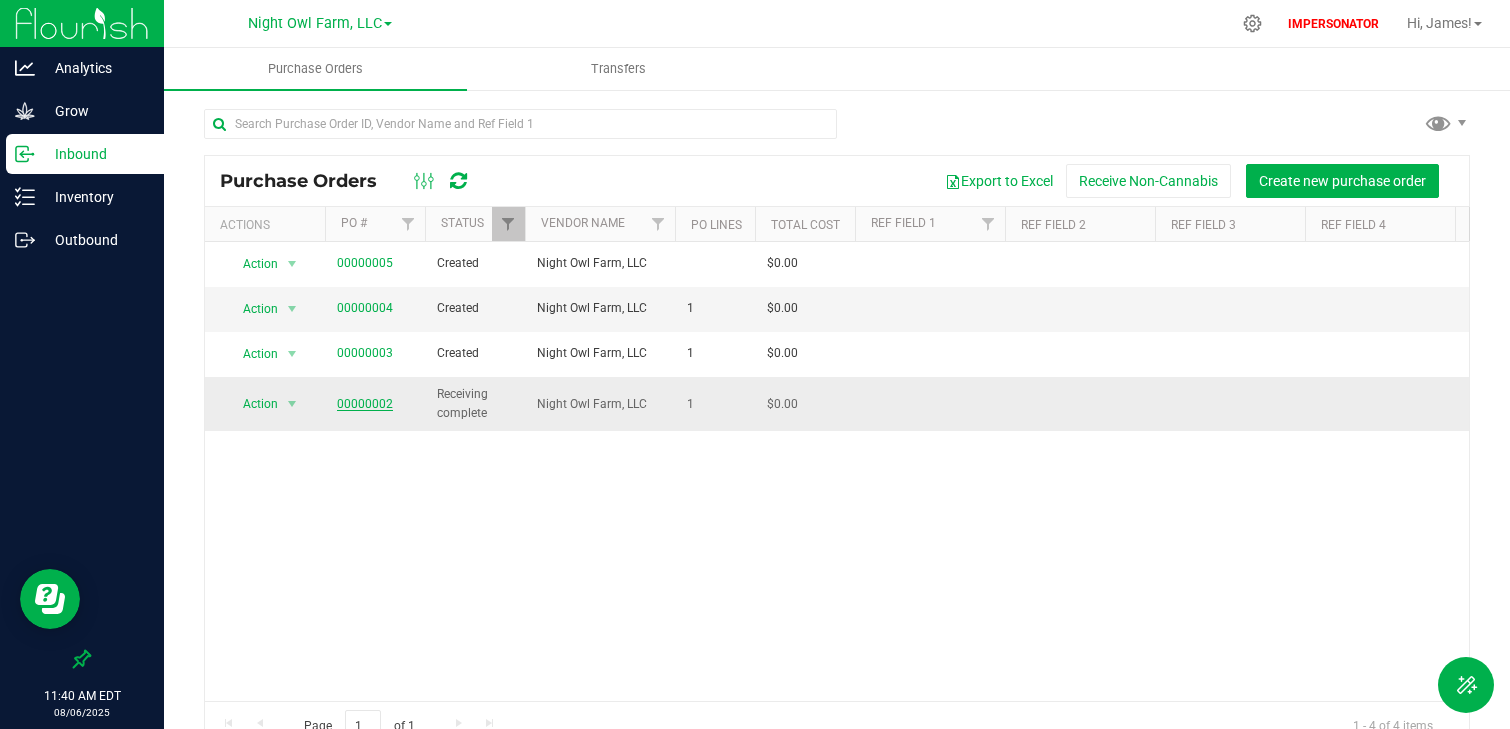 click on "00000002" at bounding box center (365, 404) 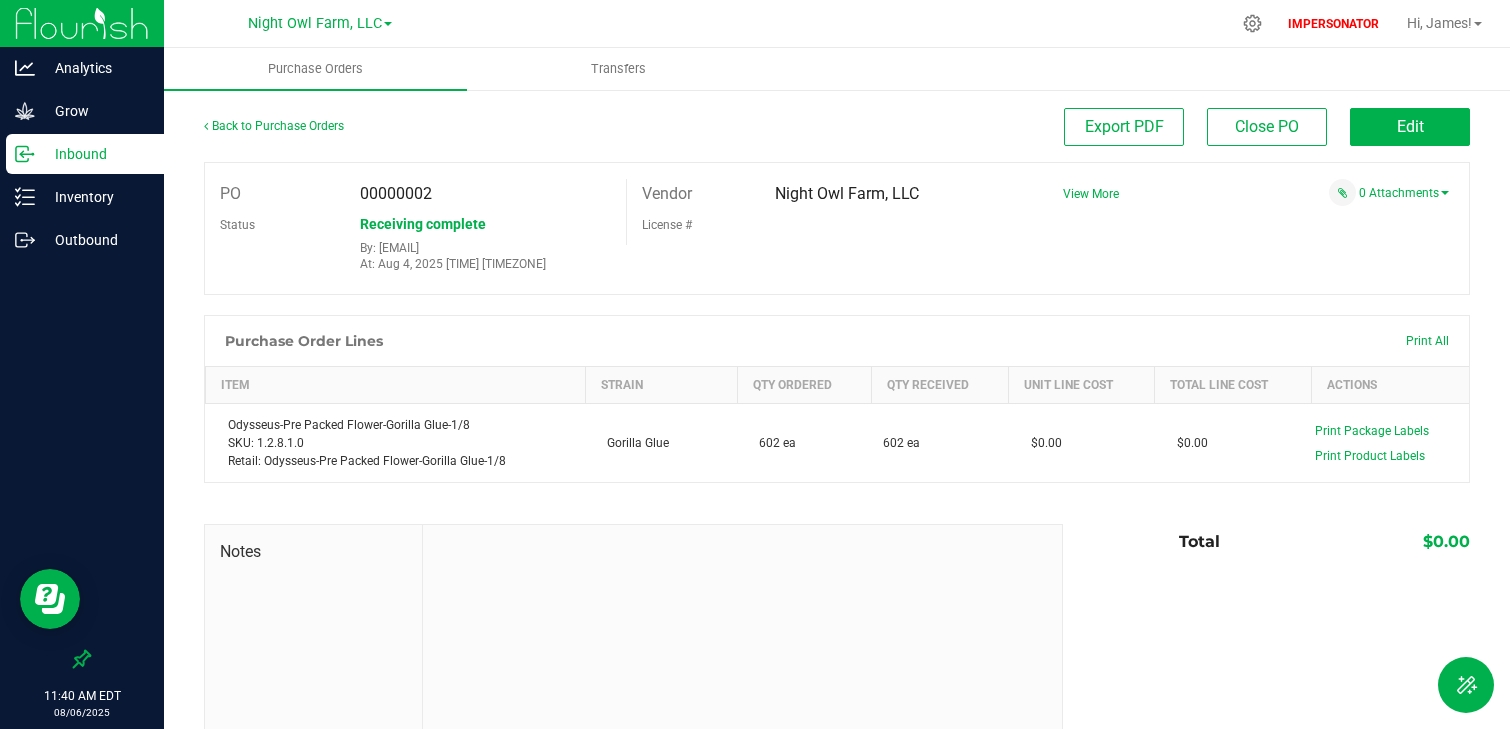click on "0
Attachments" at bounding box center (1248, 192) 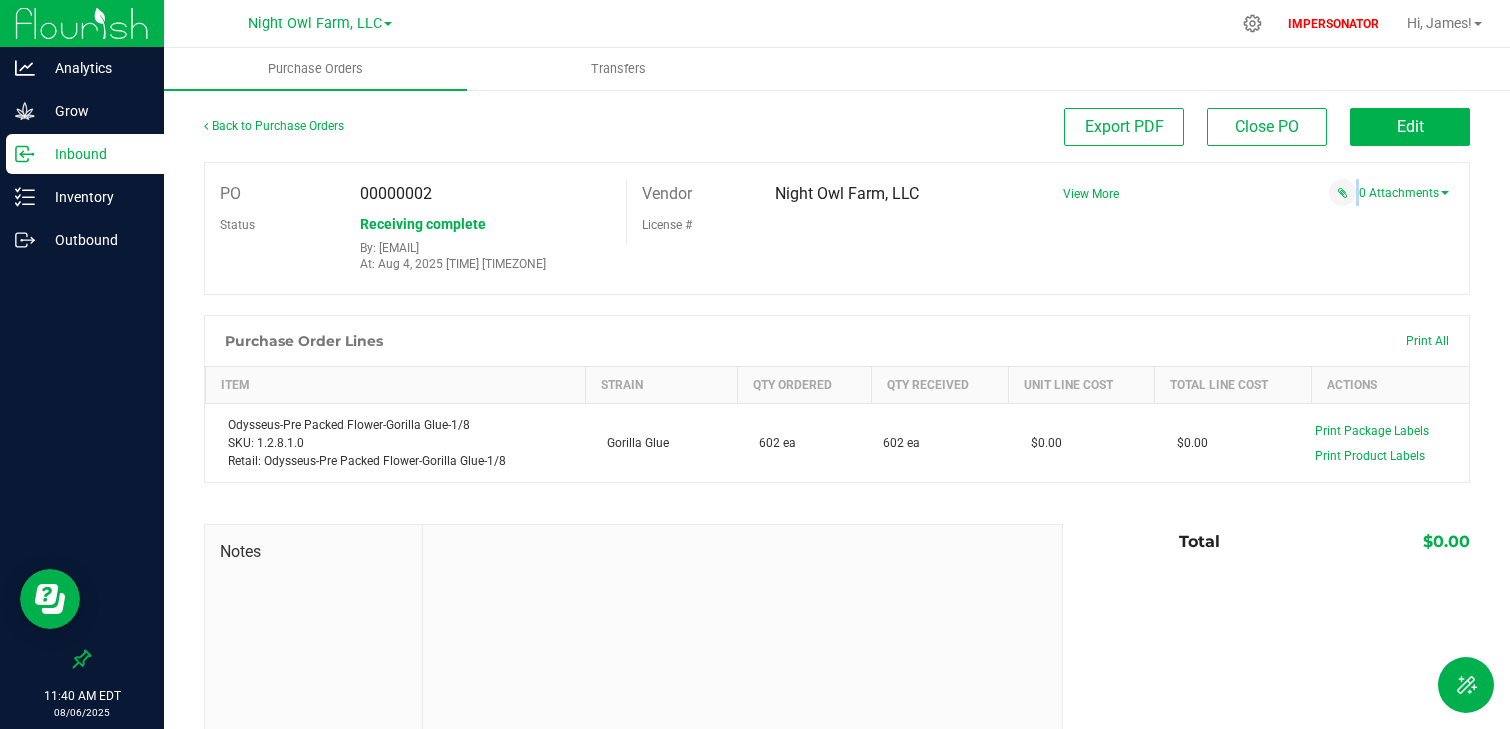 click on "0
Attachments" at bounding box center [1248, 192] 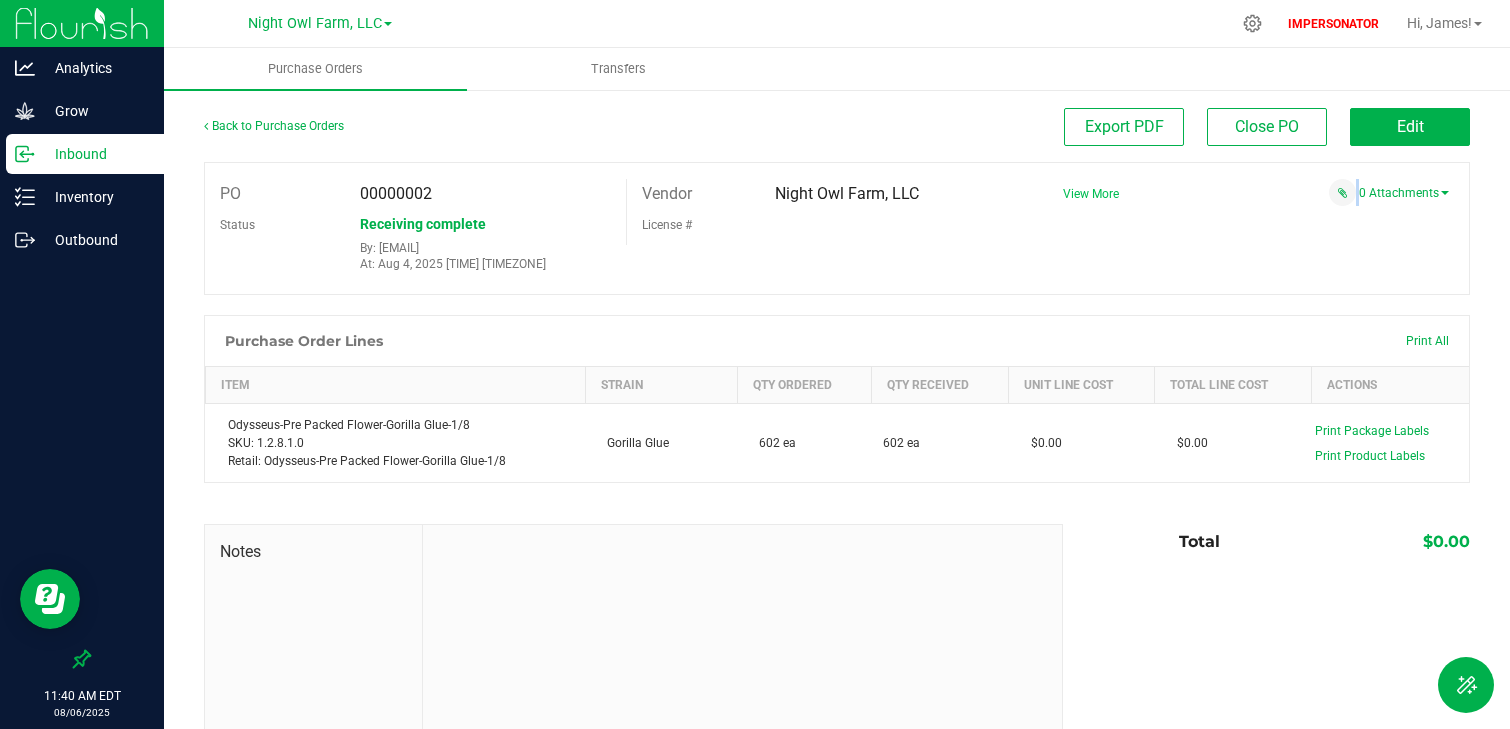 click on "View More" at bounding box center (1091, 194) 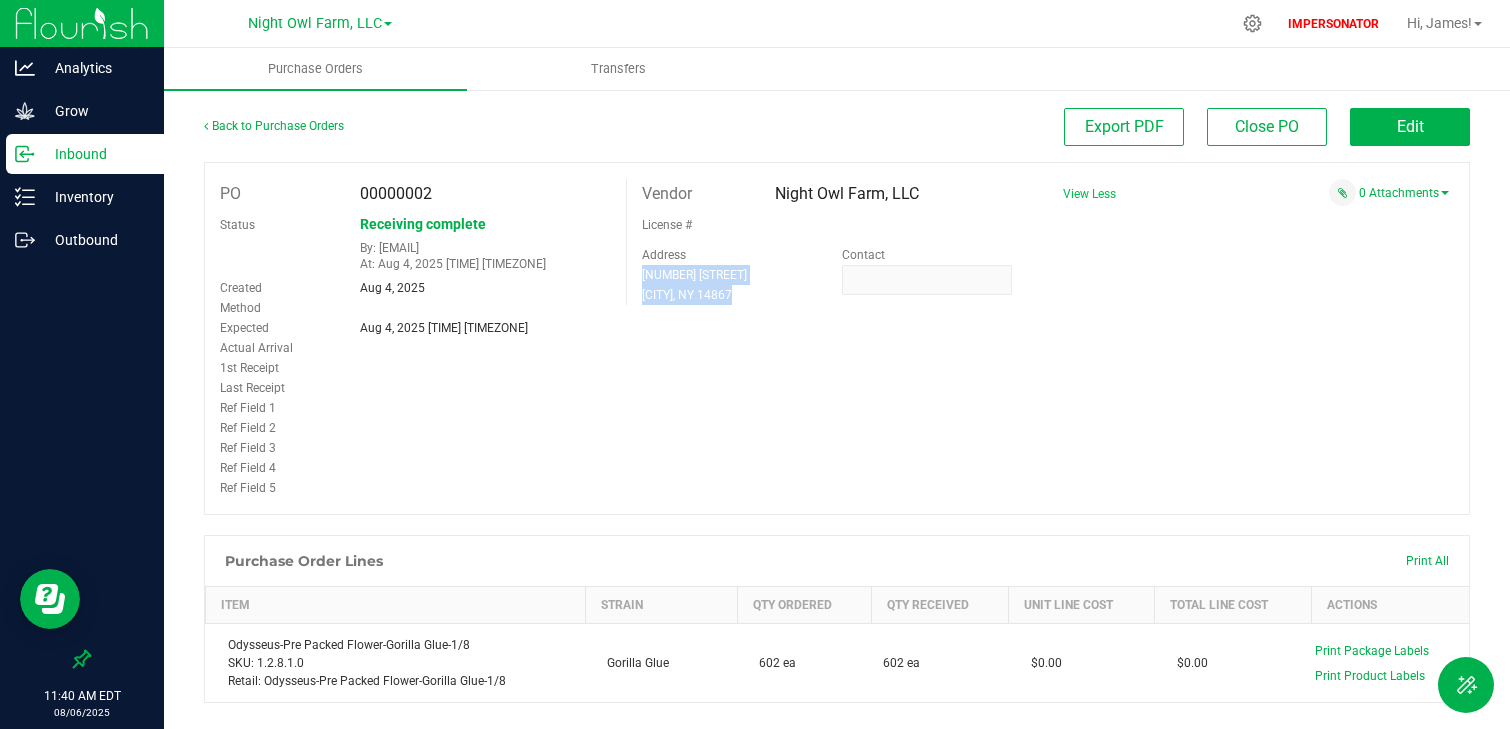 drag, startPoint x: 765, startPoint y: 296, endPoint x: 634, endPoint y: 293, distance: 131.03435 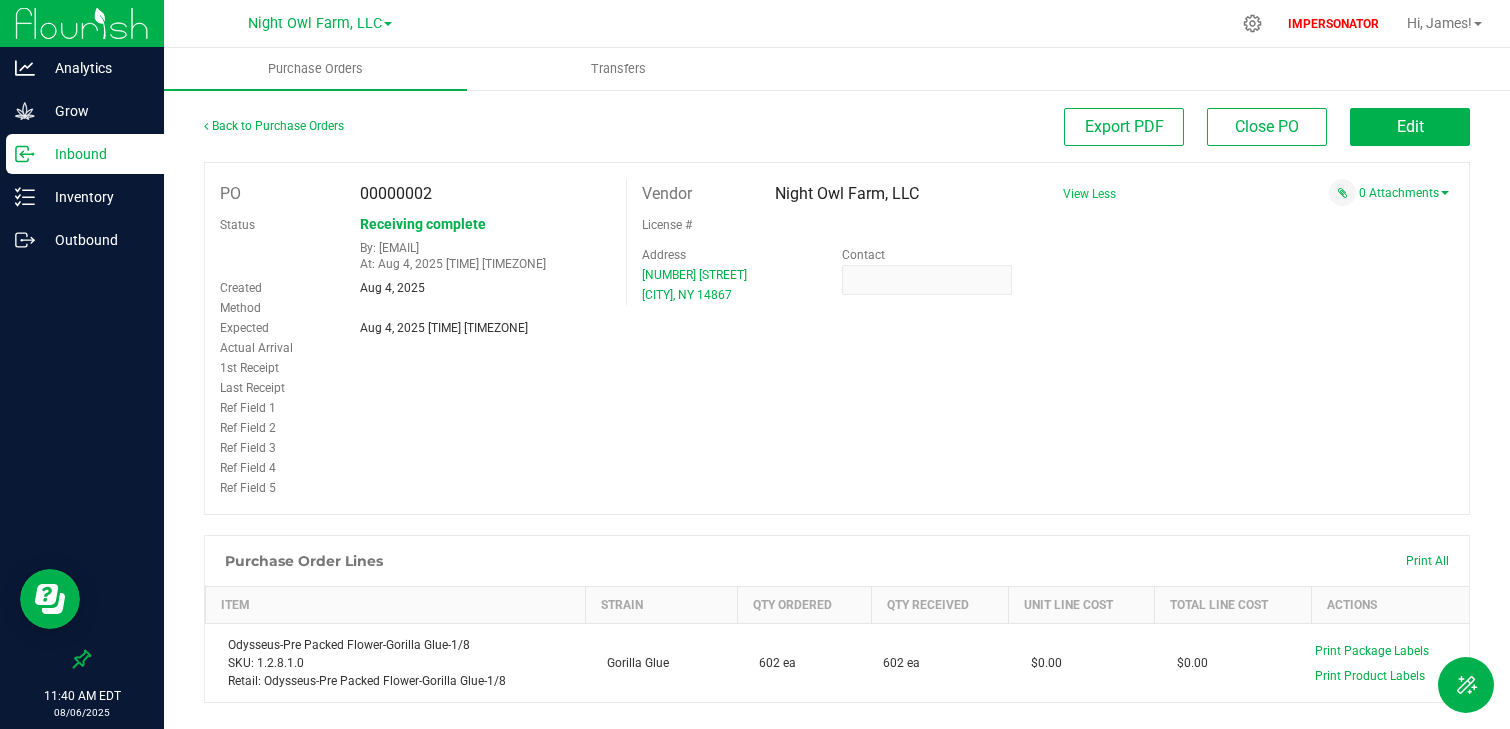 click on "PO
00000002
Status
Receiving complete
By: [EMAIL]
At: Aug 4, 2025 [TIME] [TIMEZONE]
Created
Aug 4, 2025
Method
Expected
Aug 4, 2025 [TIME] [TIMEZONE]" at bounding box center [837, 338] 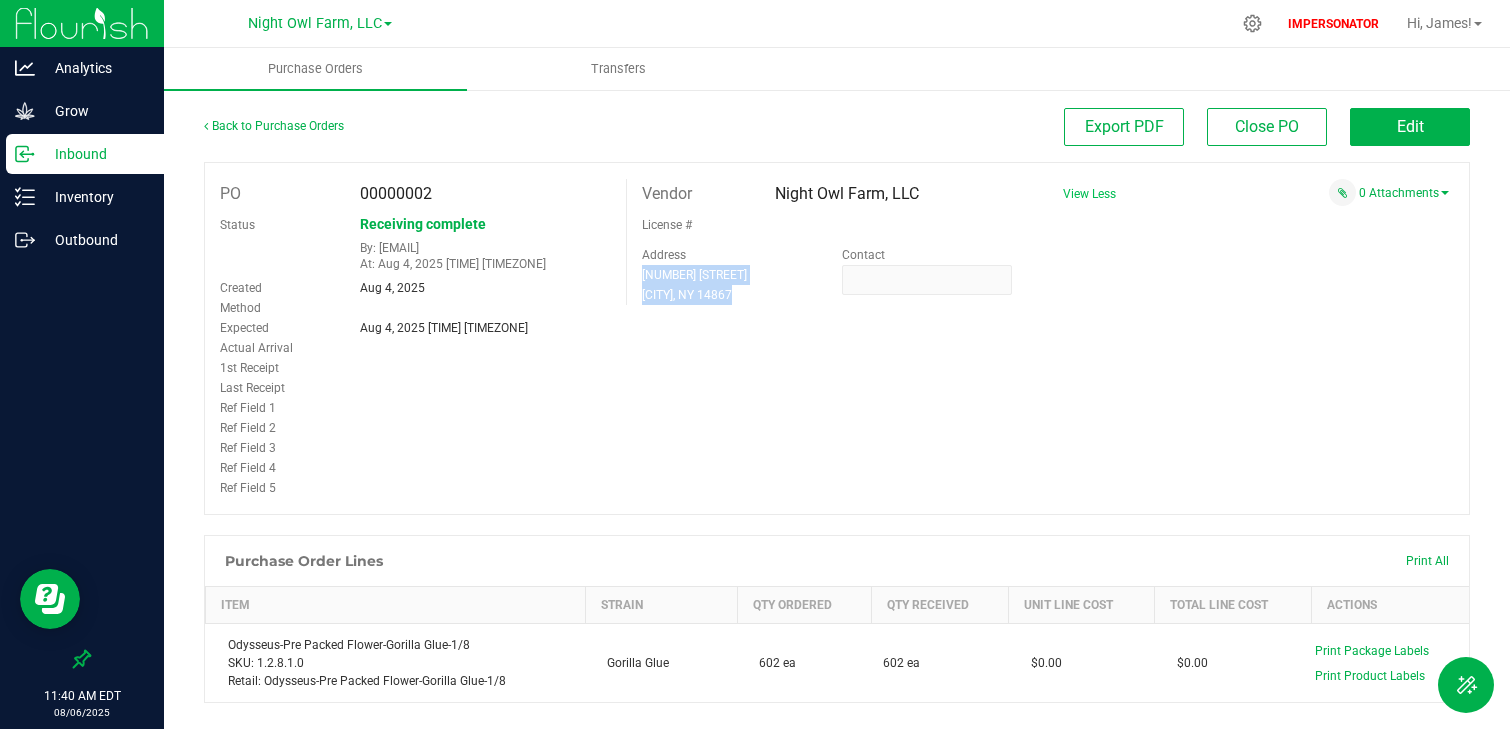 drag, startPoint x: 771, startPoint y: 300, endPoint x: 631, endPoint y: 280, distance: 141.42136 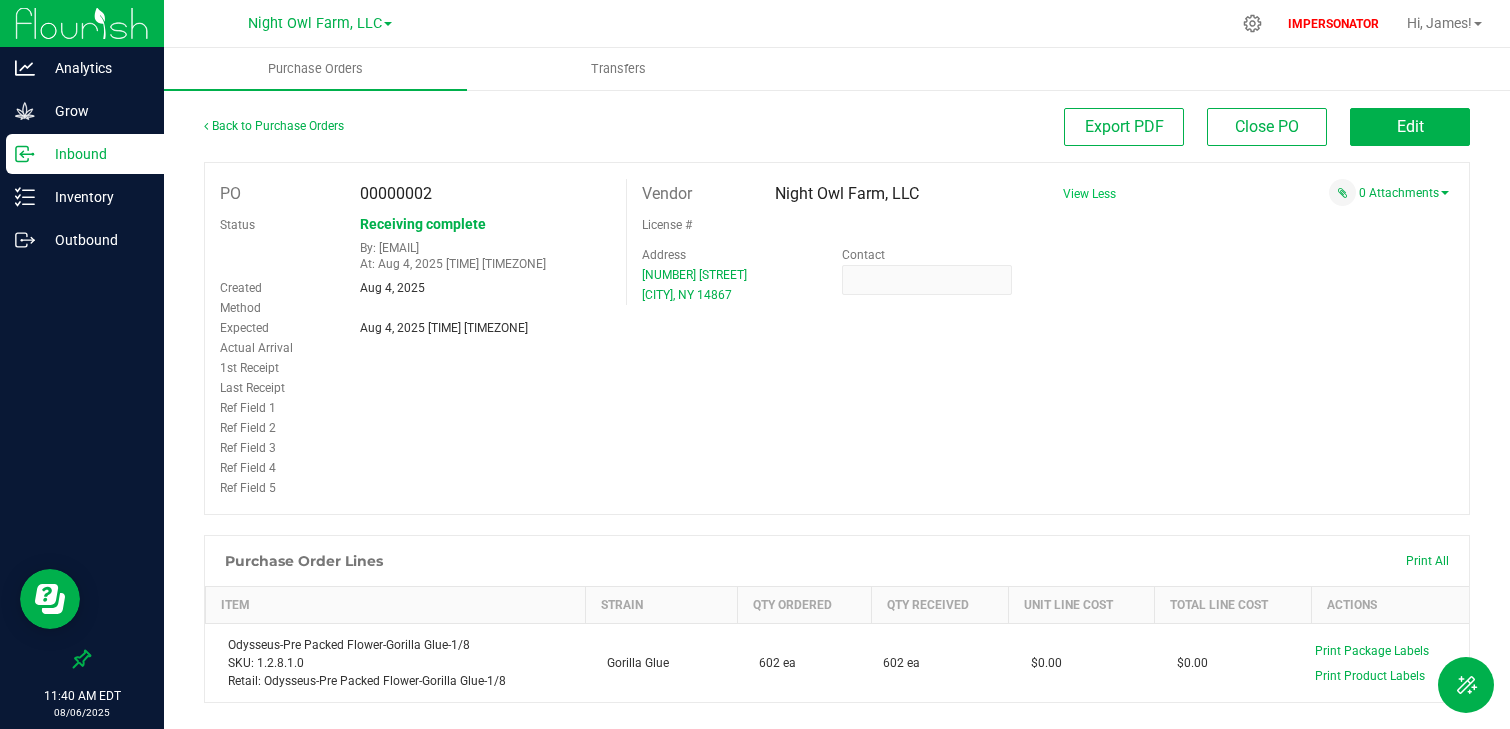 click on "PO
00000002
Status
Receiving complete
By: [EMAIL]
At: Aug 4, 2025 [TIME] [TIMEZONE]
Created
Aug 4, 2025
Method
Expected
Aug 4, 2025 [TIME] [TIMEZONE]" at bounding box center [837, 338] 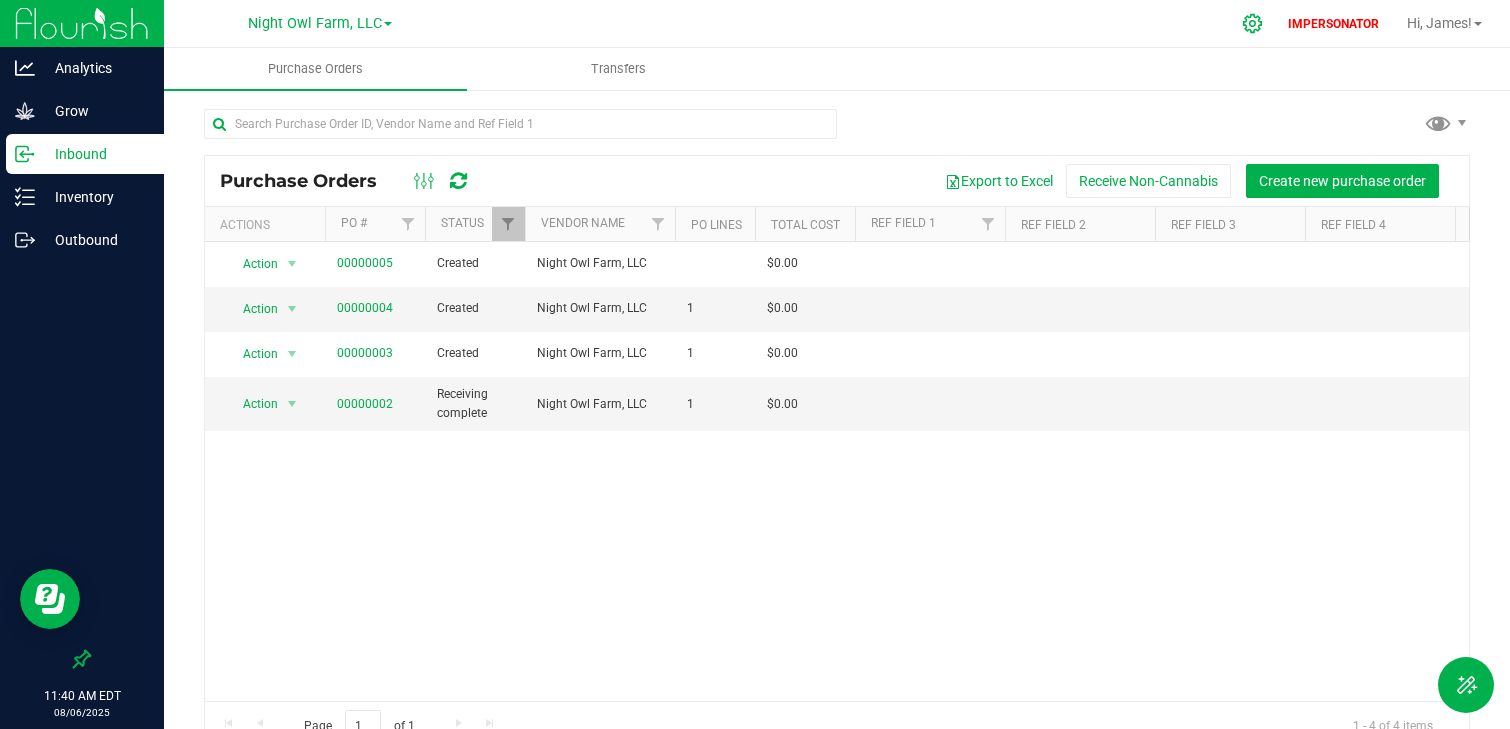 click 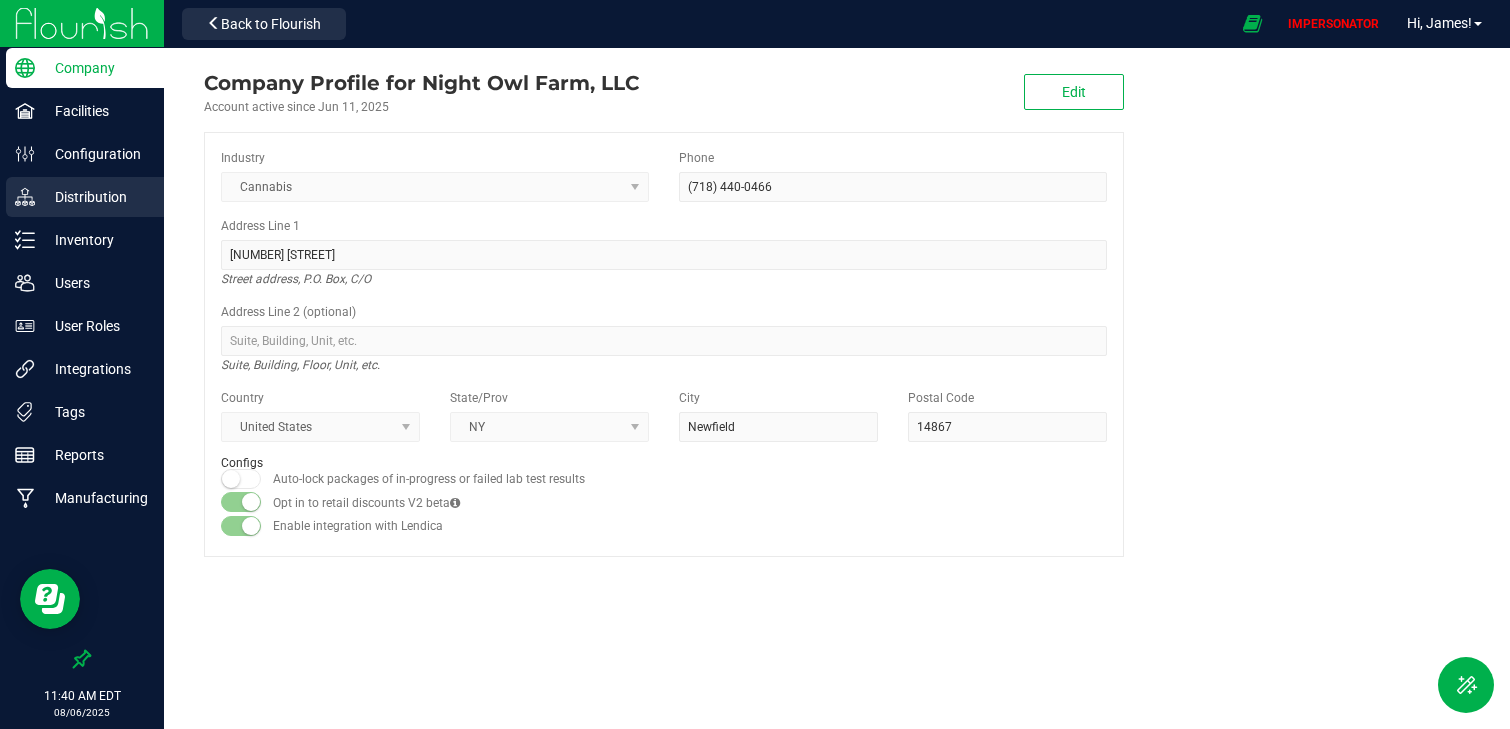 click on "Distribution" at bounding box center [85, 197] 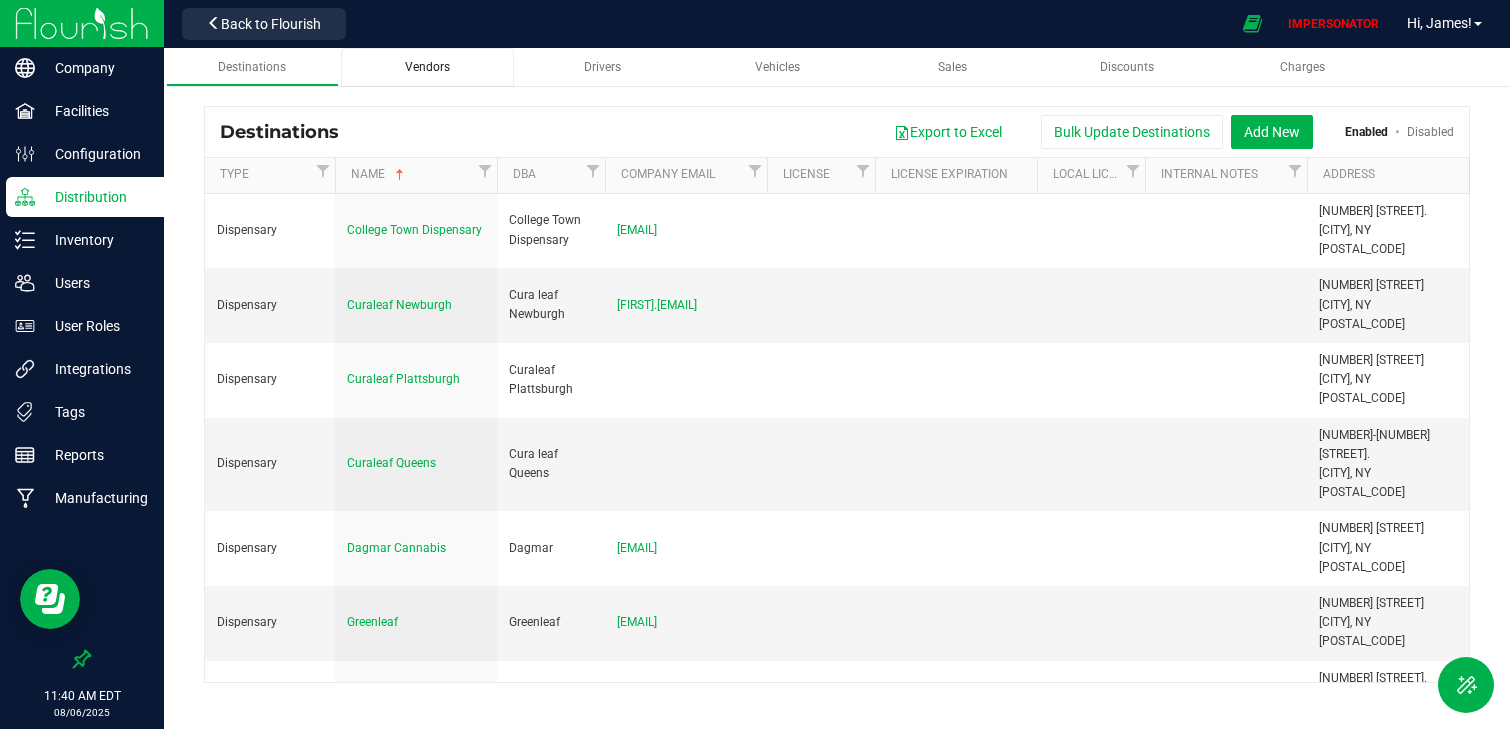 click on "Vendors" at bounding box center (427, 67) 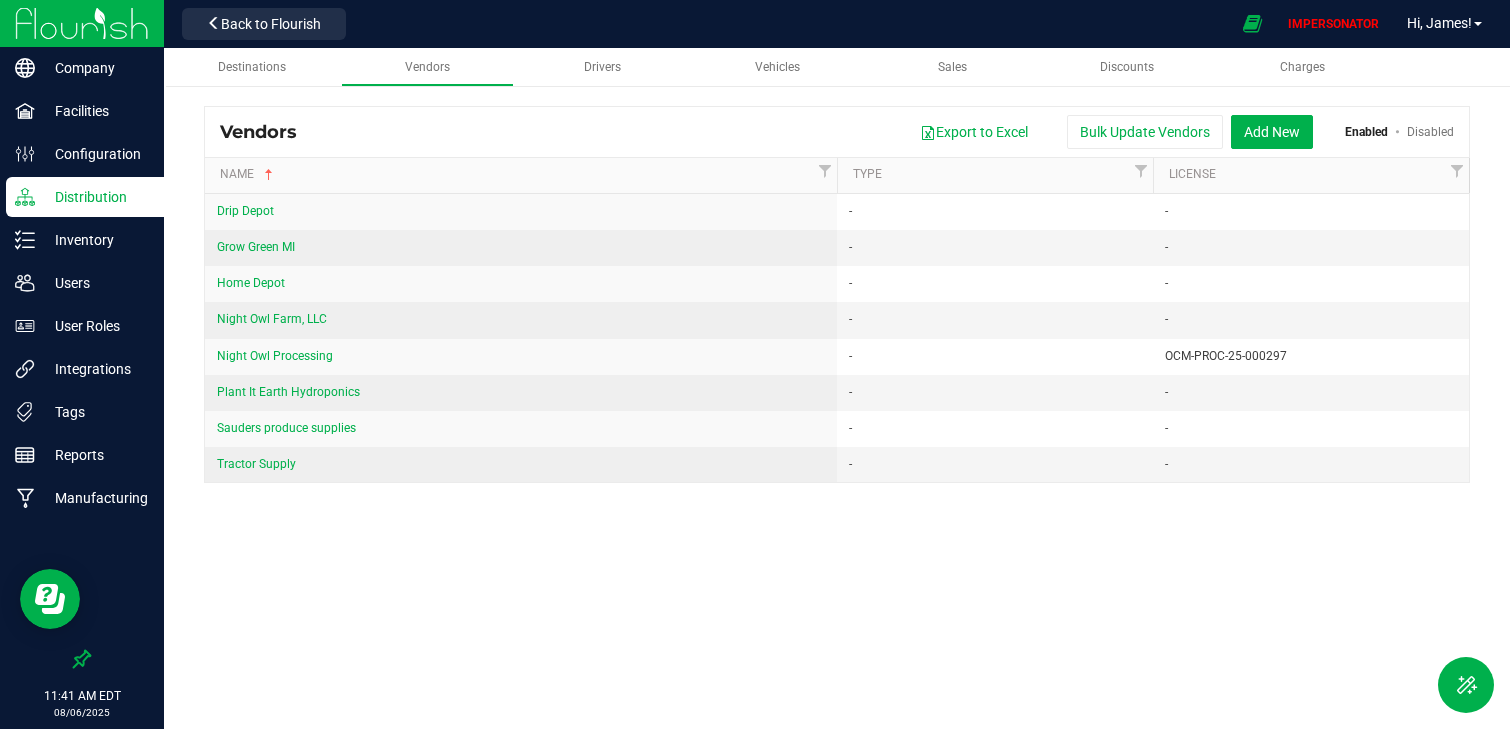 click on "Destinations   Vendors   Drivers   Vehicles   Sales   Discounts   Charges
Vendors
Export to Excel
Bulk Update Vendors
Add New
Enabled
Disabled
Name Type License
Drip Depot
- -
Grow Green MI
- -
Home Depot
- -
Night Owl Farm, LLC
- -
Night Owl Processing
- OCM-PROC-25-000297
Plant It Earth Hydroponics
- -
Sauders produce supplies
- -
Tractor Supply
-" at bounding box center [837, 388] 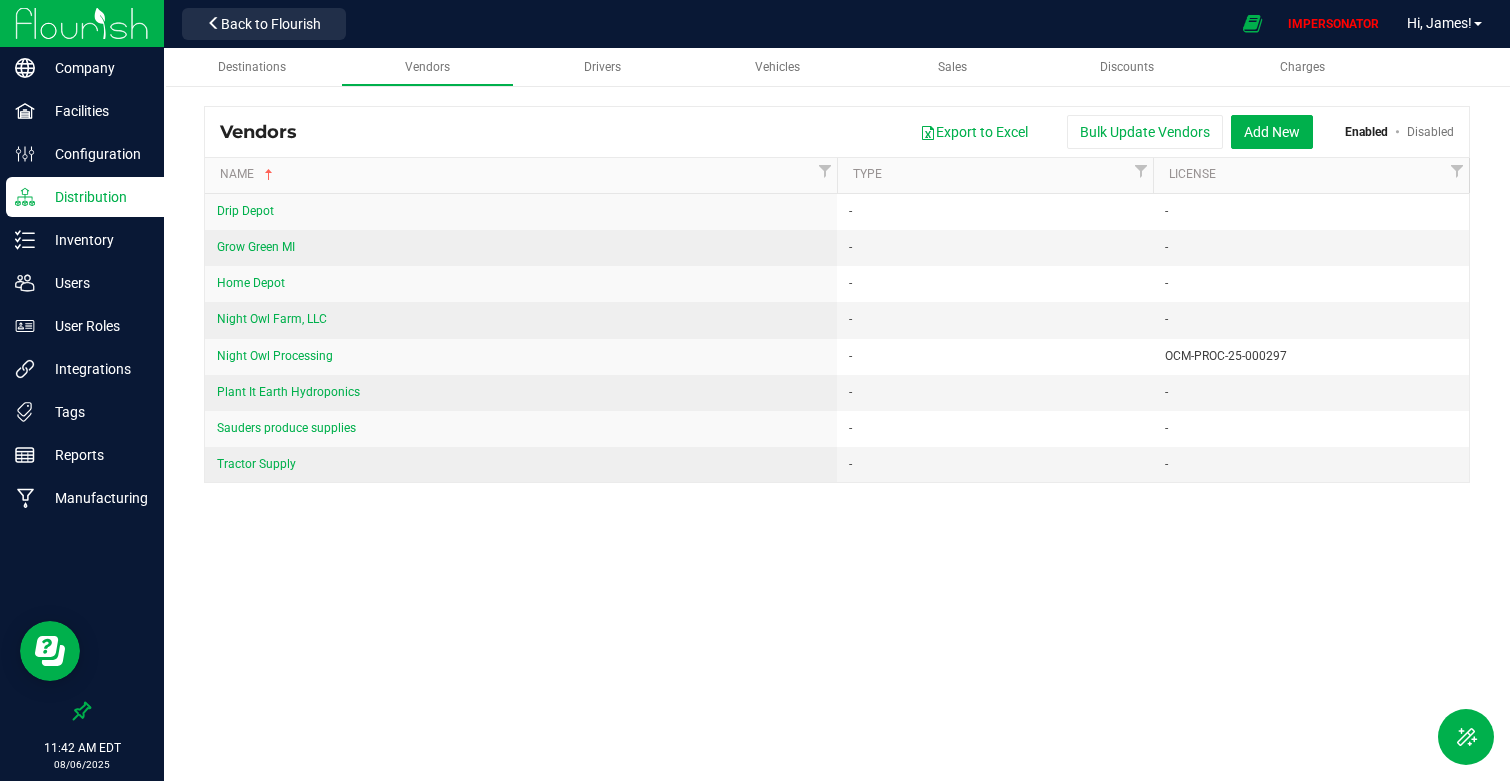 click on "Back to Flourish" at bounding box center [264, 23] 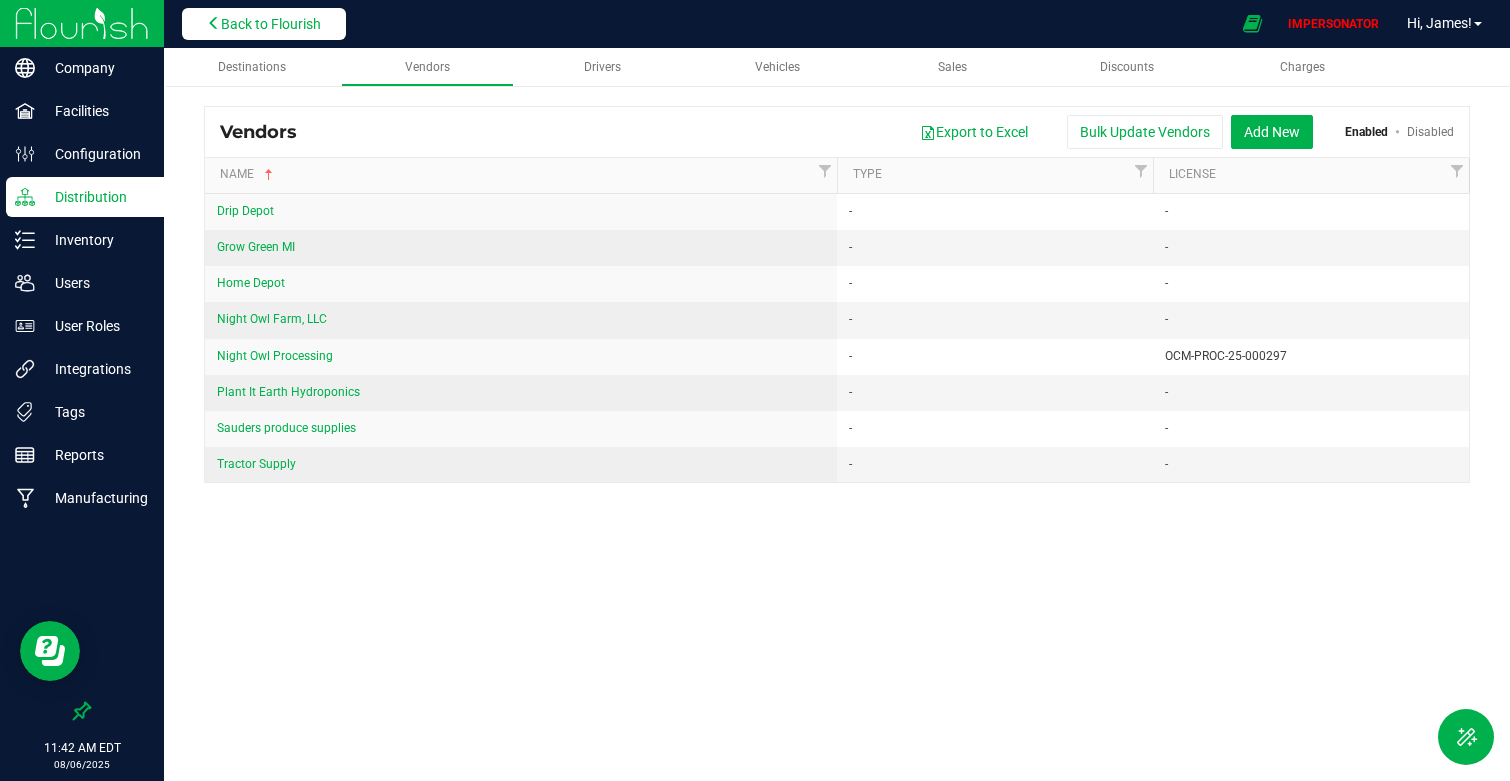 click on "Back to Flourish" at bounding box center [271, 24] 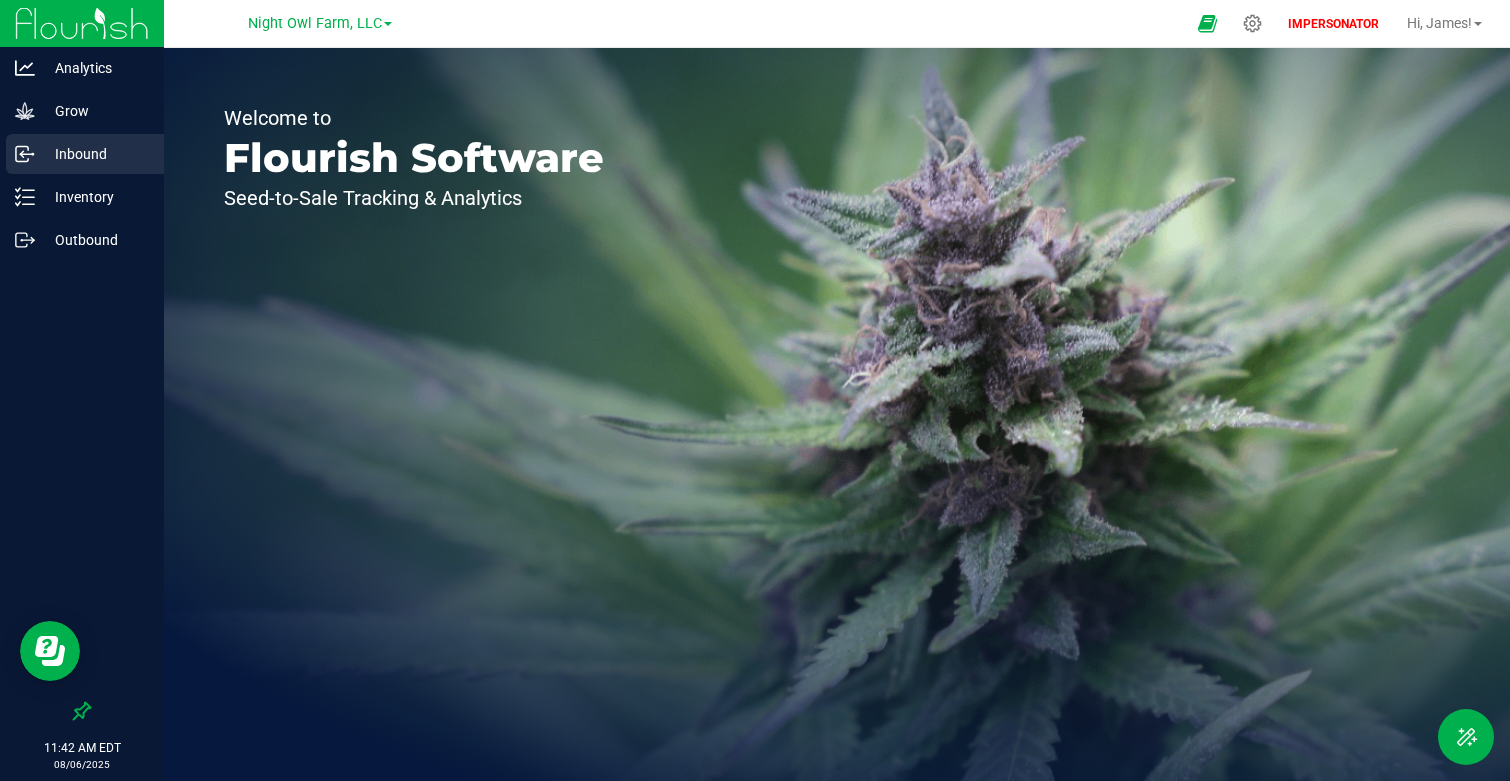 click on "Inbound" at bounding box center [95, 154] 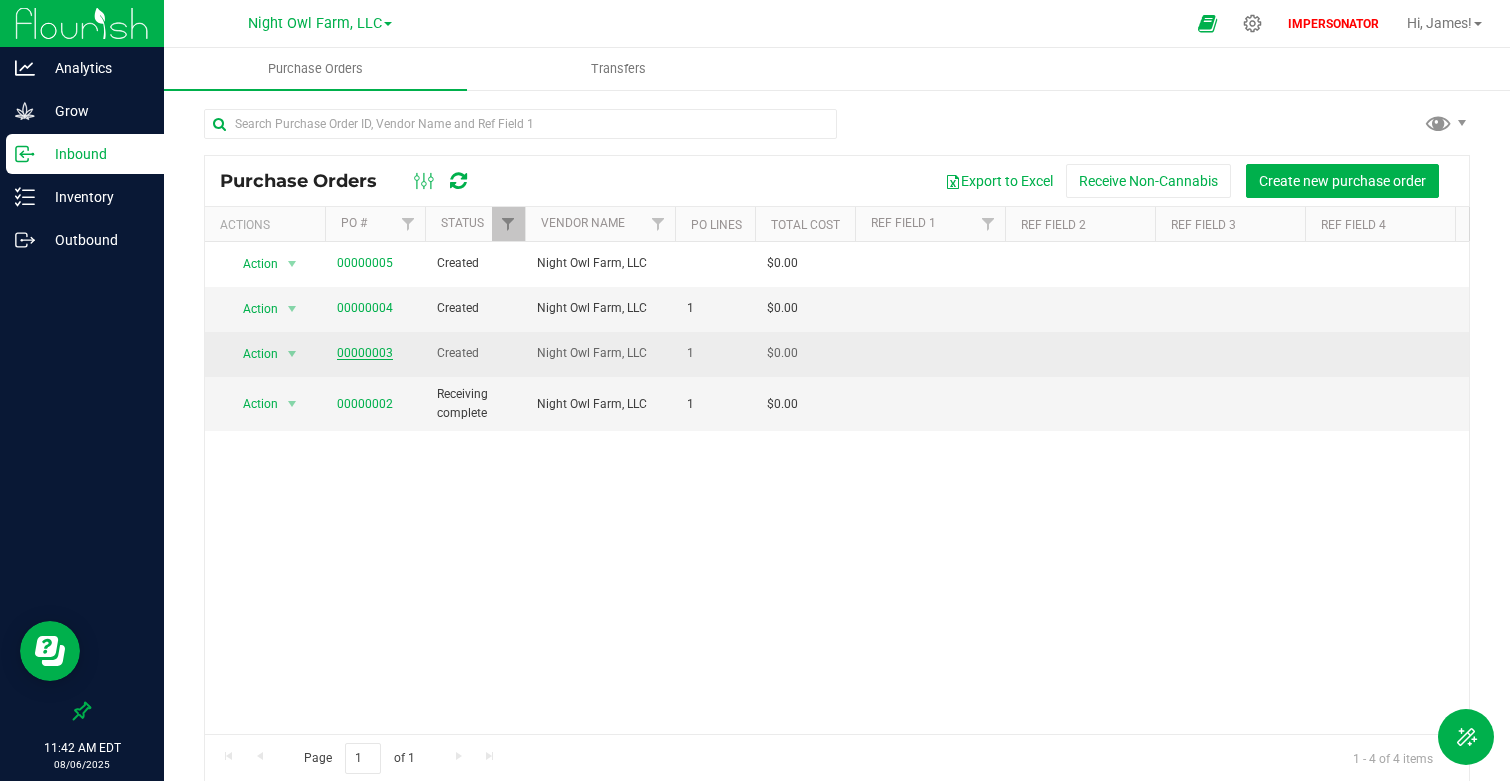 click on "00000003" at bounding box center (365, 353) 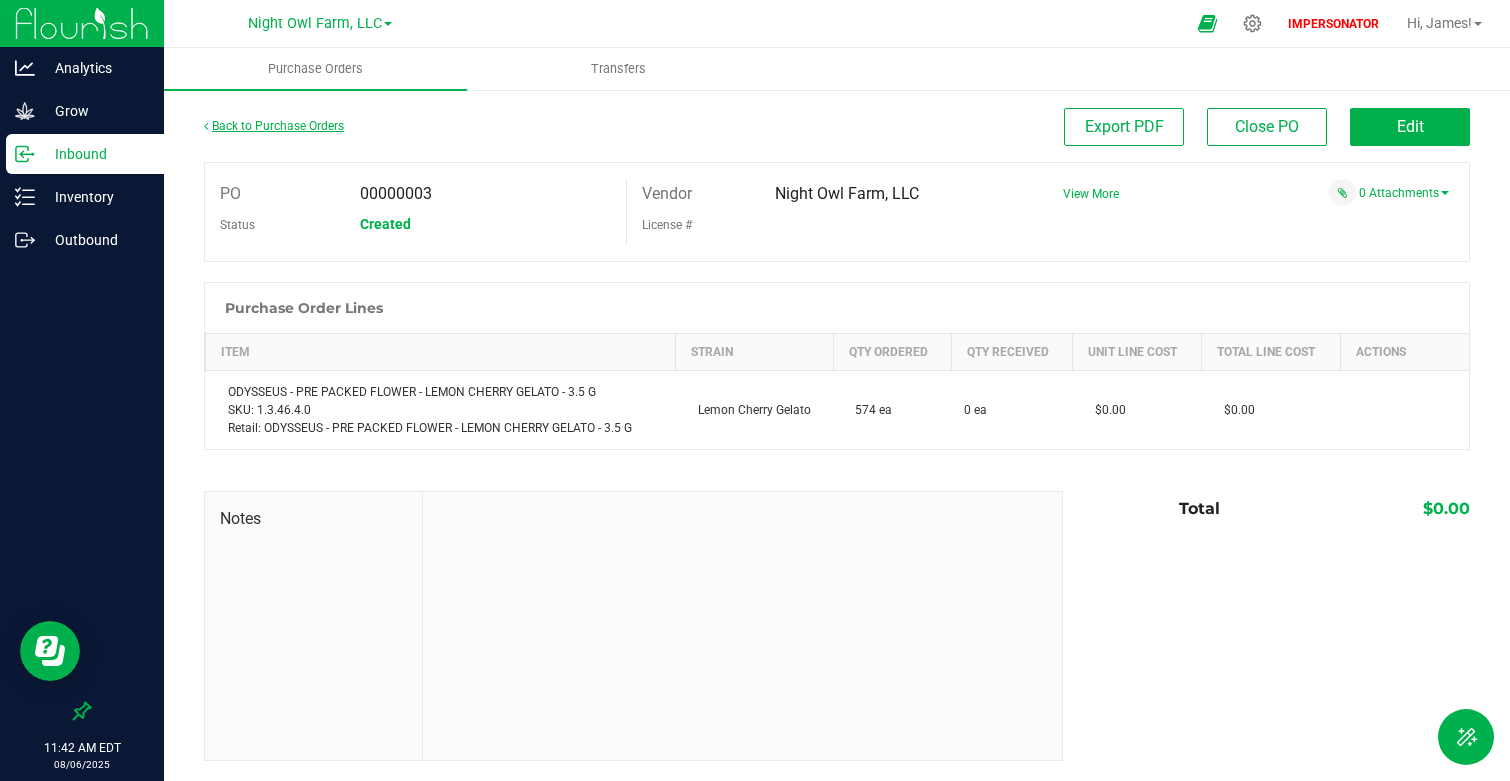 click on "Back to Purchase Orders" at bounding box center [274, 126] 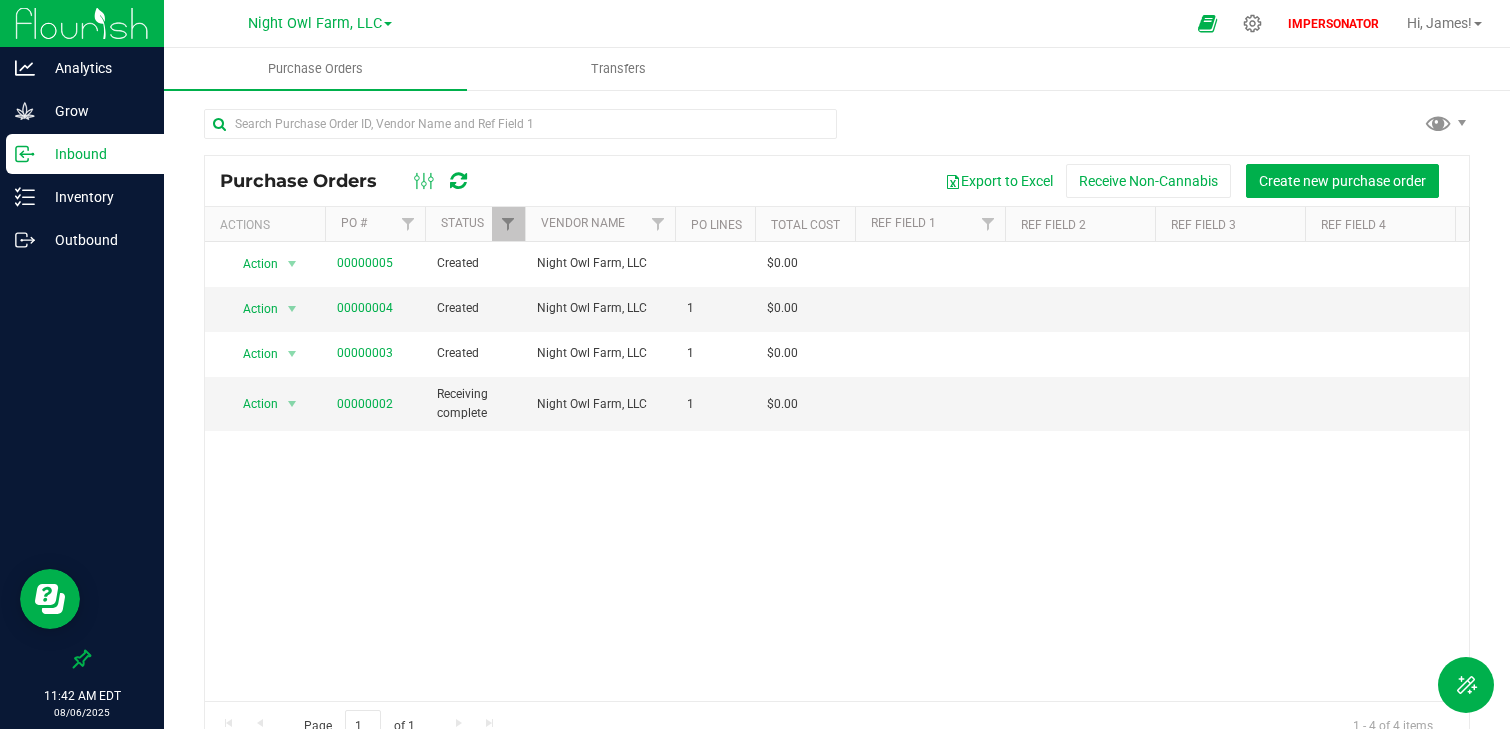click on "Action Action Cancel purchase order Close purchase order Edit purchase order PO audit log Re-order View purchase order
00000005
Created
Night Owl Farm, LLC
$0.00 Aug 6, 2025 Aug 6, 2025 [EMAIL]
Action Action Cancel purchase order Close purchase order Edit purchase order PO audit log Re-order View purchase order
00000004
Created
Night Owl Farm, LLC
1 $0.00 Aug 6, 2025 Aug 6, 2025 [EMAIL]
Action Action Cancel purchase order Close purchase order Edit purchase order PO audit log Re-order View purchase order
1" at bounding box center [837, 471] 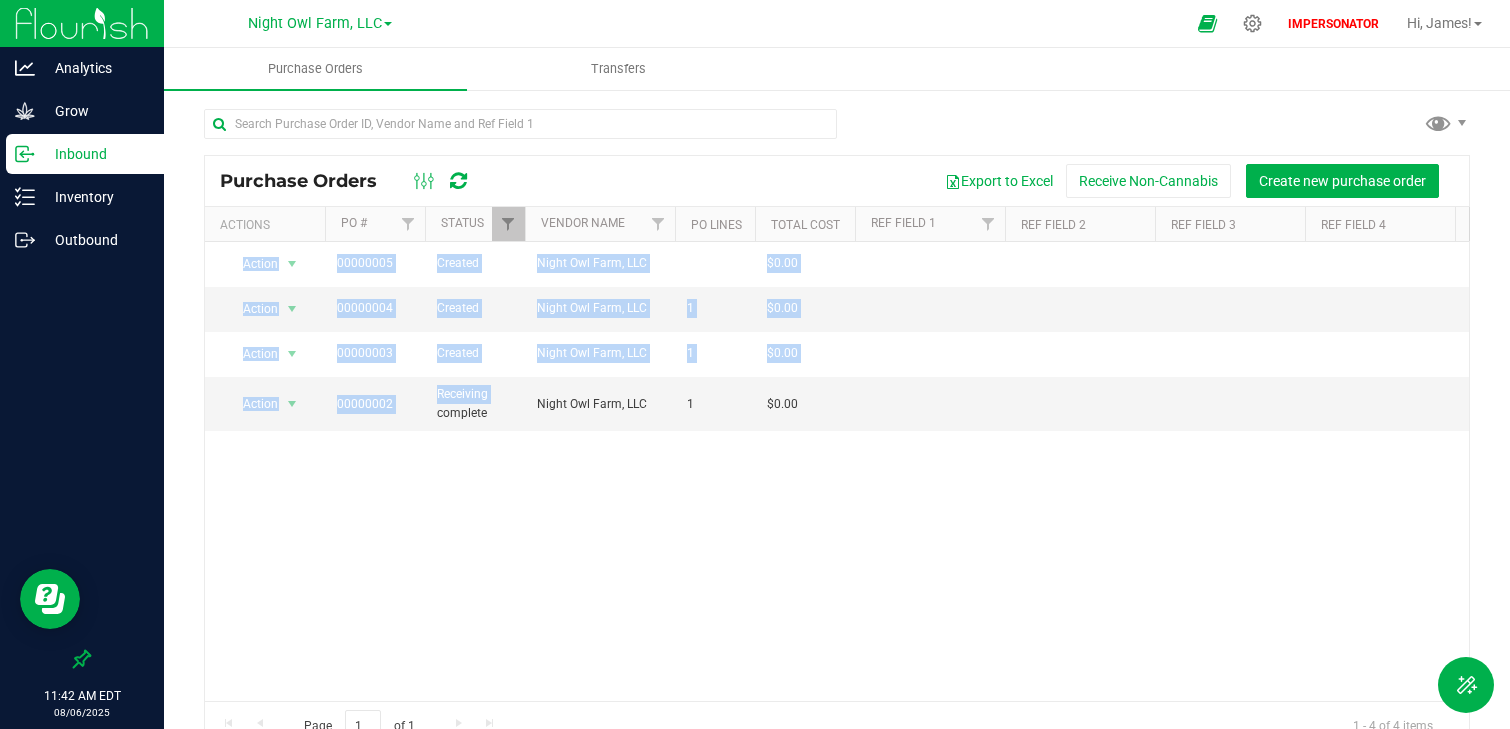 drag, startPoint x: 449, startPoint y: 396, endPoint x: 482, endPoint y: 455, distance: 67.601776 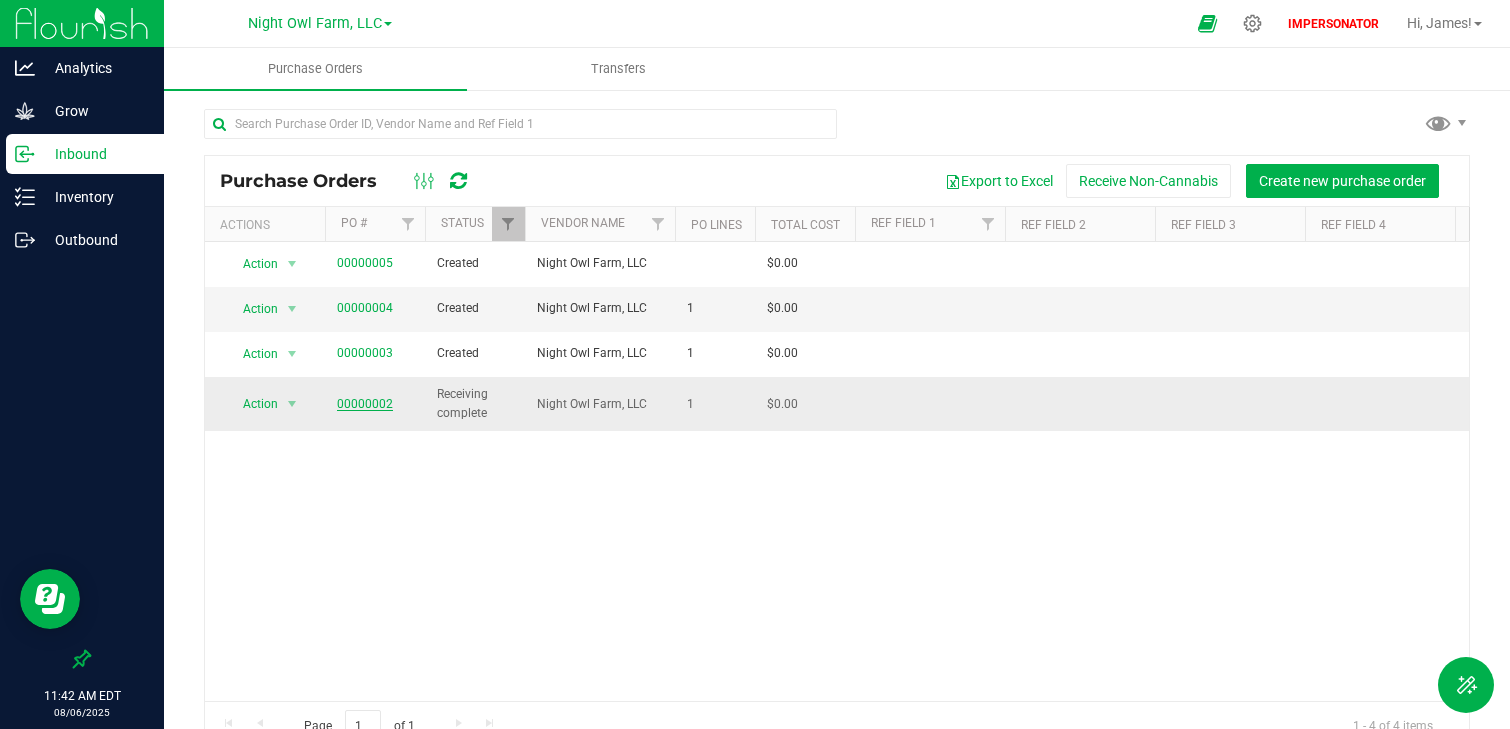 click on "00000002" at bounding box center [365, 404] 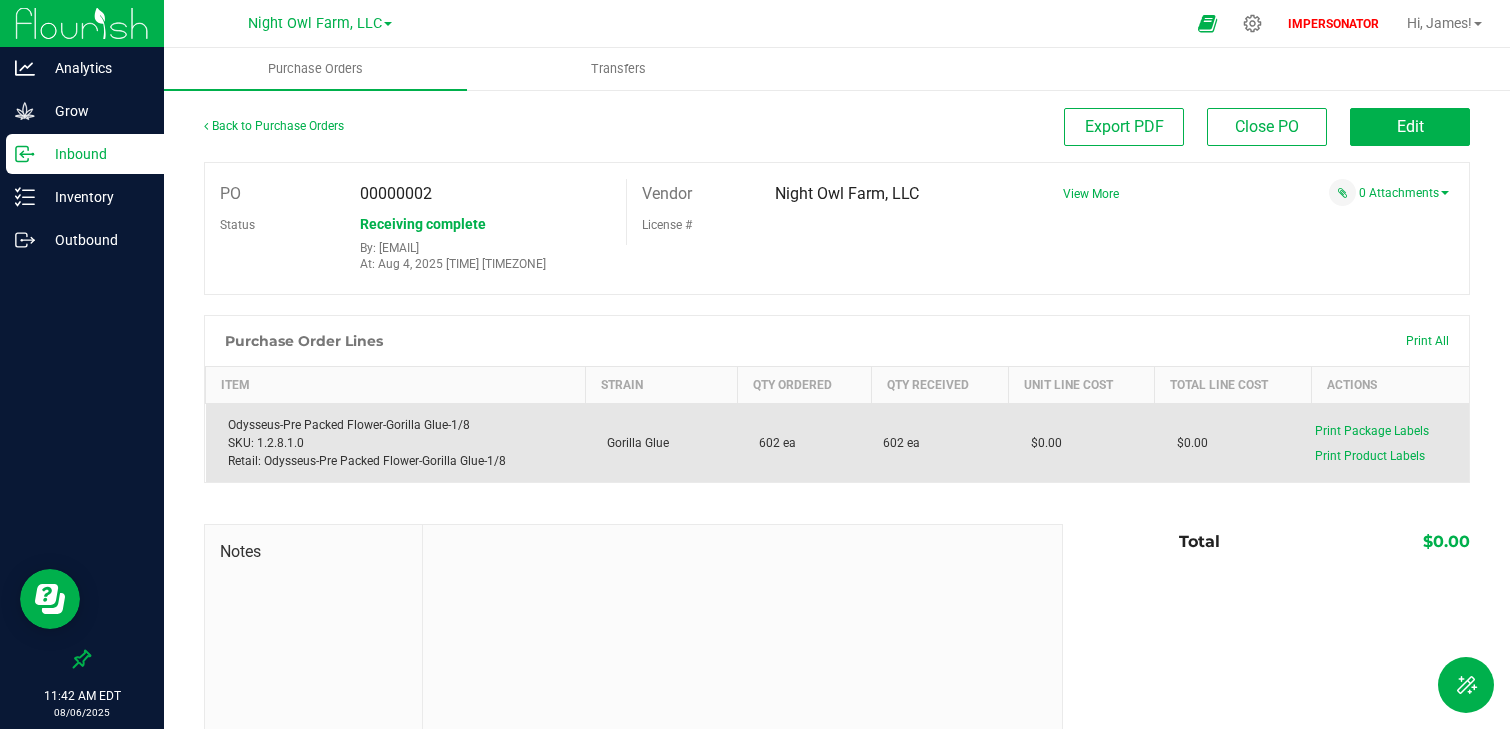 drag, startPoint x: 811, startPoint y: 445, endPoint x: 725, endPoint y: 445, distance: 86 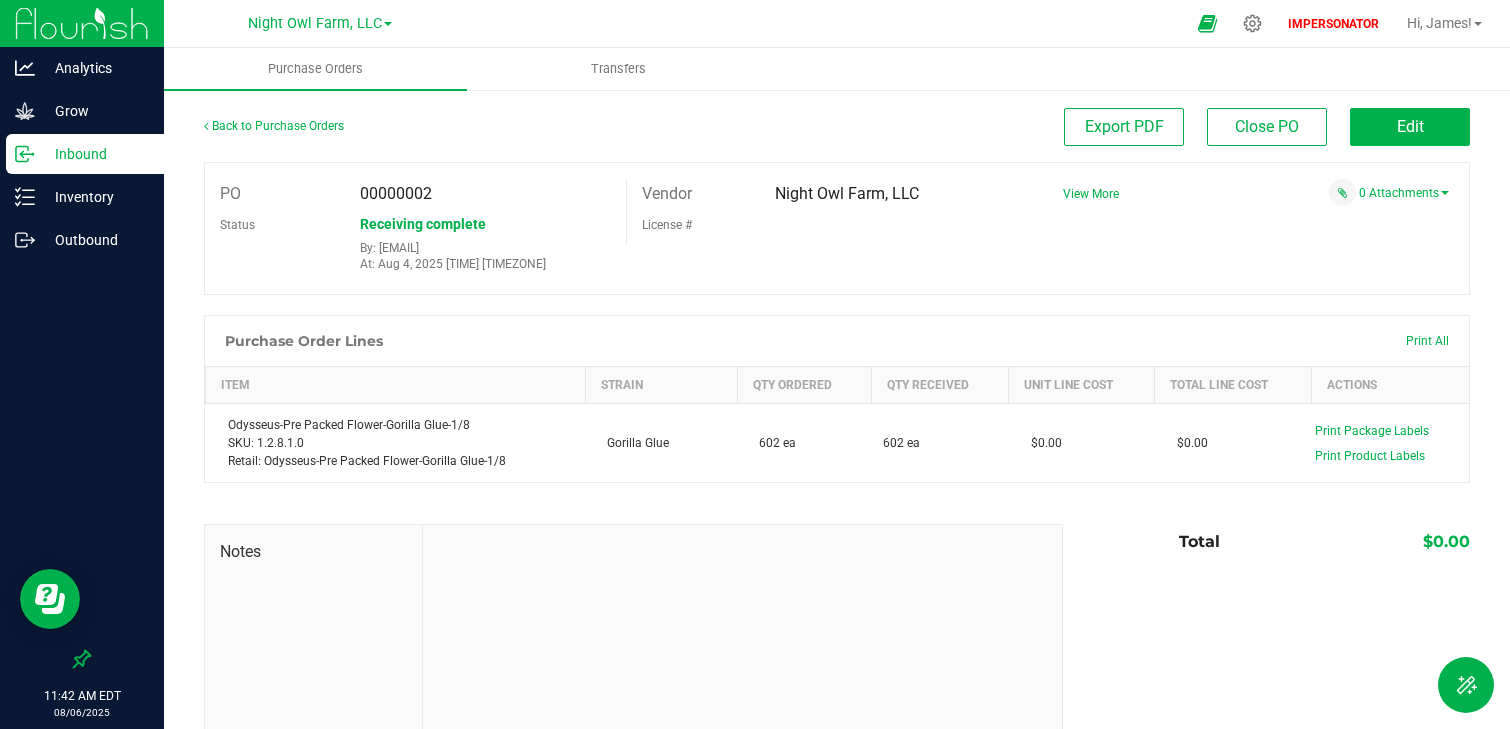 drag, startPoint x: 498, startPoint y: 222, endPoint x: 356, endPoint y: 222, distance: 142 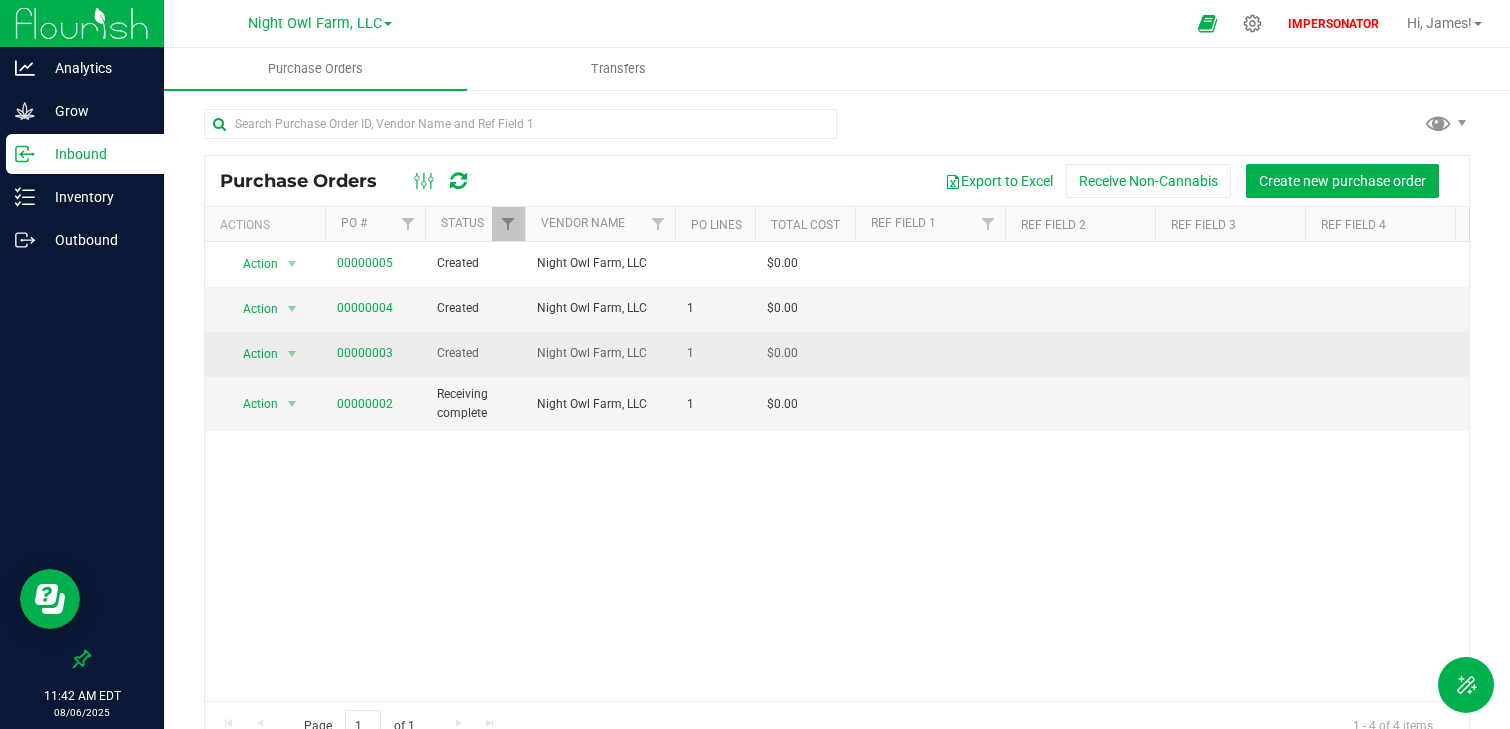 drag, startPoint x: 487, startPoint y: 353, endPoint x: 430, endPoint y: 353, distance: 57 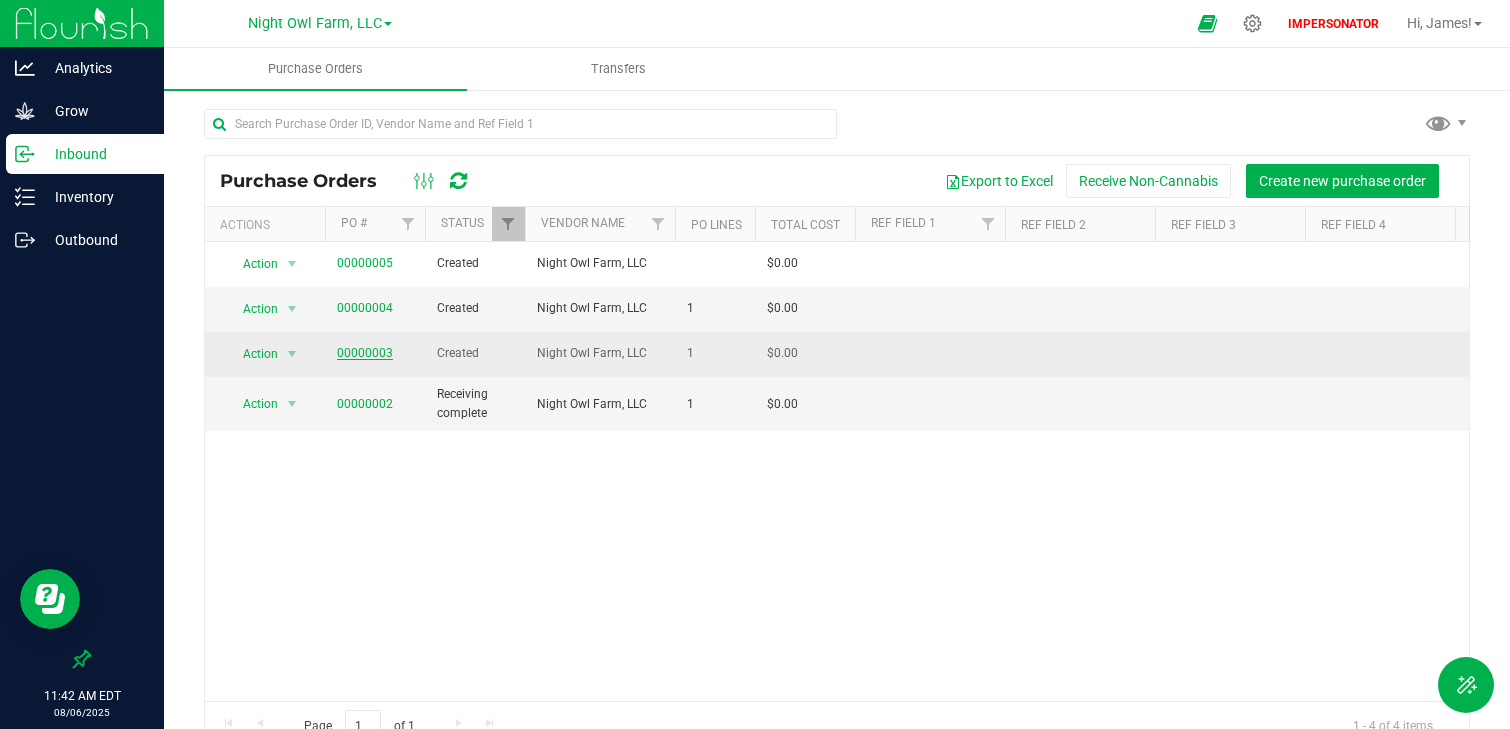 click on "00000003" at bounding box center [365, 353] 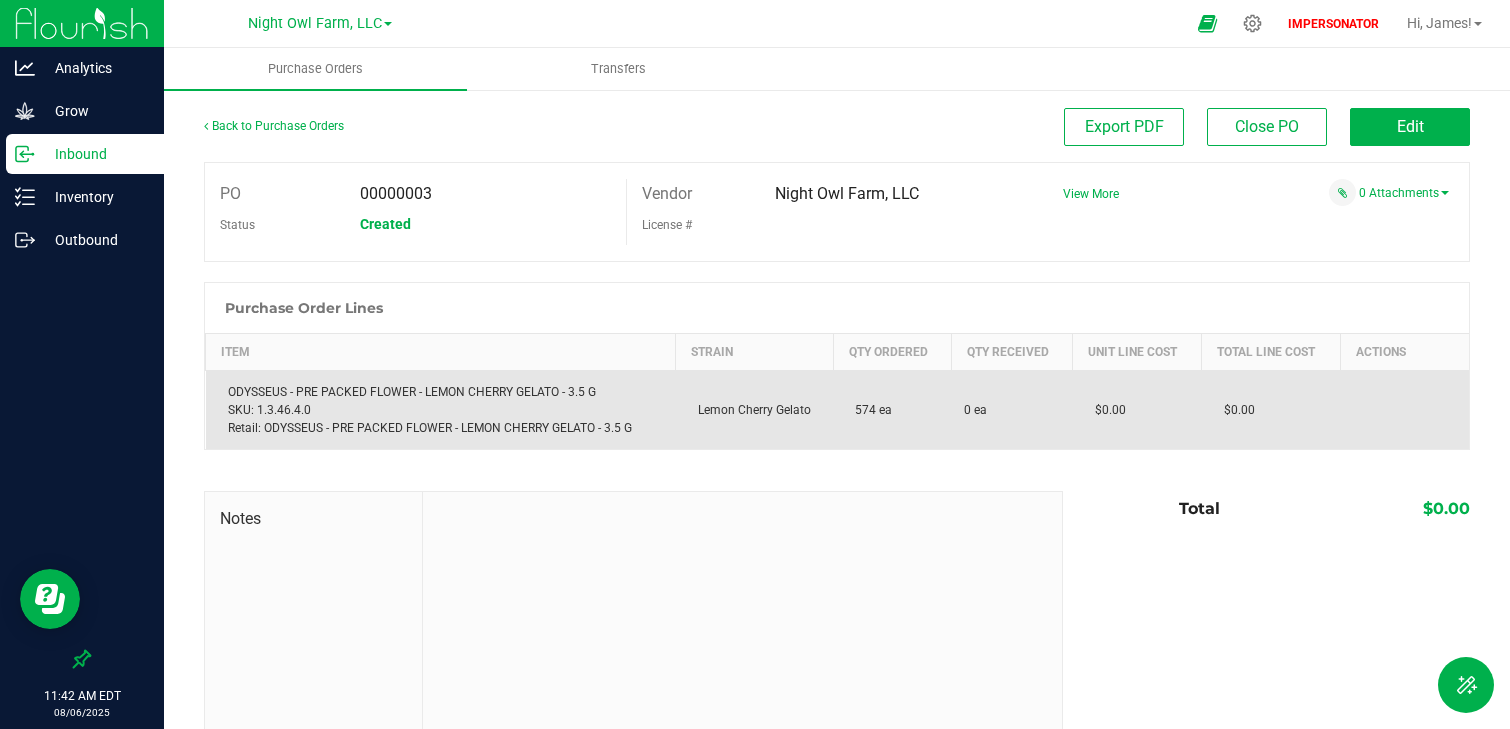 drag, startPoint x: 897, startPoint y: 405, endPoint x: 856, endPoint y: 405, distance: 41 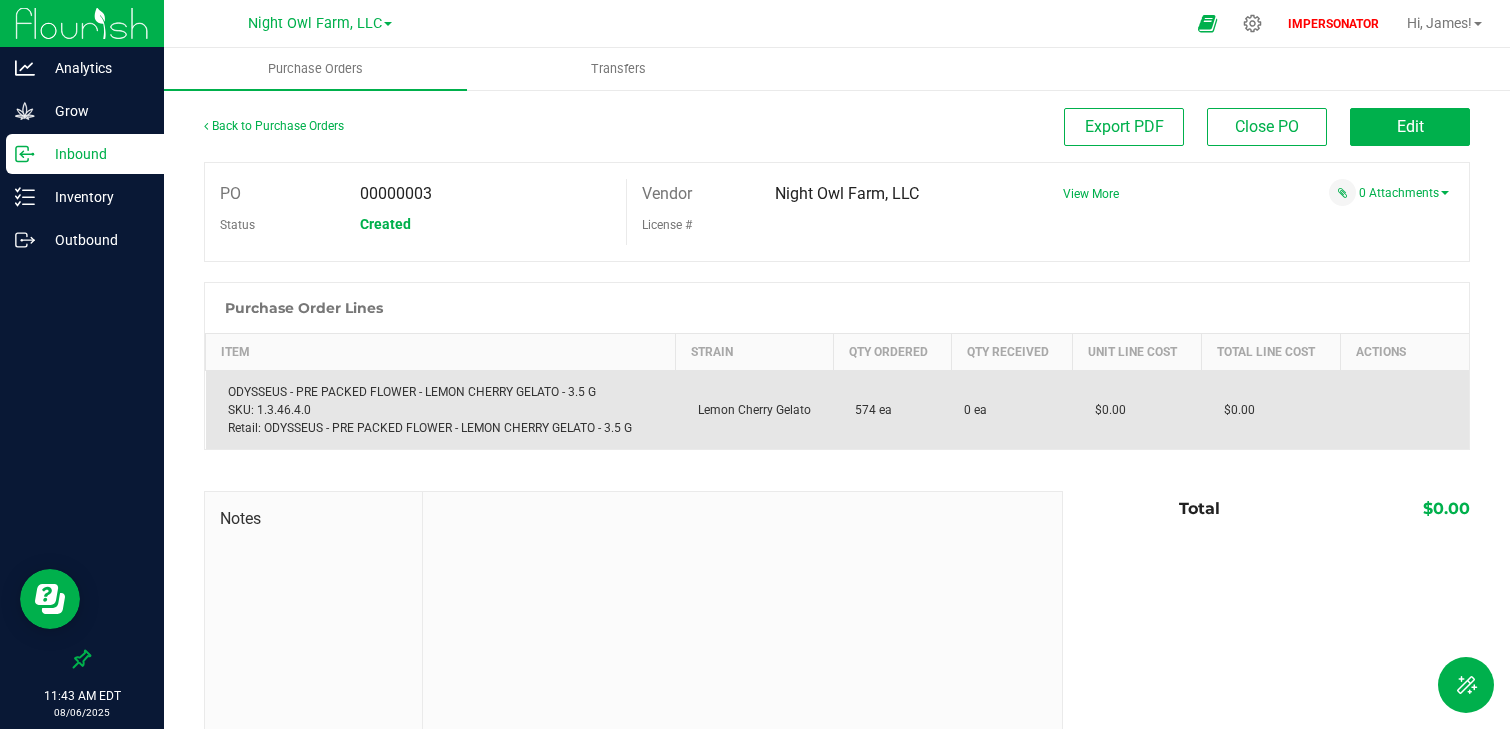 click on "0 ea" at bounding box center (1012, 410) 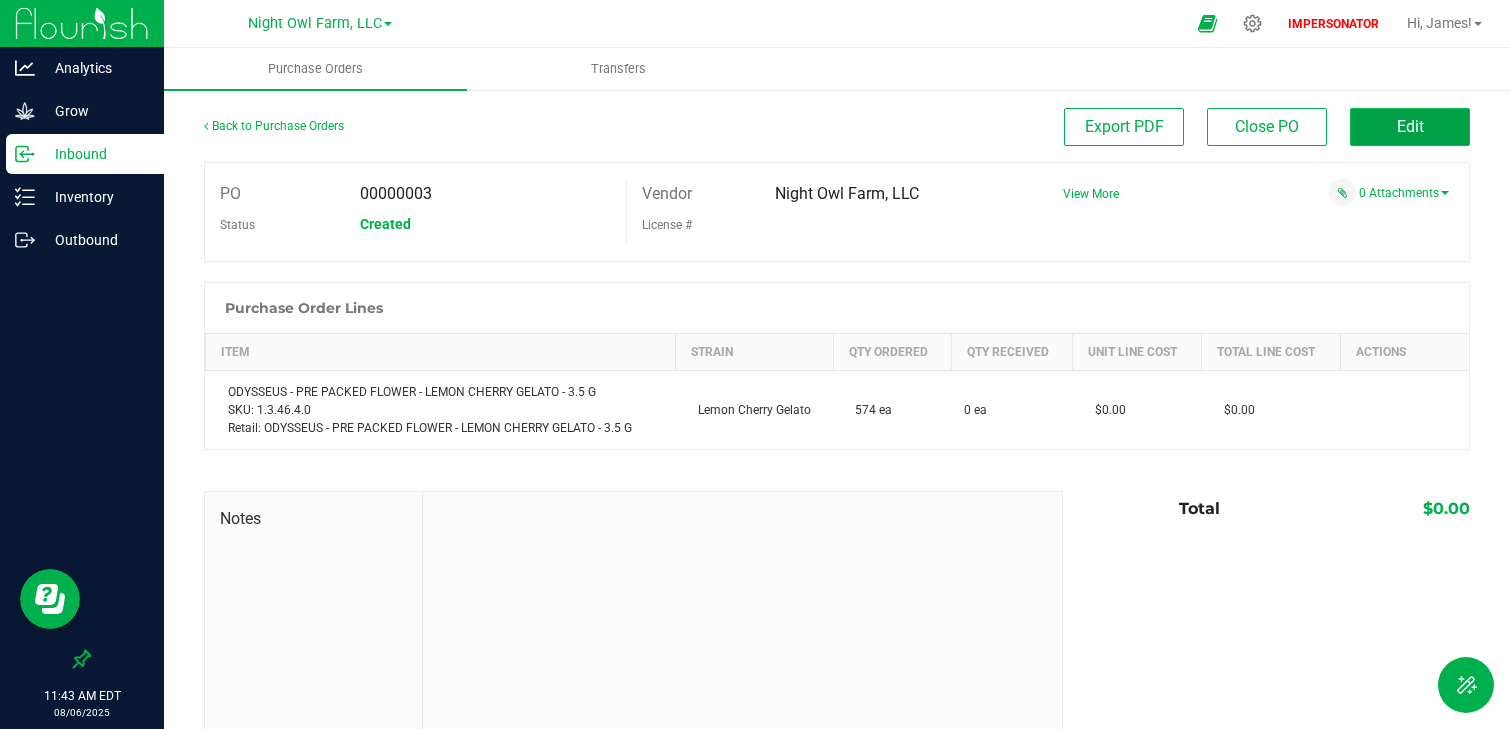 click on "Edit" at bounding box center [1410, 127] 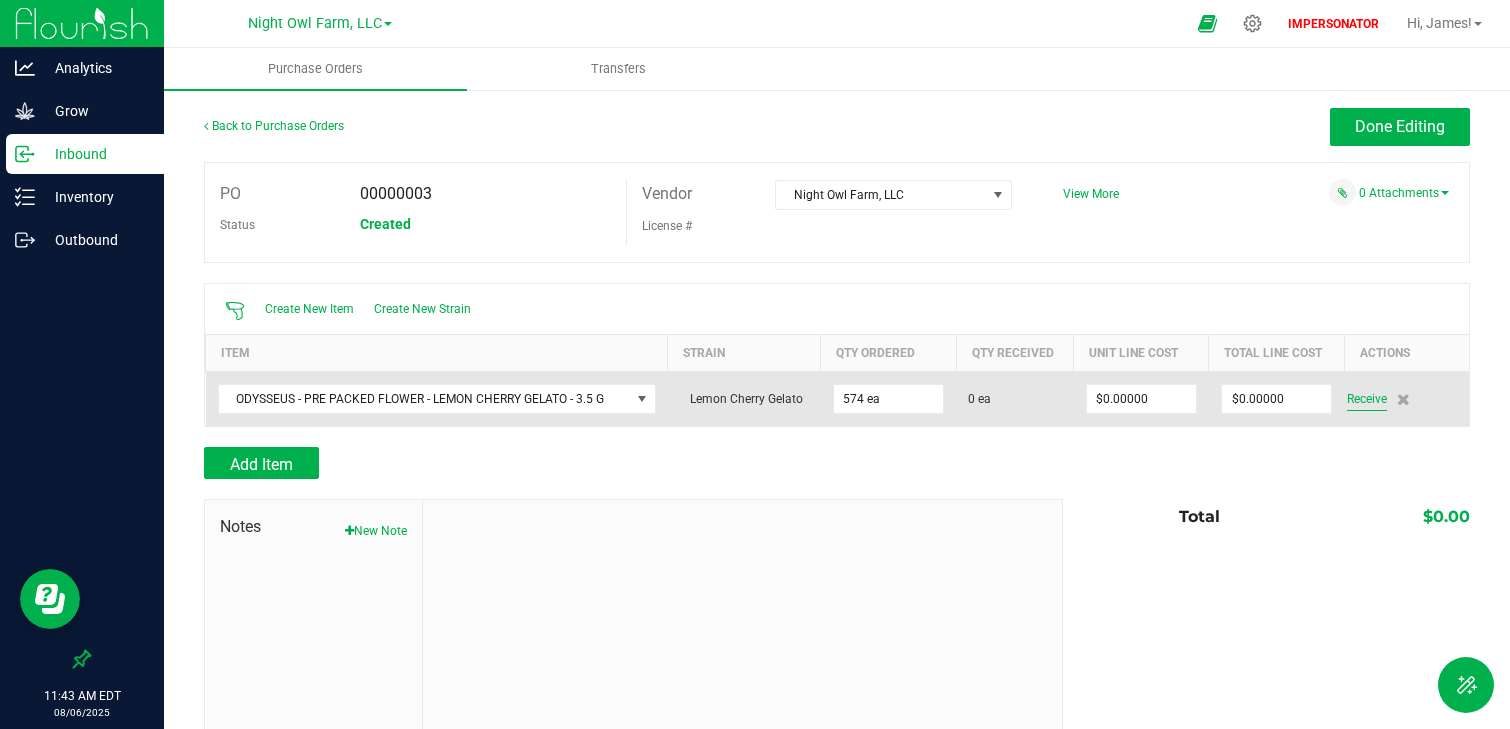 click on "Receive" at bounding box center [1367, 399] 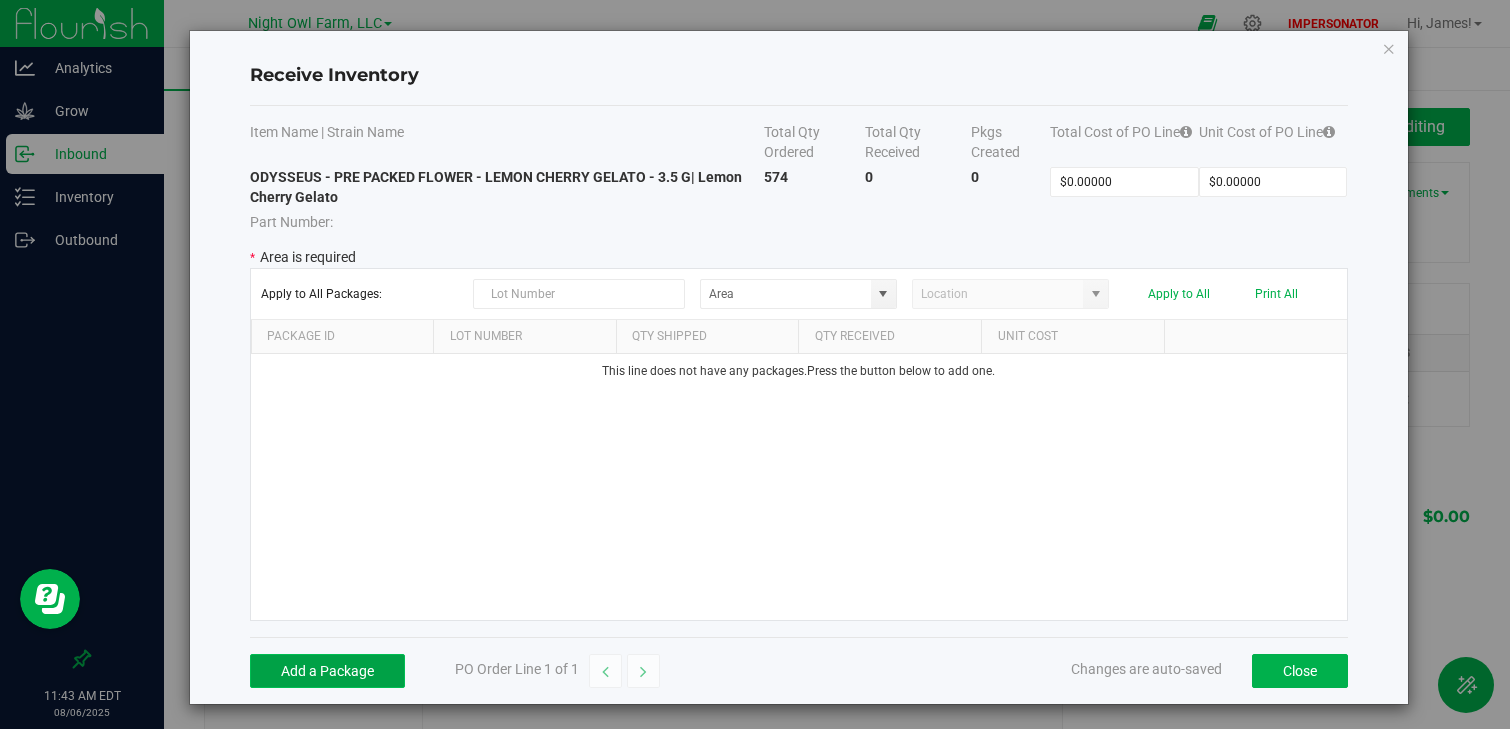 click on "Add a Package" at bounding box center (327, 671) 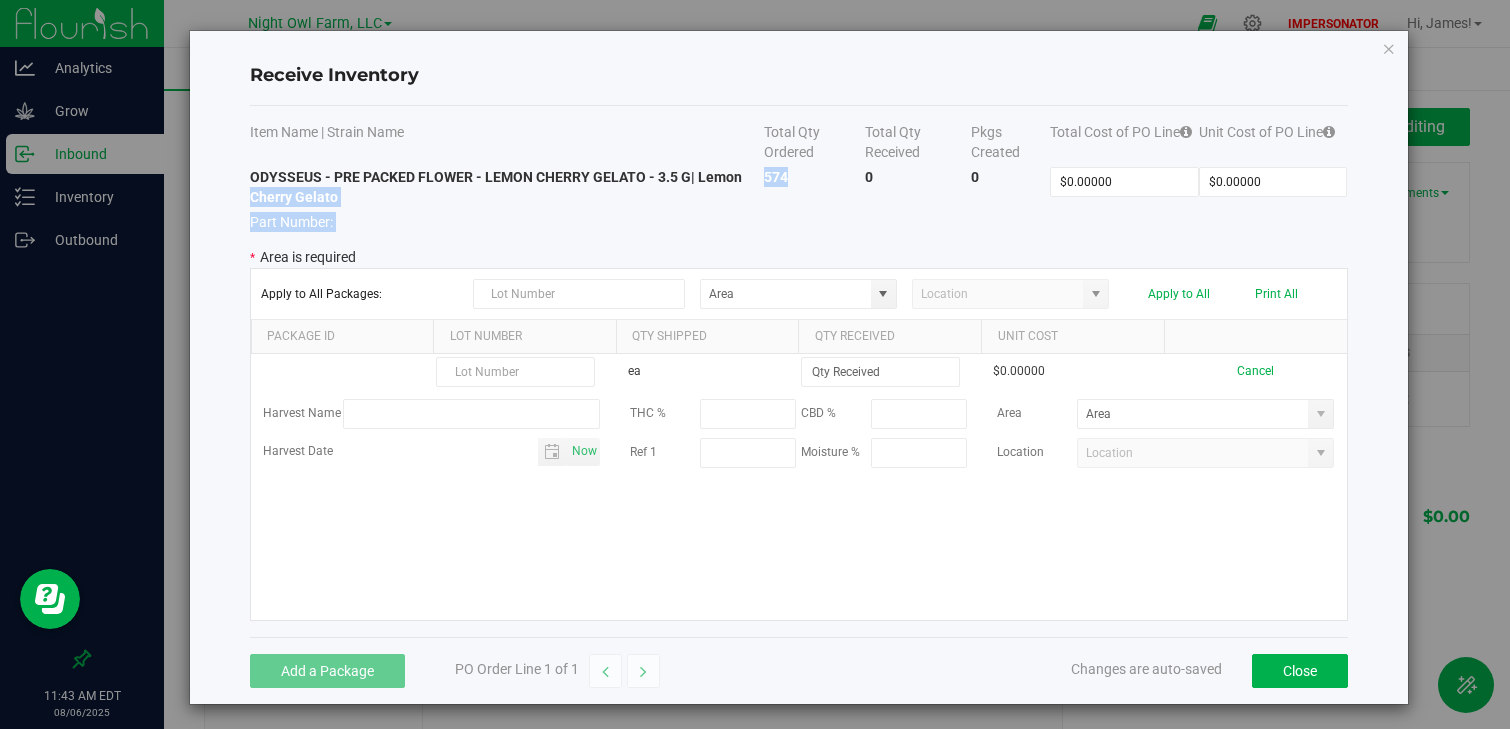 drag, startPoint x: 796, startPoint y: 176, endPoint x: 761, endPoint y: 175, distance: 35.014282 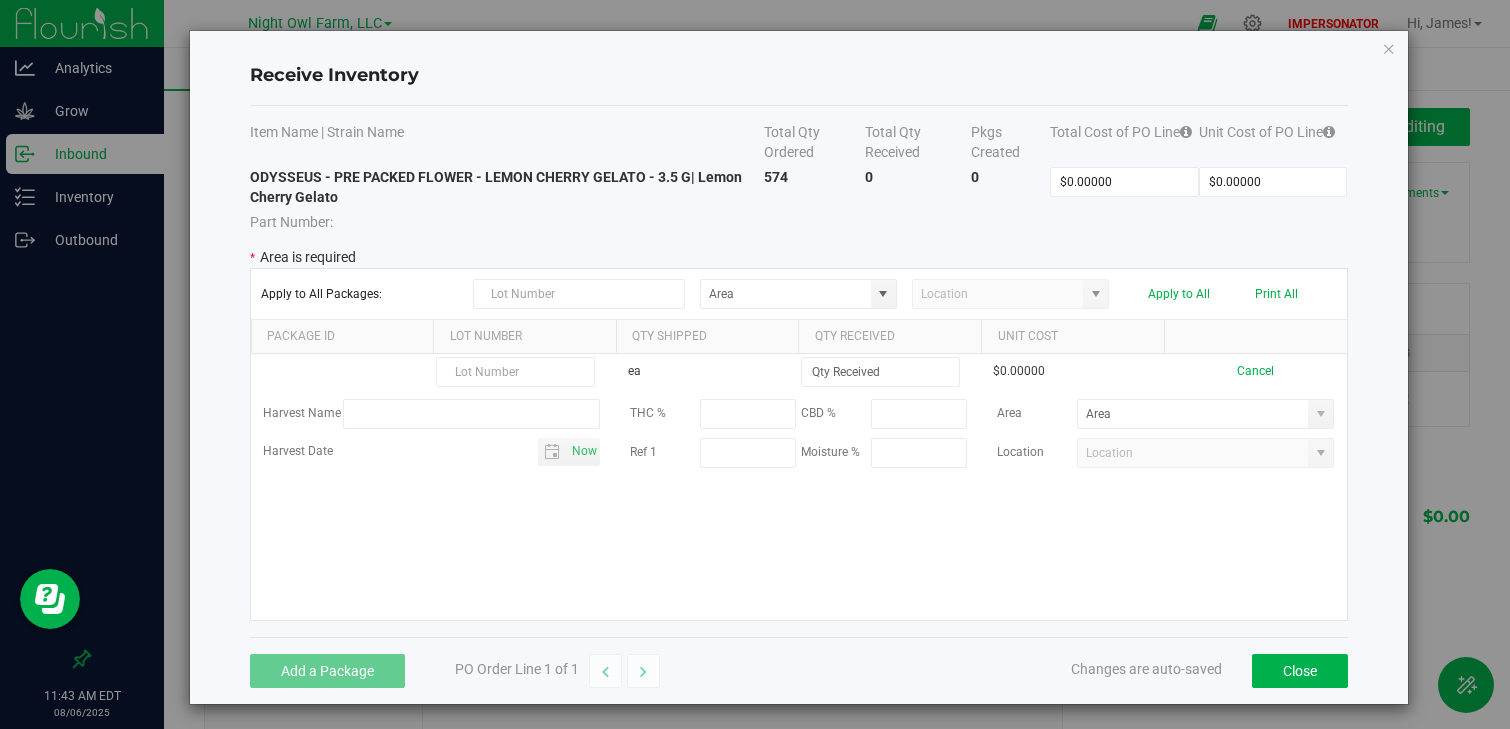 click on "Part Number:" at bounding box center (507, 219) 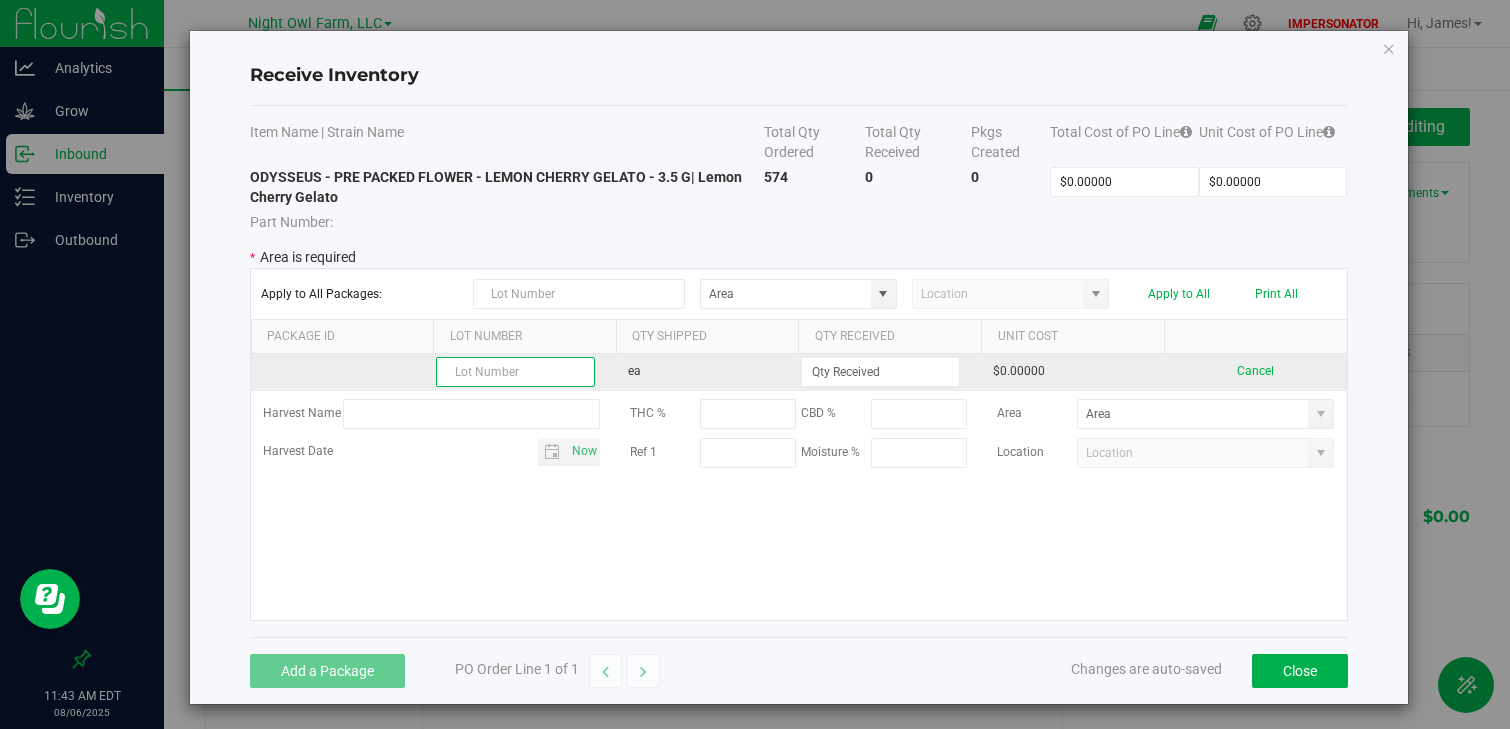 click at bounding box center [515, 372] 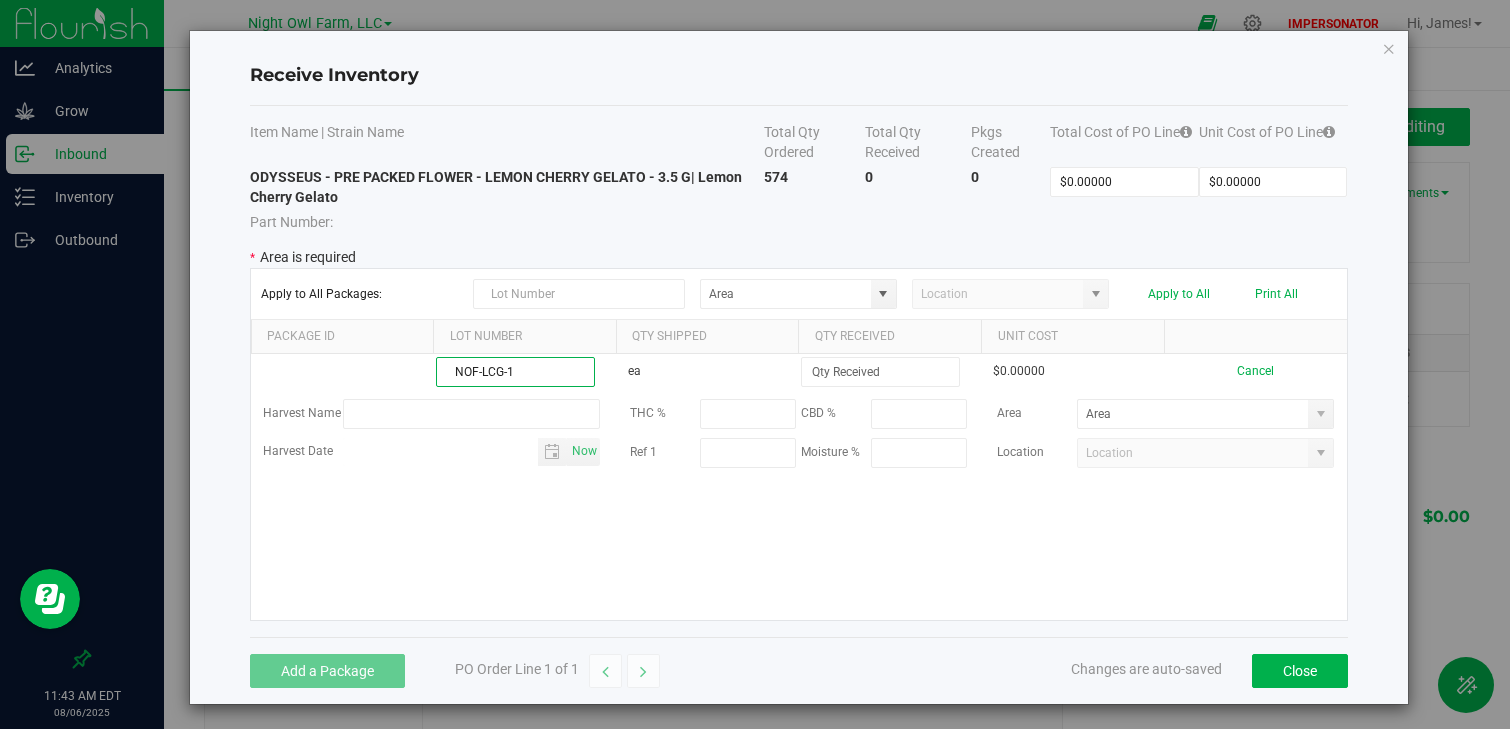 type on "NOF-LCG-1" 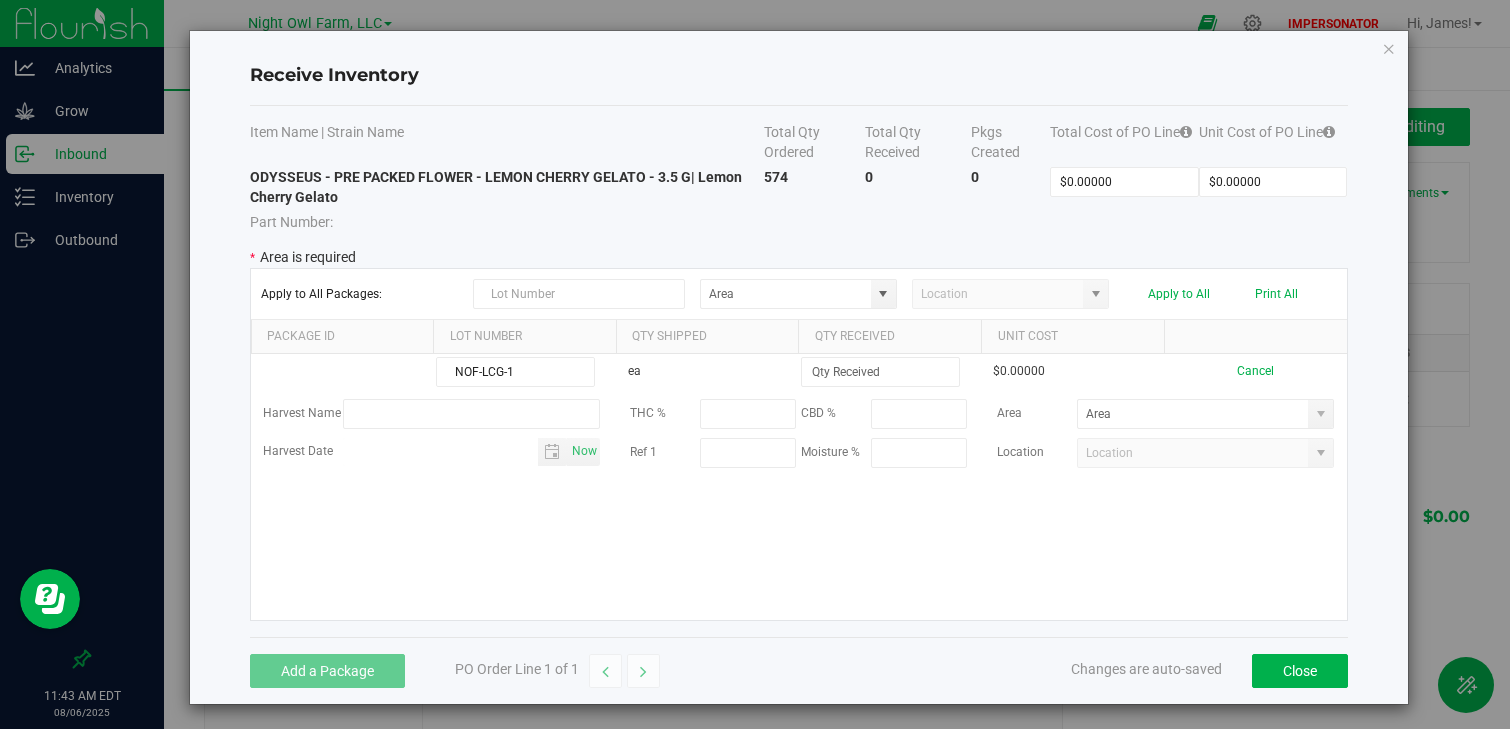 click on "NOF-LCG-1   ea   $0.00000   Cancel   Harvest Name   THC %   CBD %   Area   Harvest Date
Now
Ref 1   Moisture %   Location" at bounding box center (799, 487) 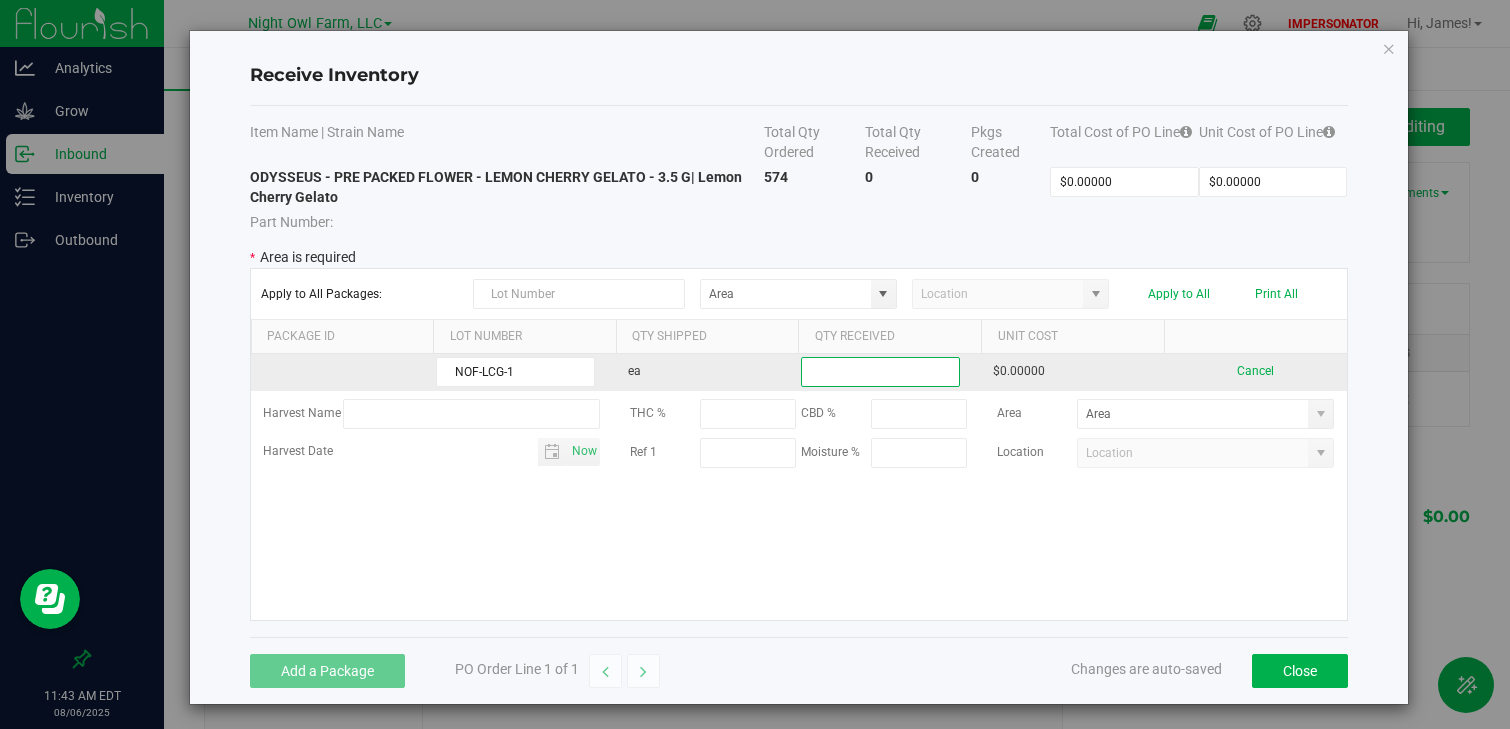 click at bounding box center [880, 372] 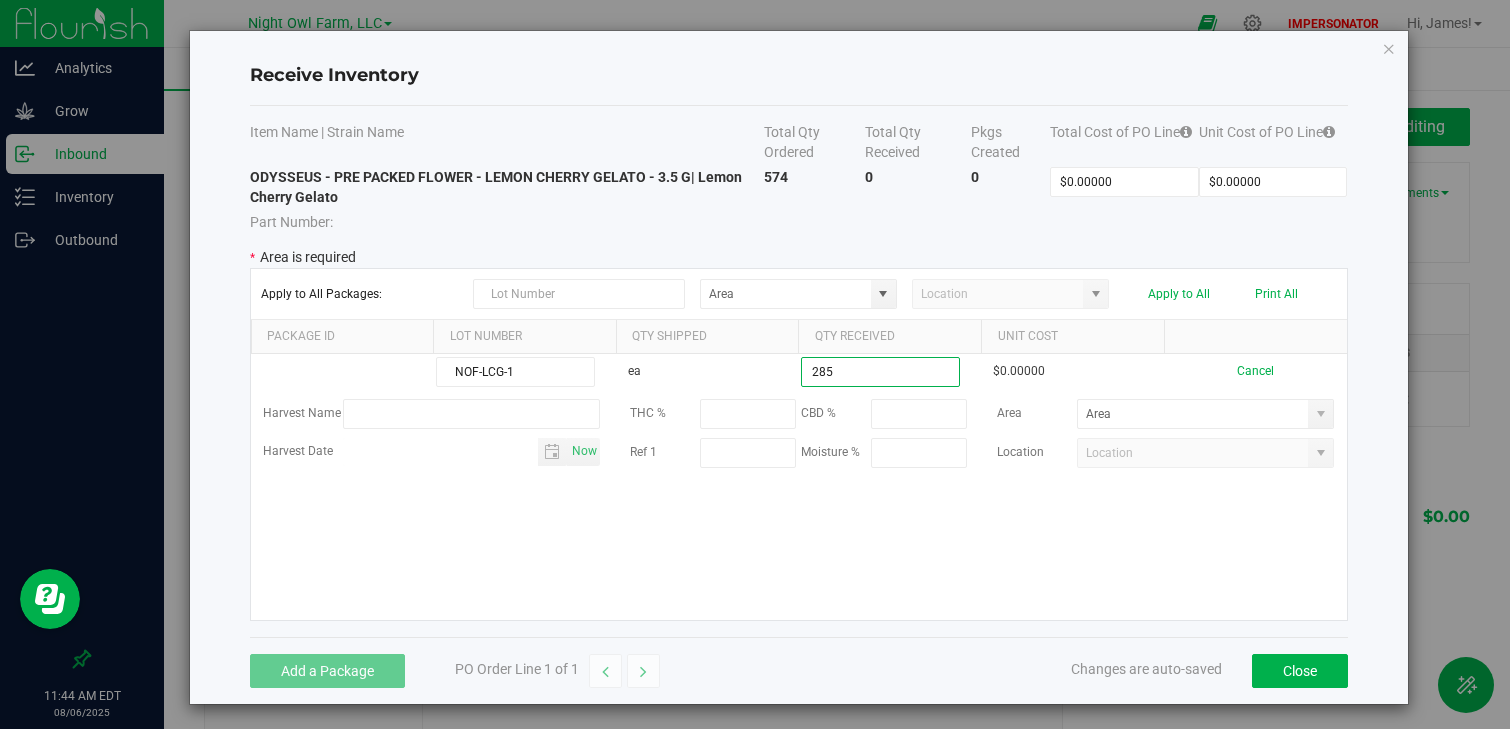 type on "285 ea" 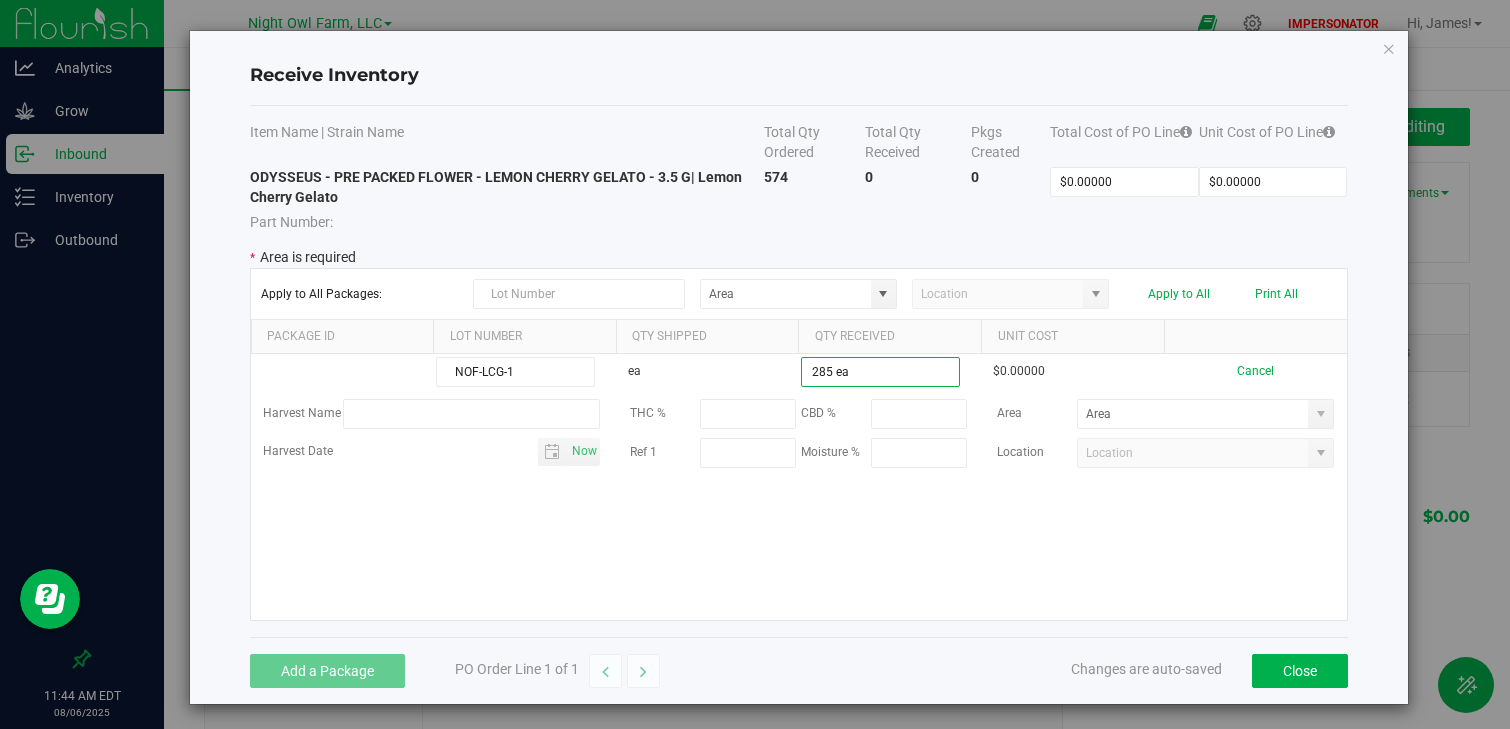 click on "NOF-LCG-1   ea   $0.00000   Cancel   Harvest Name   THC %   CBD %   Area   Harvest Date
Now
Ref 1   Moisture %   Location" at bounding box center (799, 487) 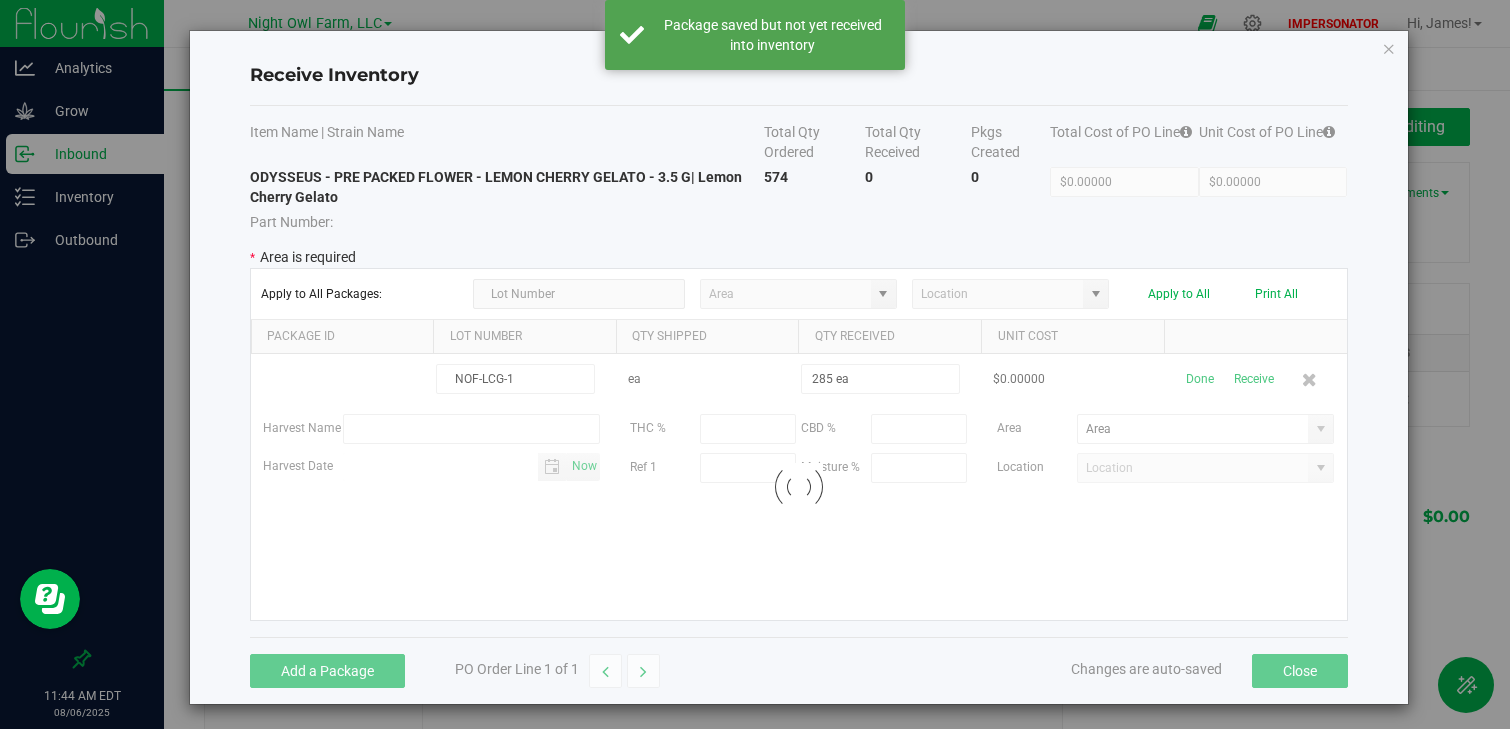 click at bounding box center (799, 487) 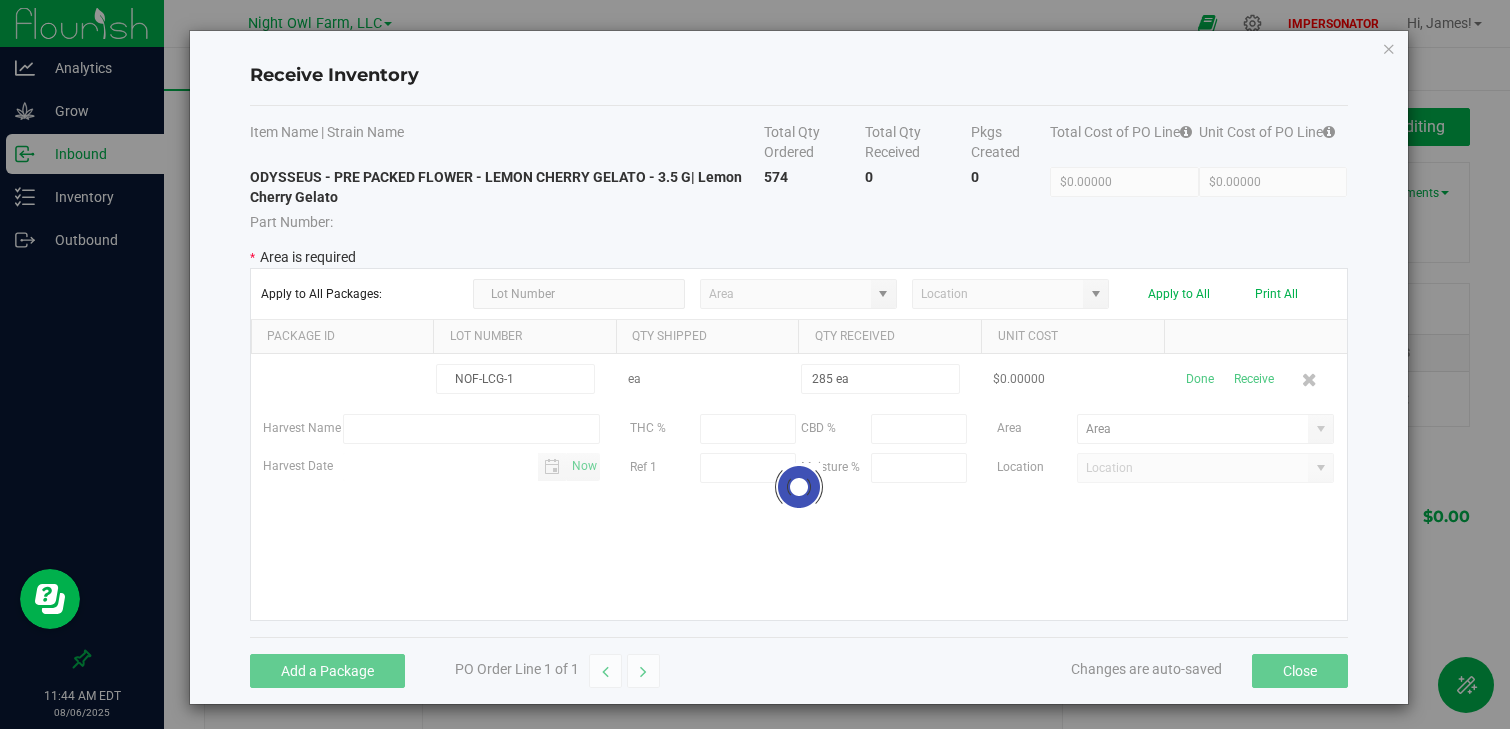 click at bounding box center [799, 487] 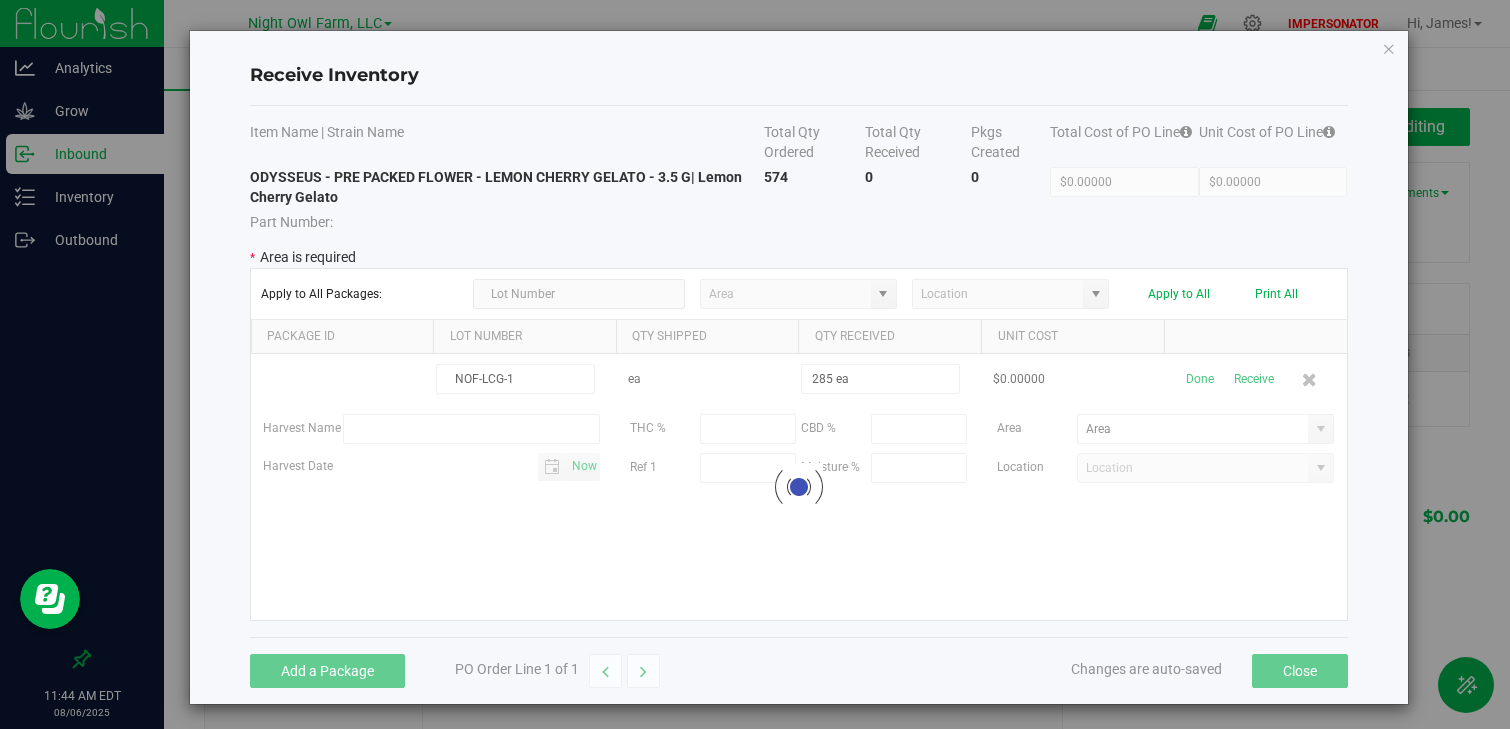 click at bounding box center (799, 487) 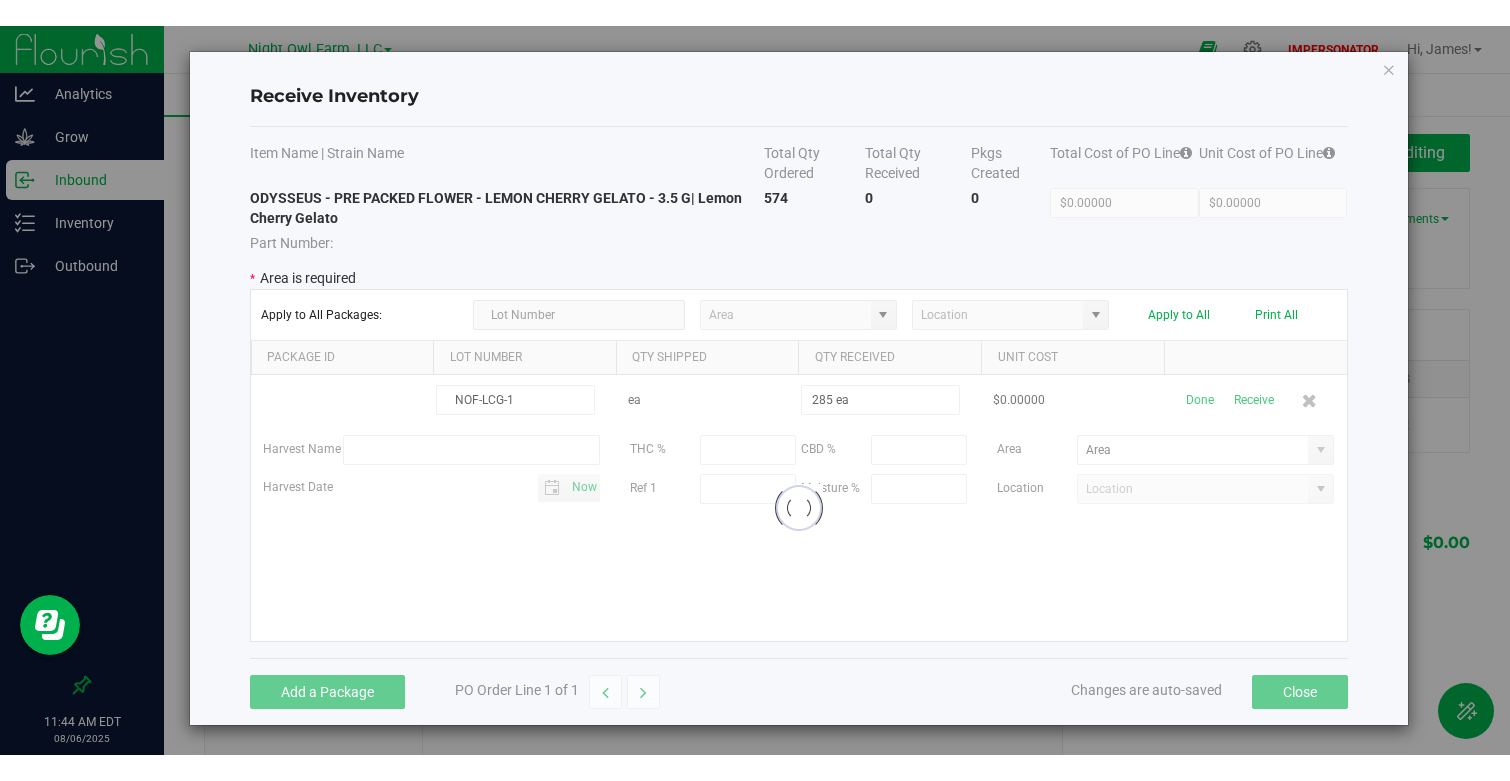 scroll, scrollTop: 0, scrollLeft: 0, axis: both 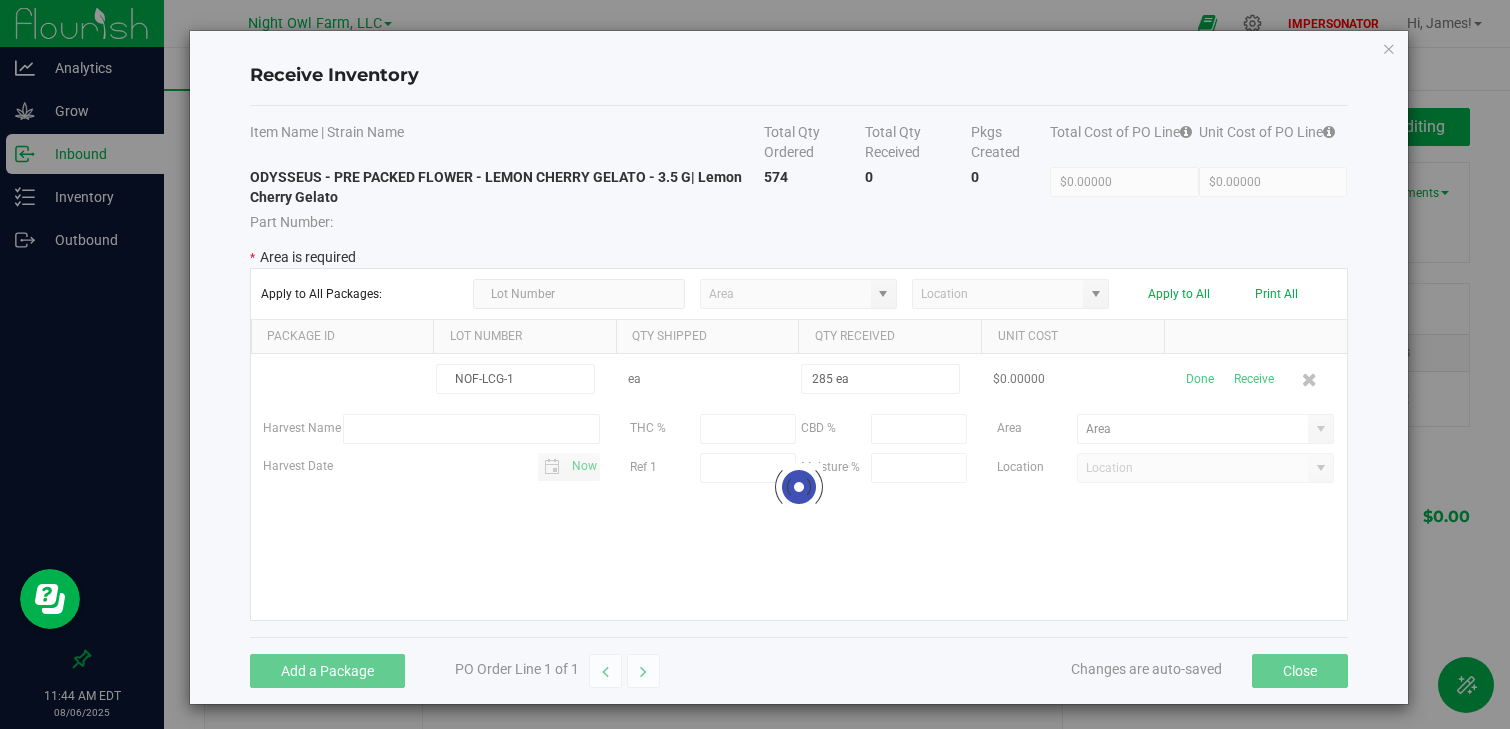click at bounding box center (799, 487) 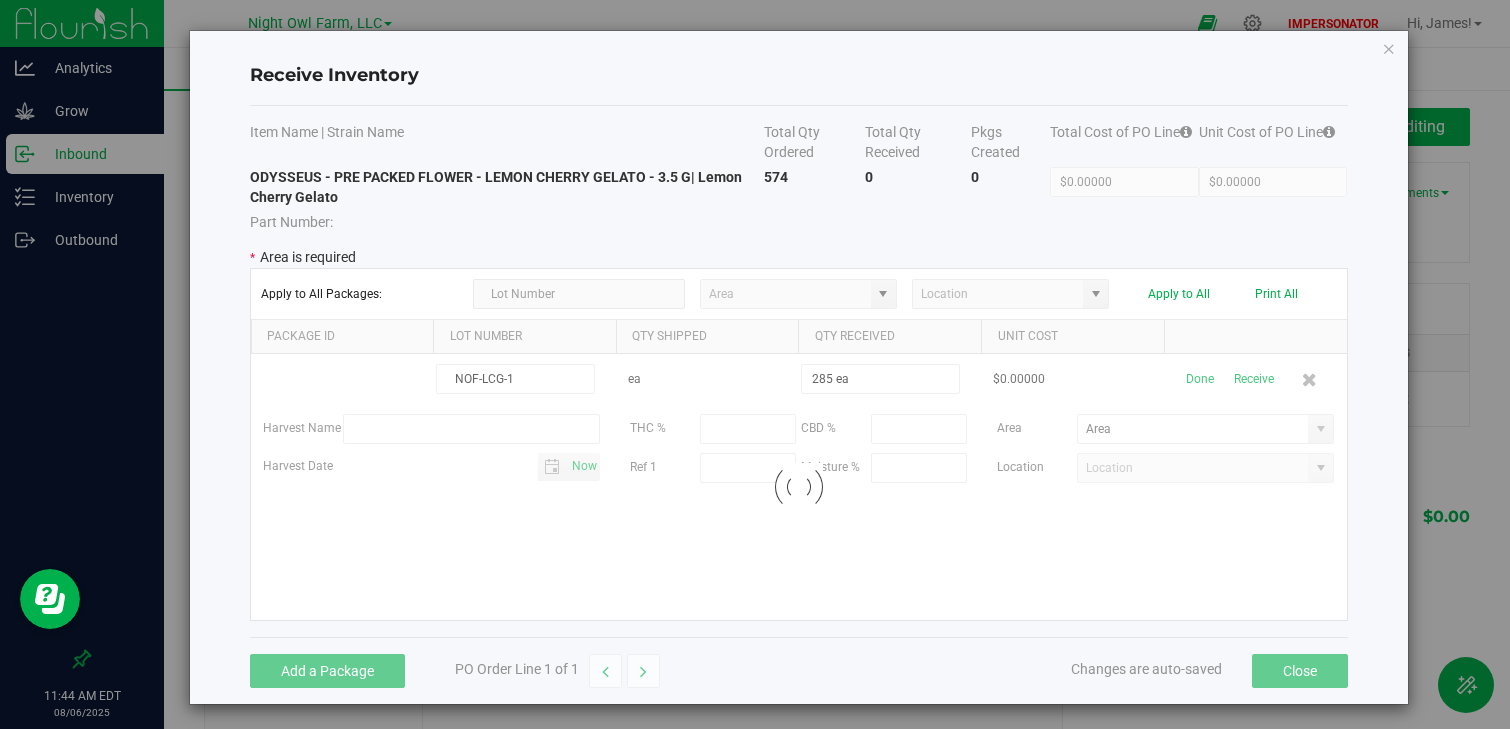 click at bounding box center [799, 487] 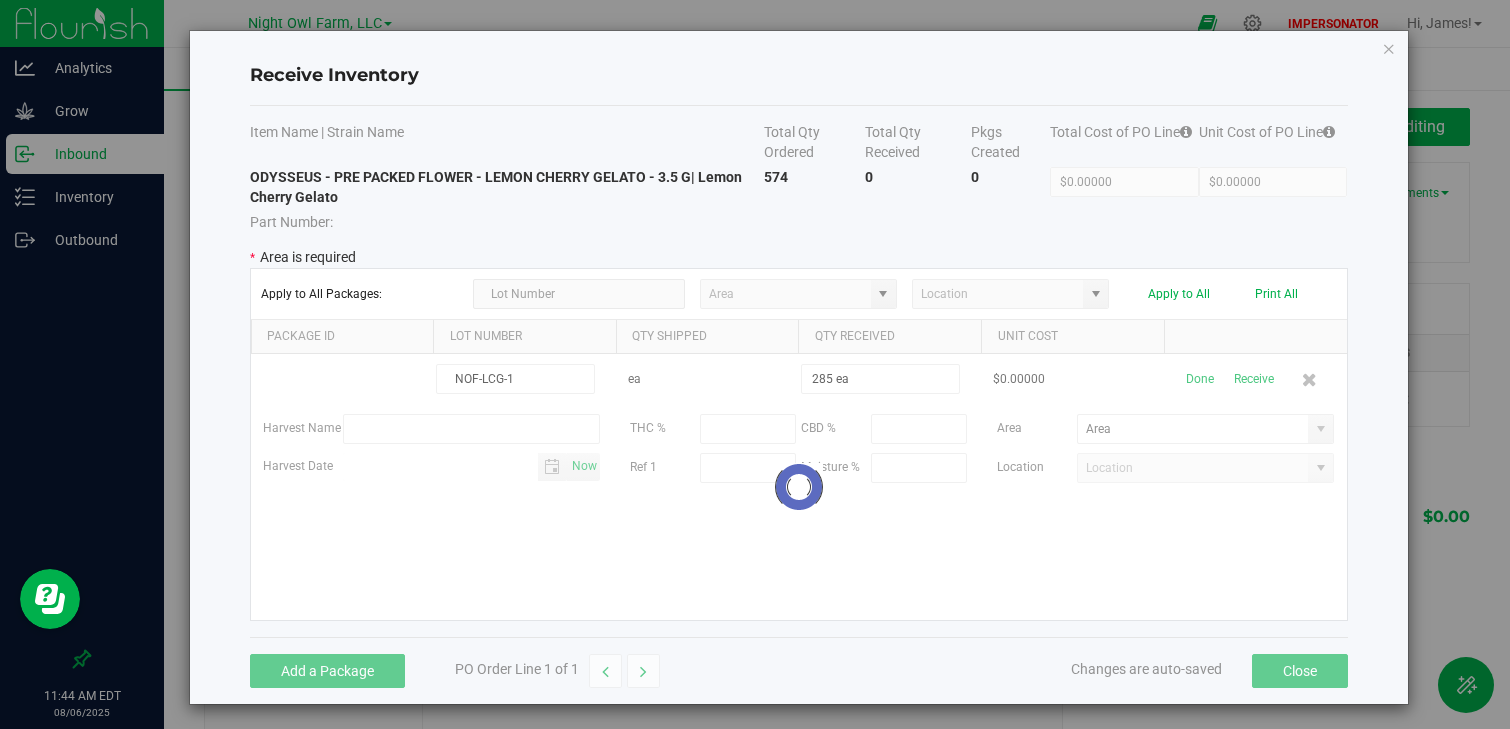 click at bounding box center [799, 487] 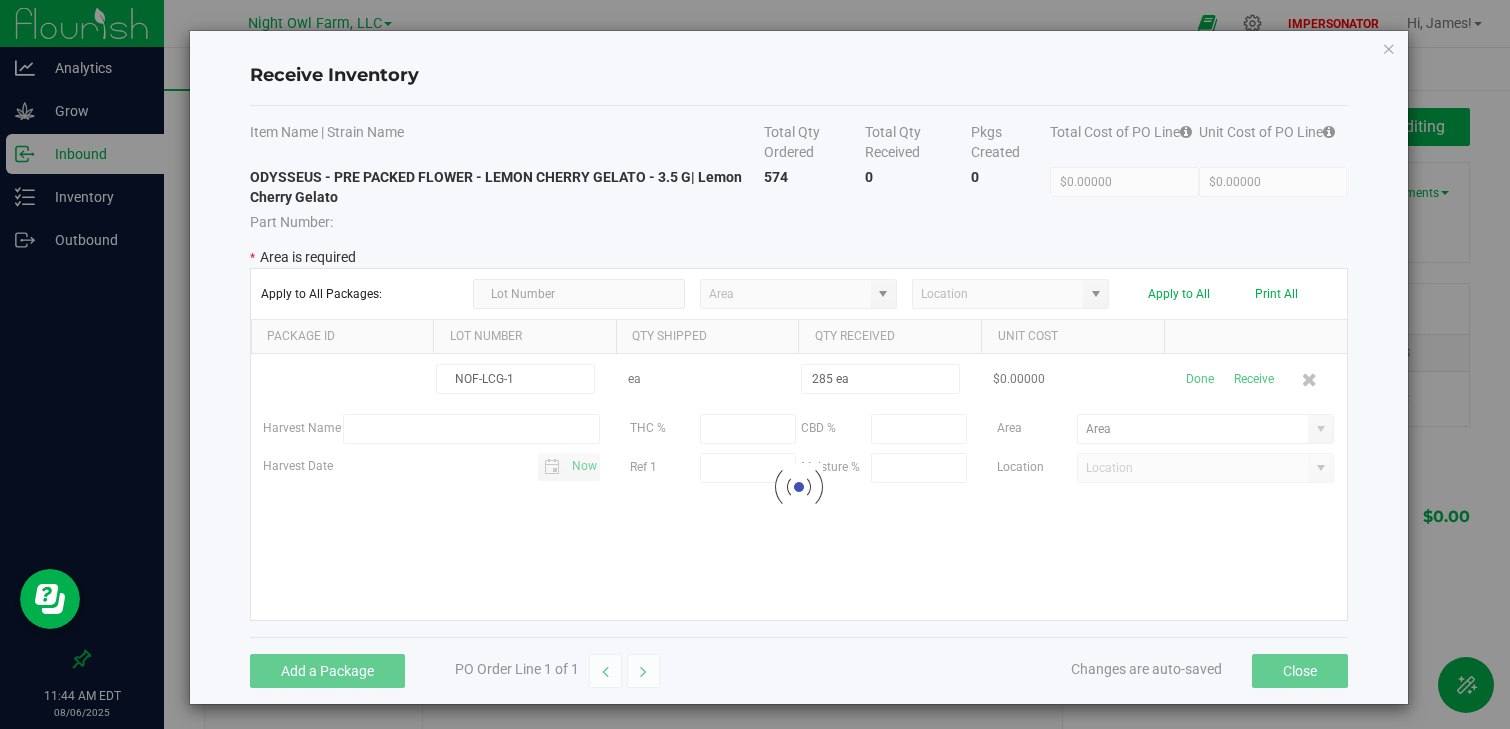 click at bounding box center [799, 487] 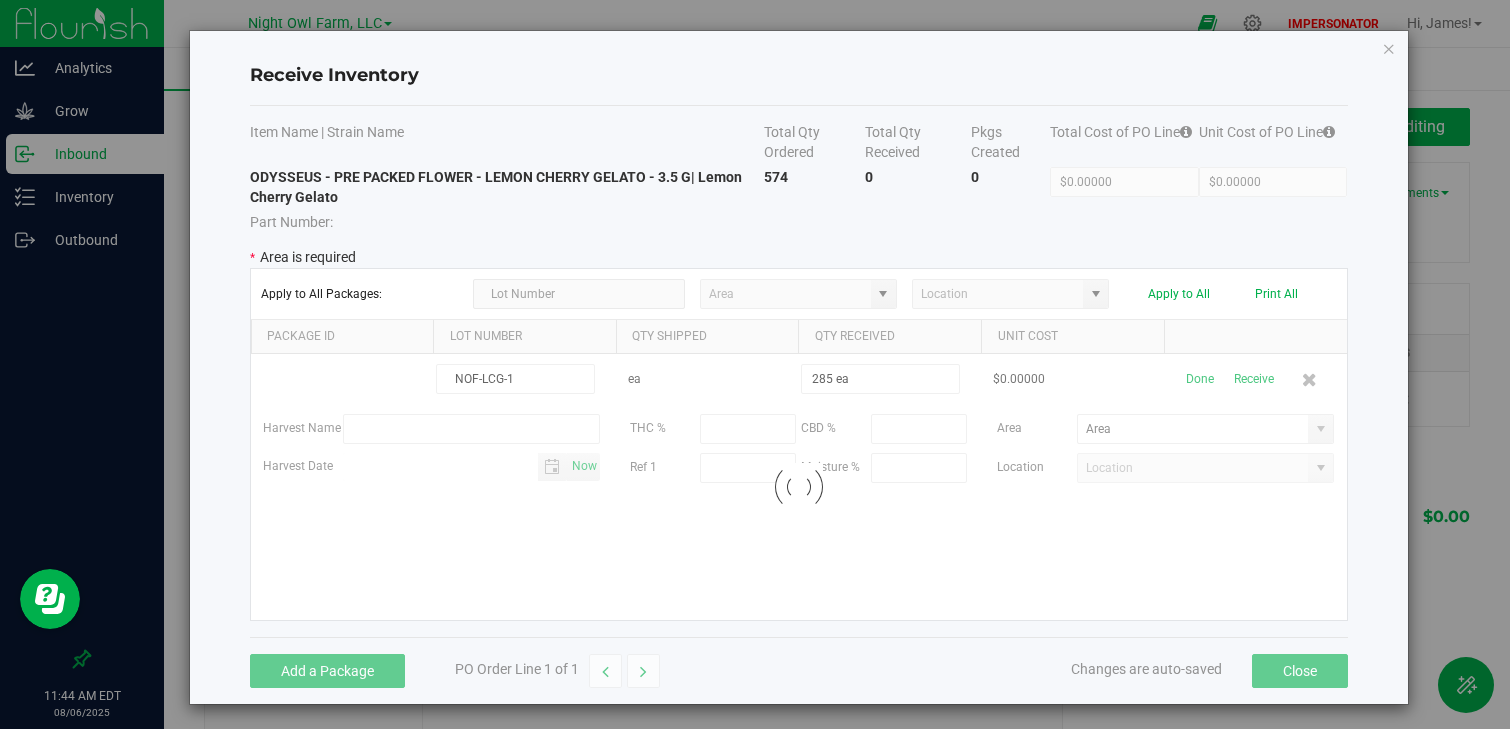 click at bounding box center (799, 487) 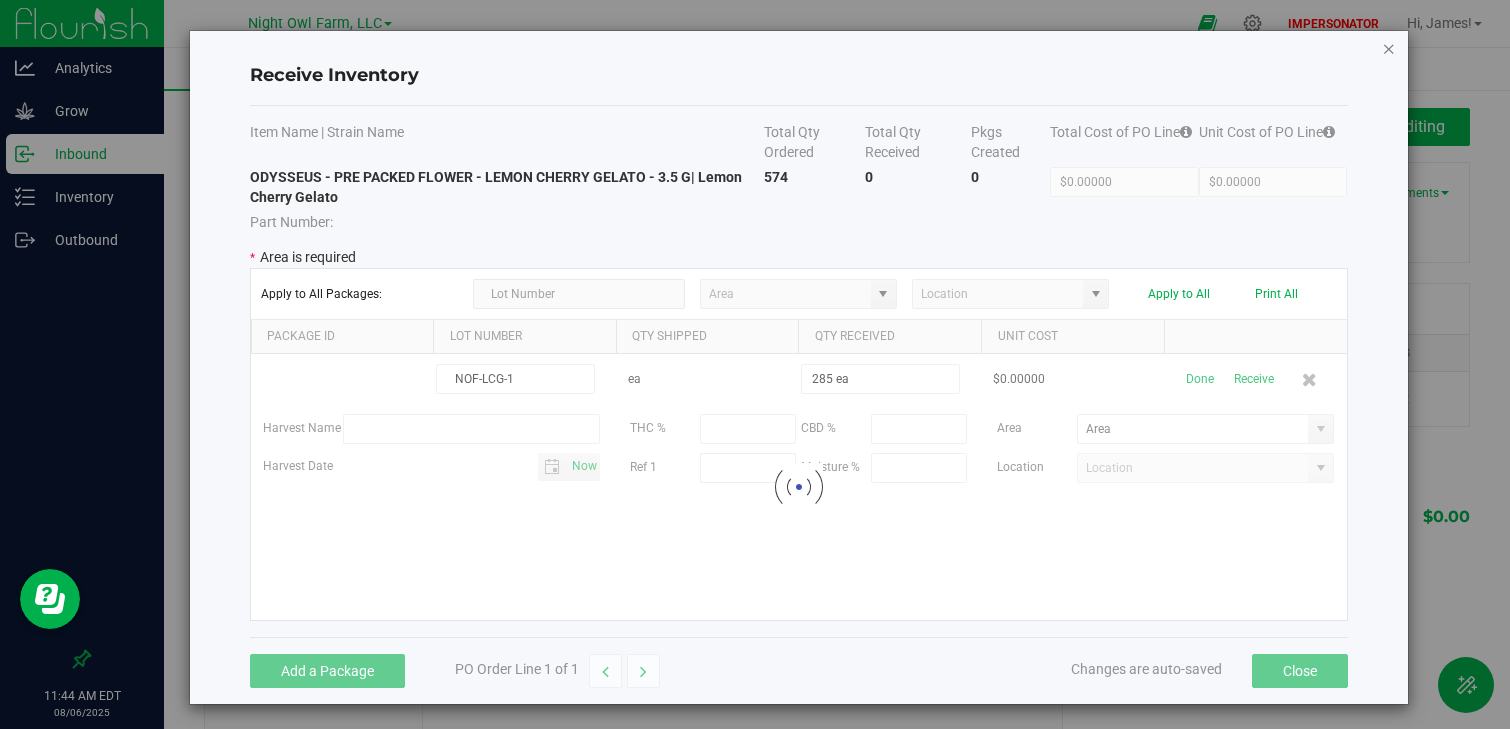 click at bounding box center [1389, 48] 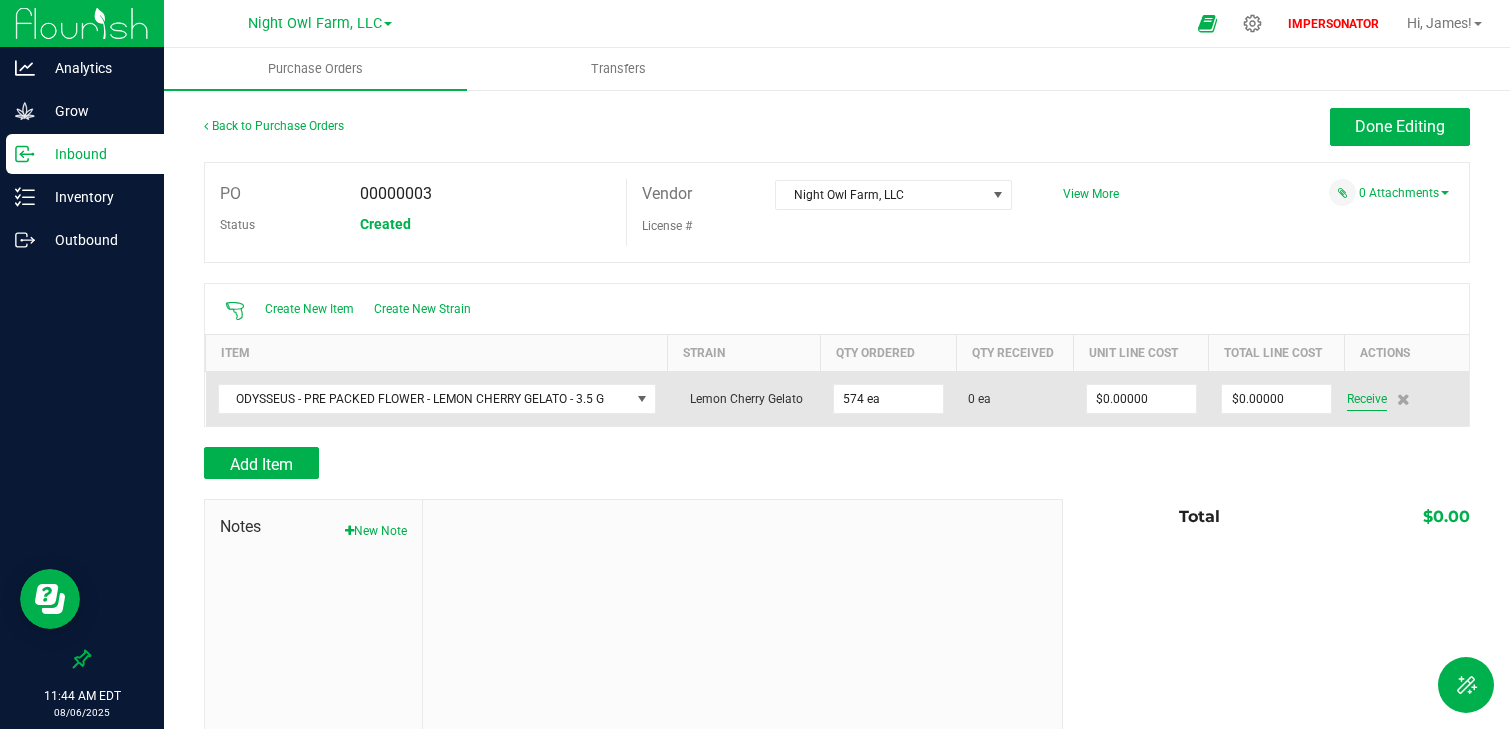 click on "Receive" at bounding box center (1367, 399) 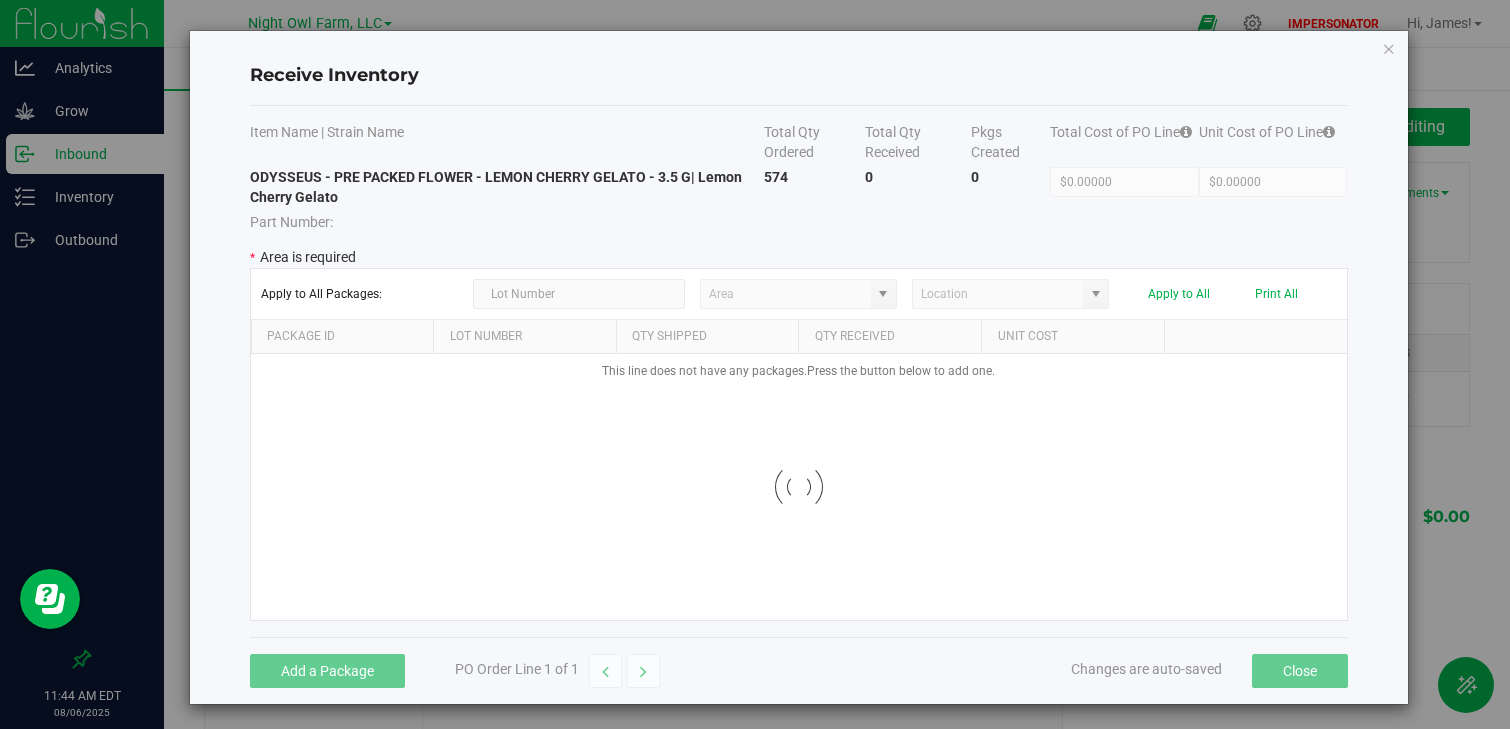 click at bounding box center [799, 487] 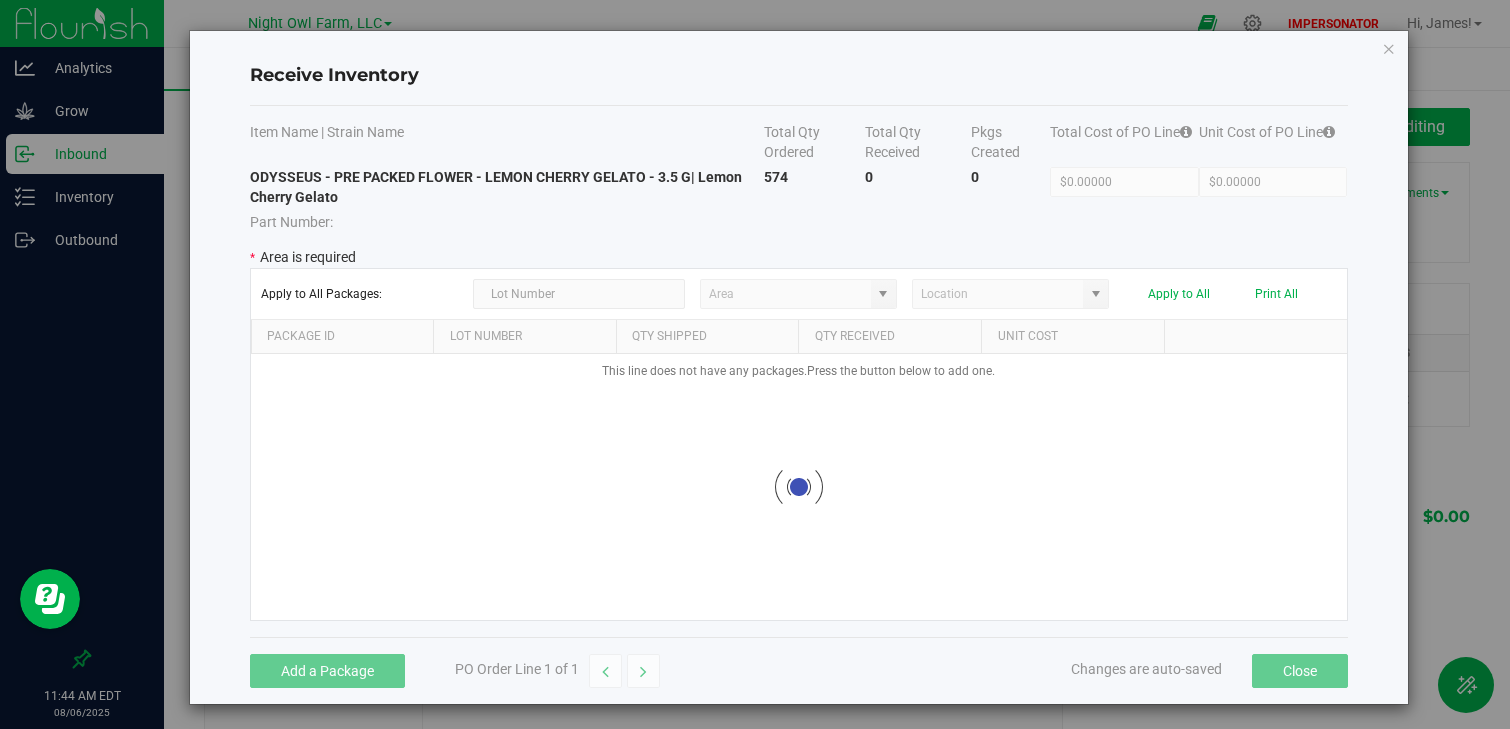 click at bounding box center (799, 487) 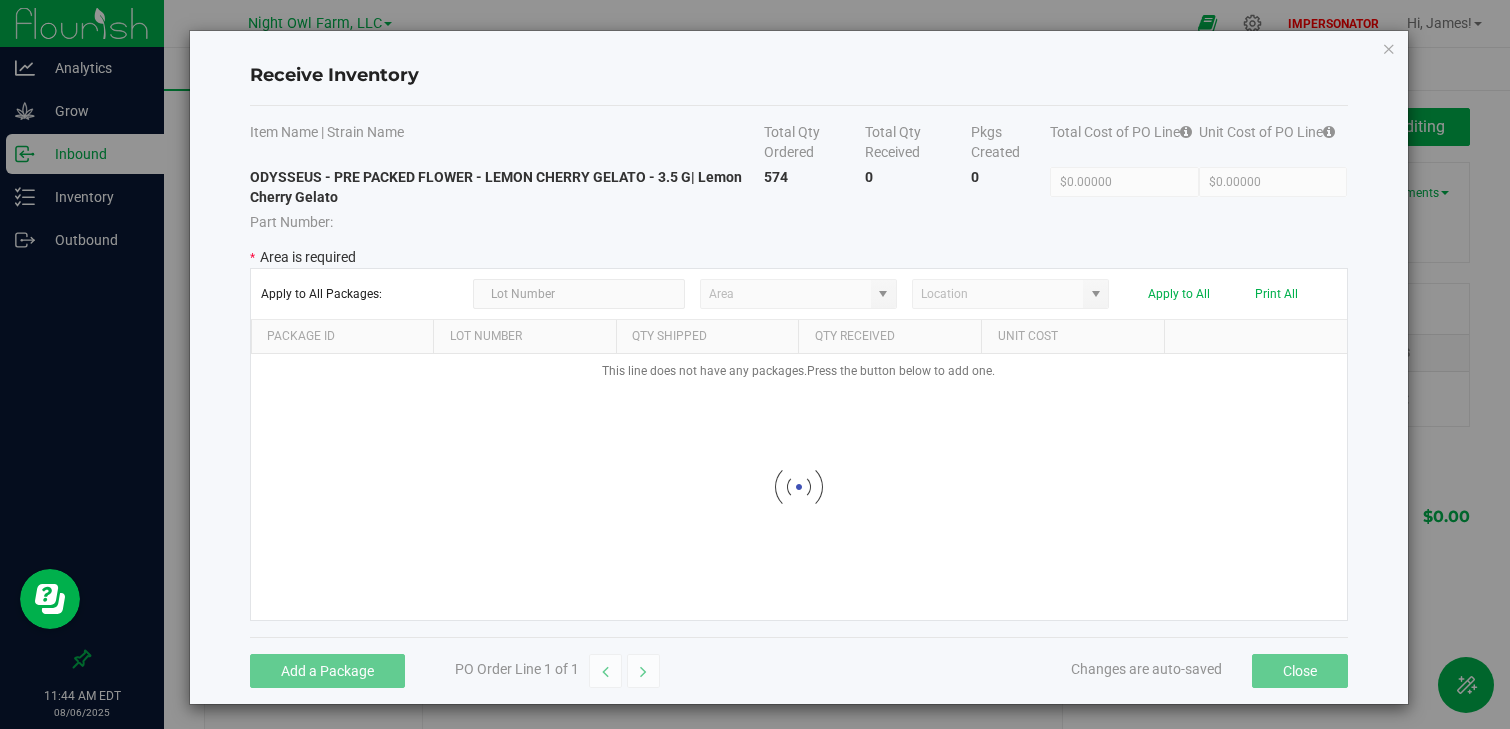 click at bounding box center [799, 487] 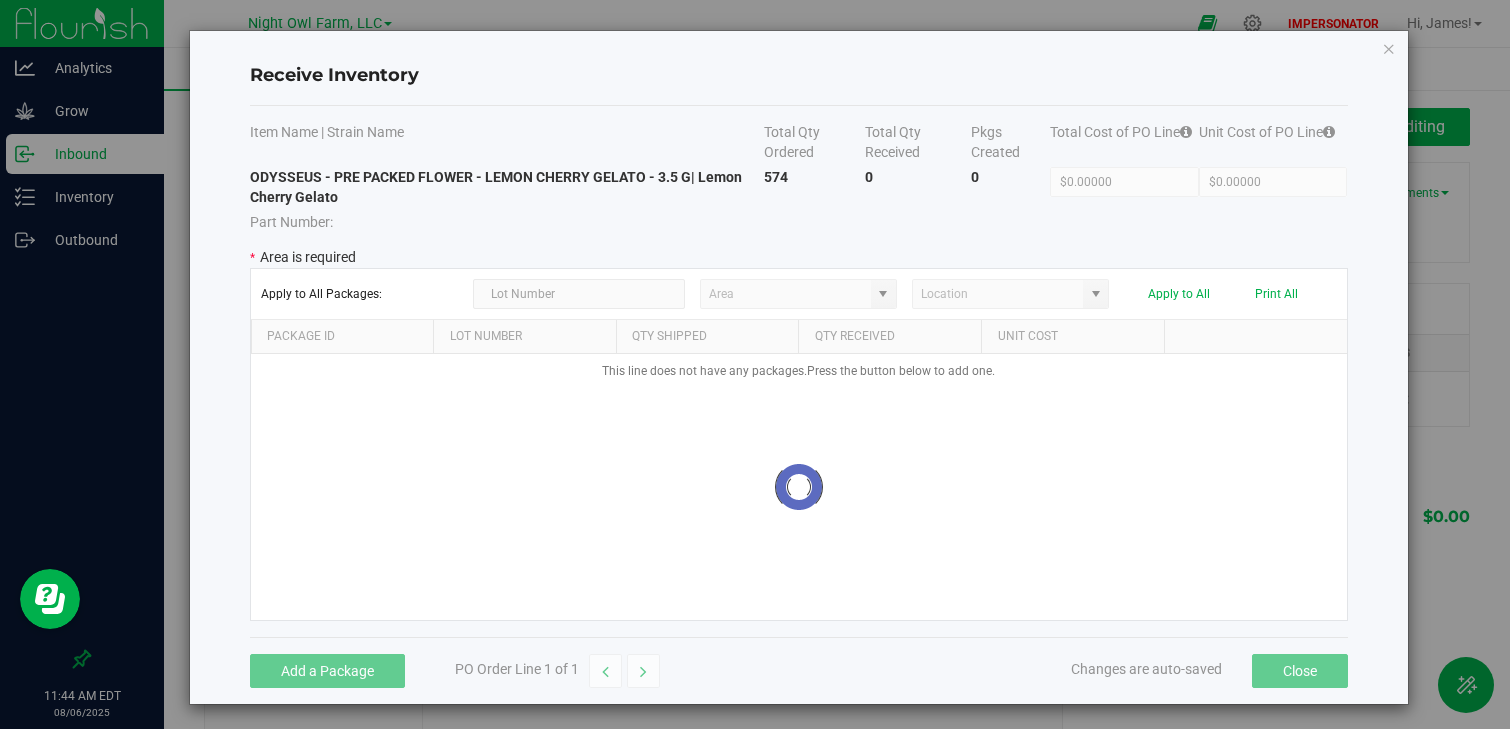 click at bounding box center [799, 487] 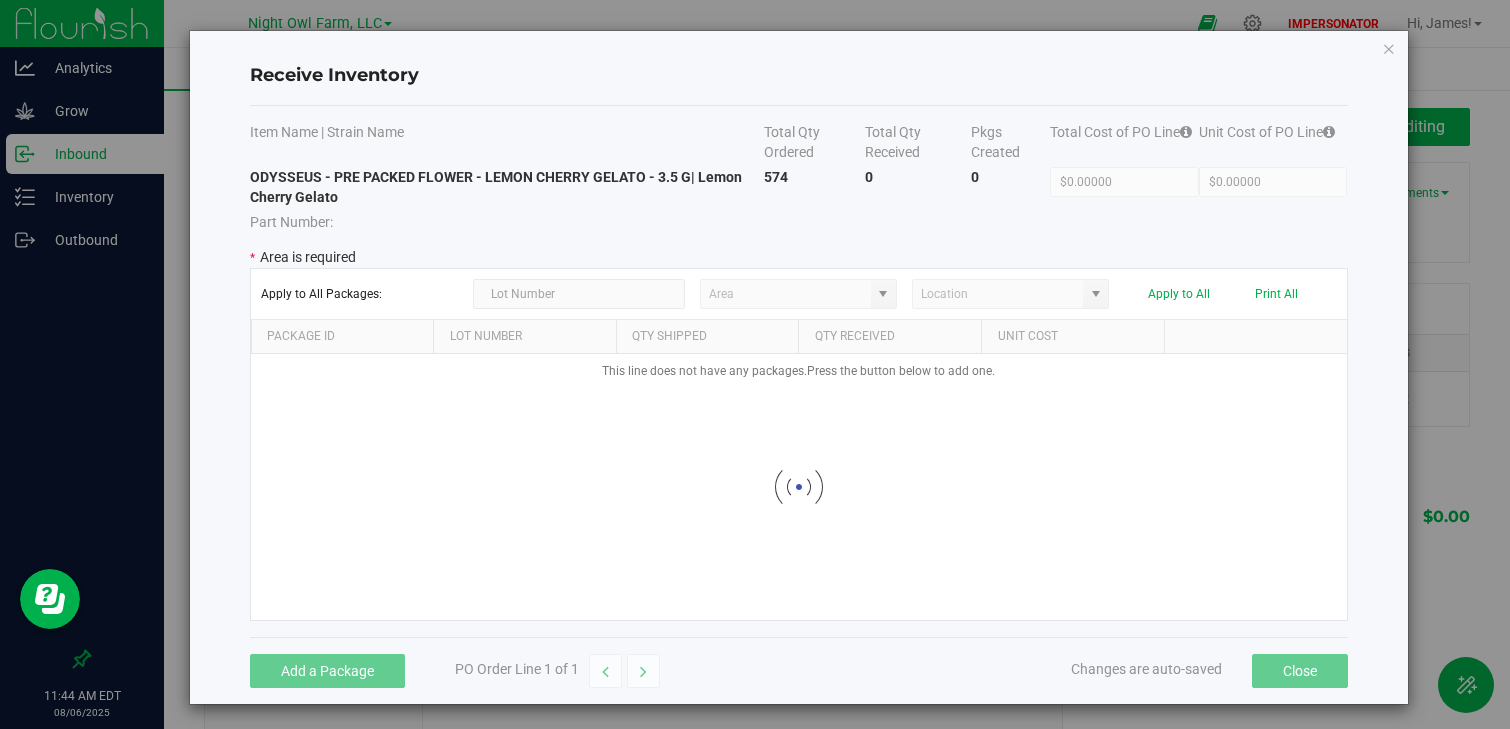 click at bounding box center [799, 487] 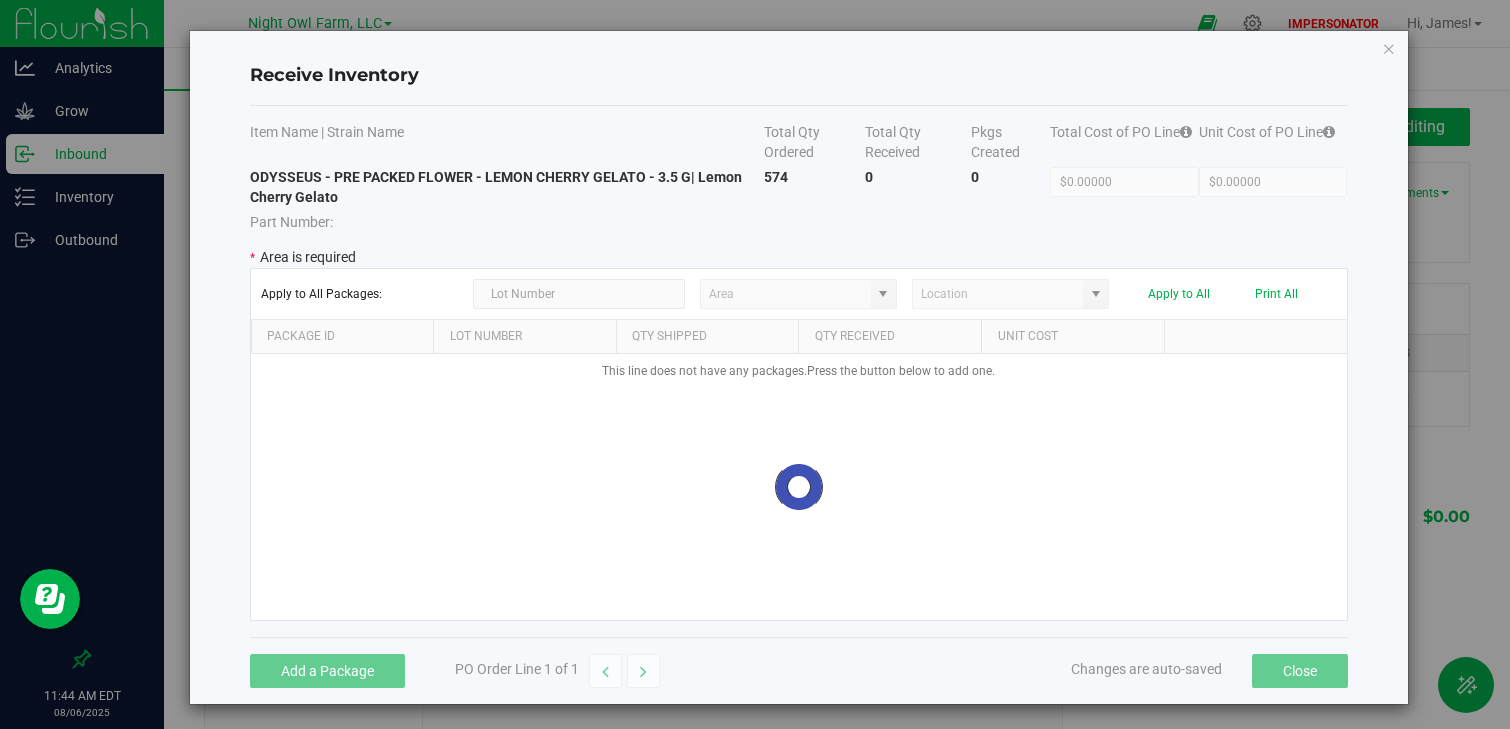 click at bounding box center [799, 487] 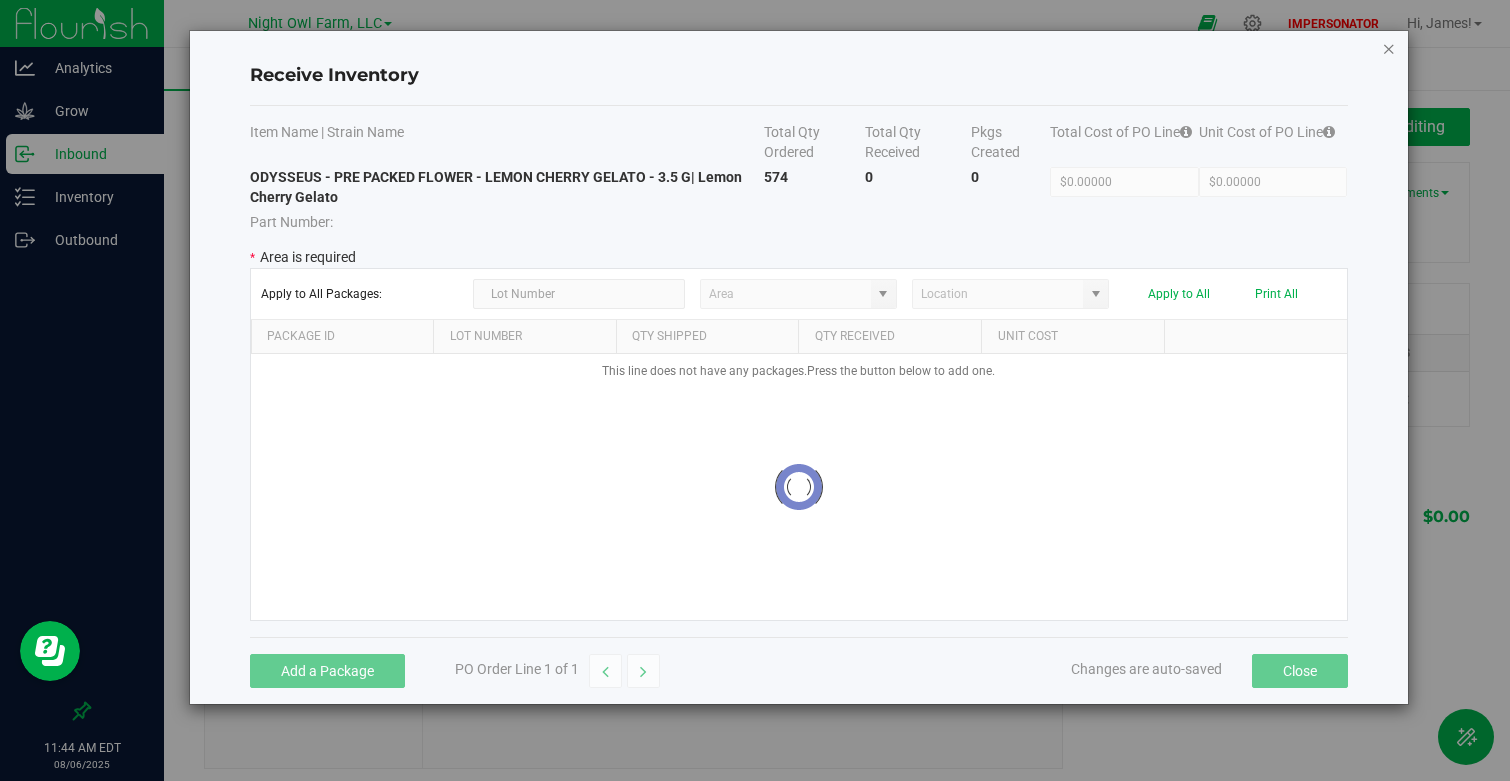 click at bounding box center (1389, 48) 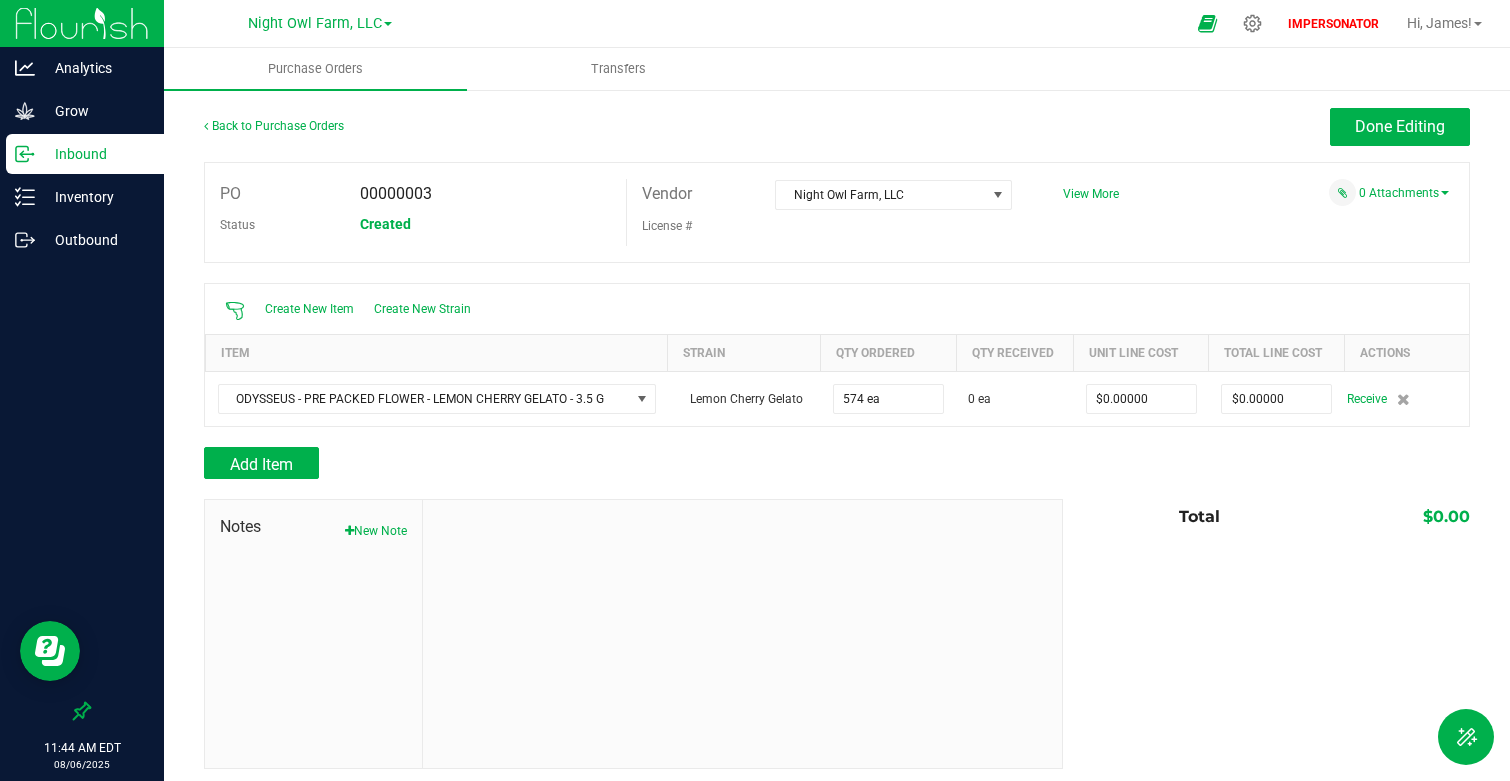 click on "Back to Purchase Orders" at bounding box center [362, 126] 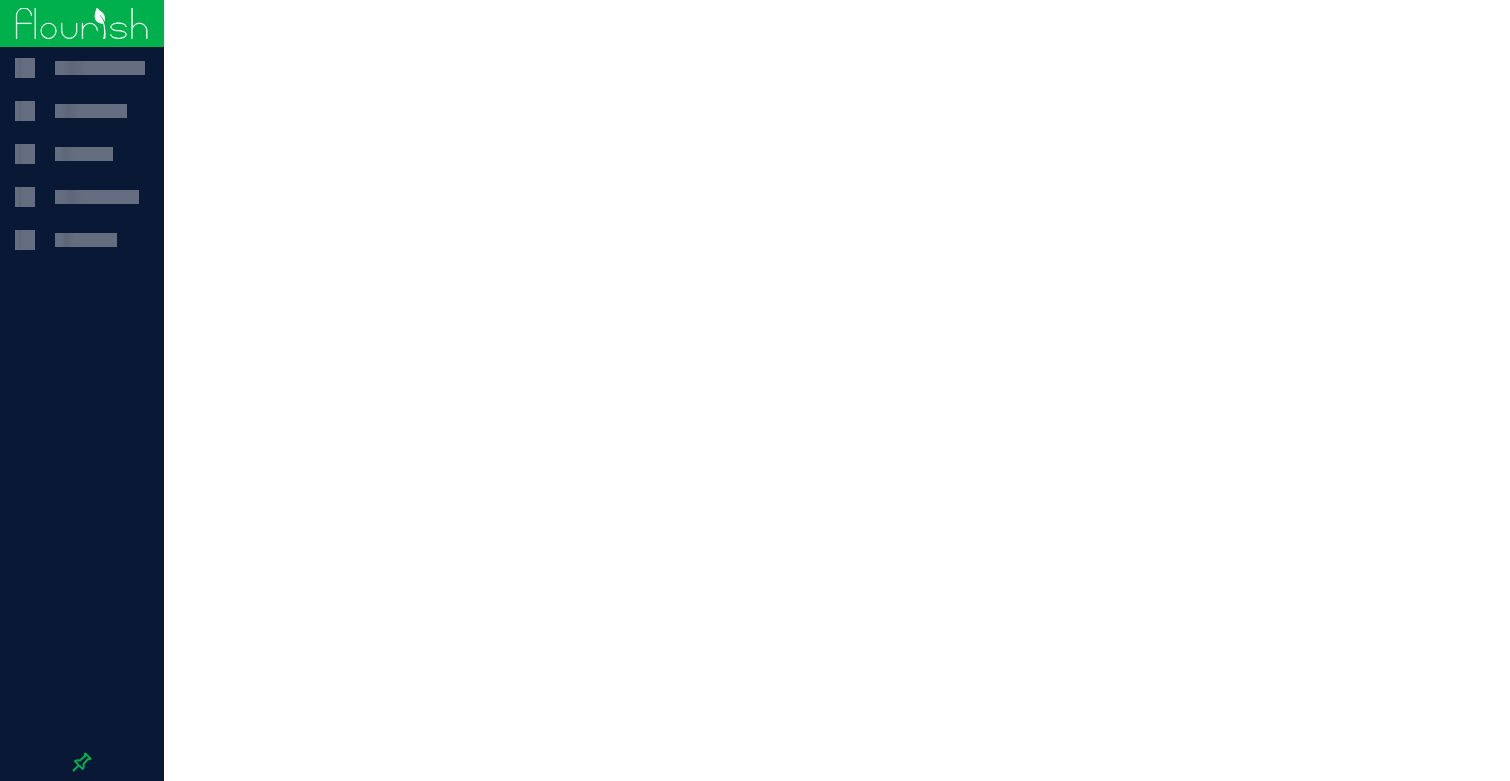 scroll, scrollTop: 0, scrollLeft: 0, axis: both 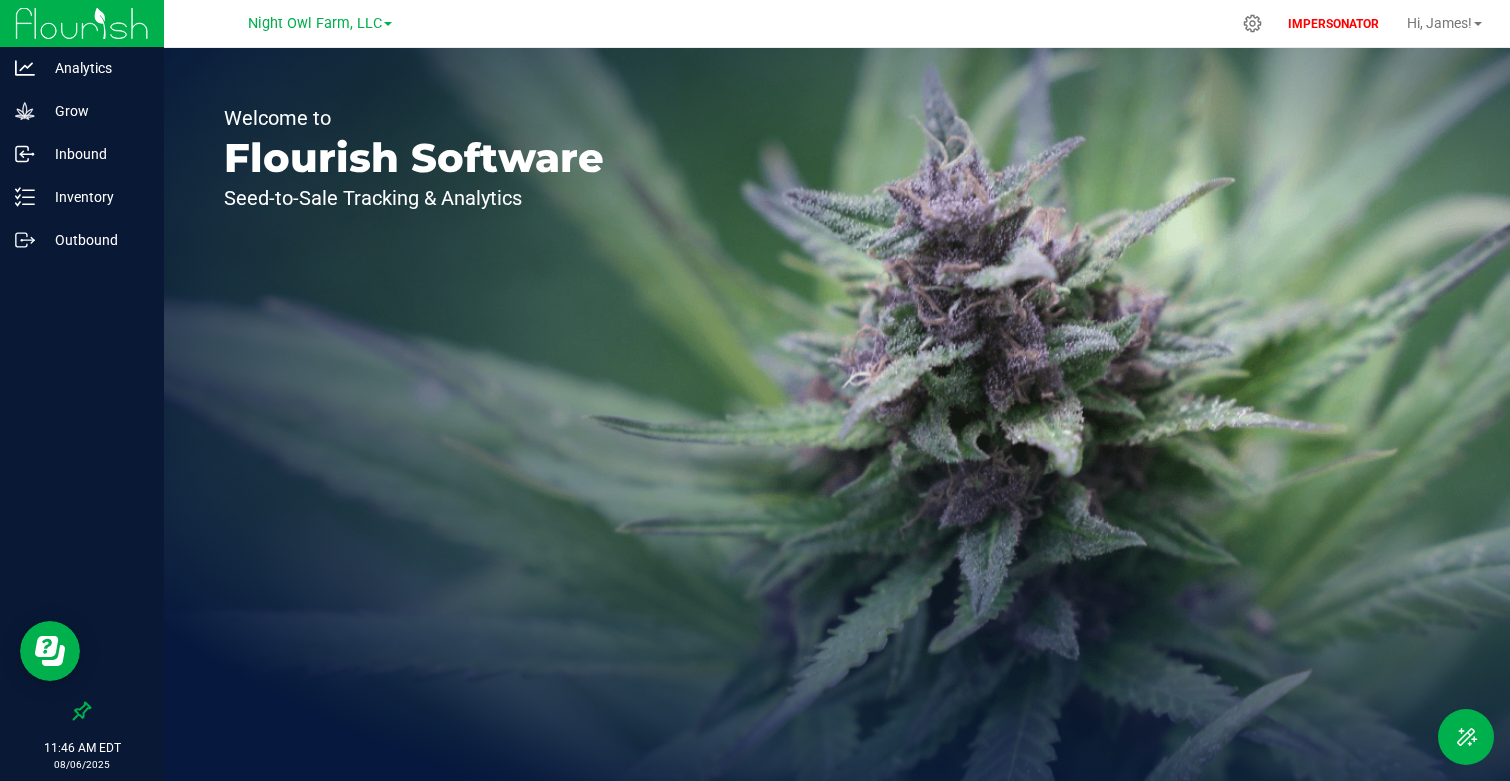 click on "Welcome to   Flourish Software   Seed-to-Sale Tracking & Analytics" at bounding box center [837, 414] 